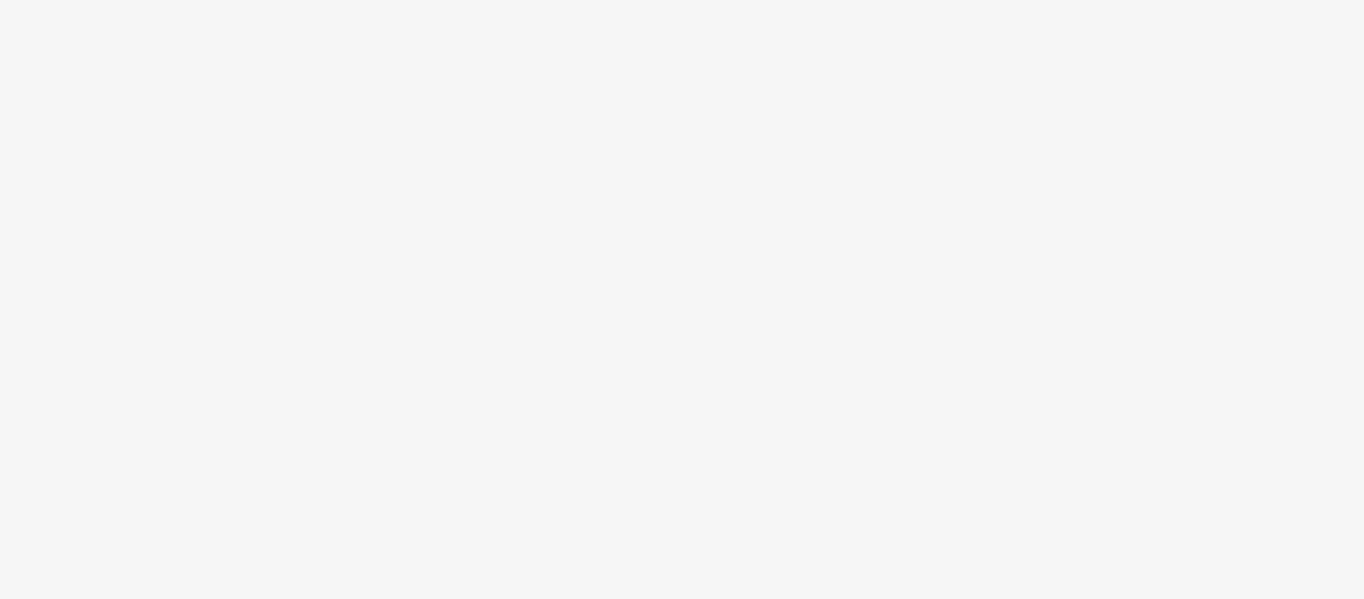 scroll, scrollTop: 0, scrollLeft: 0, axis: both 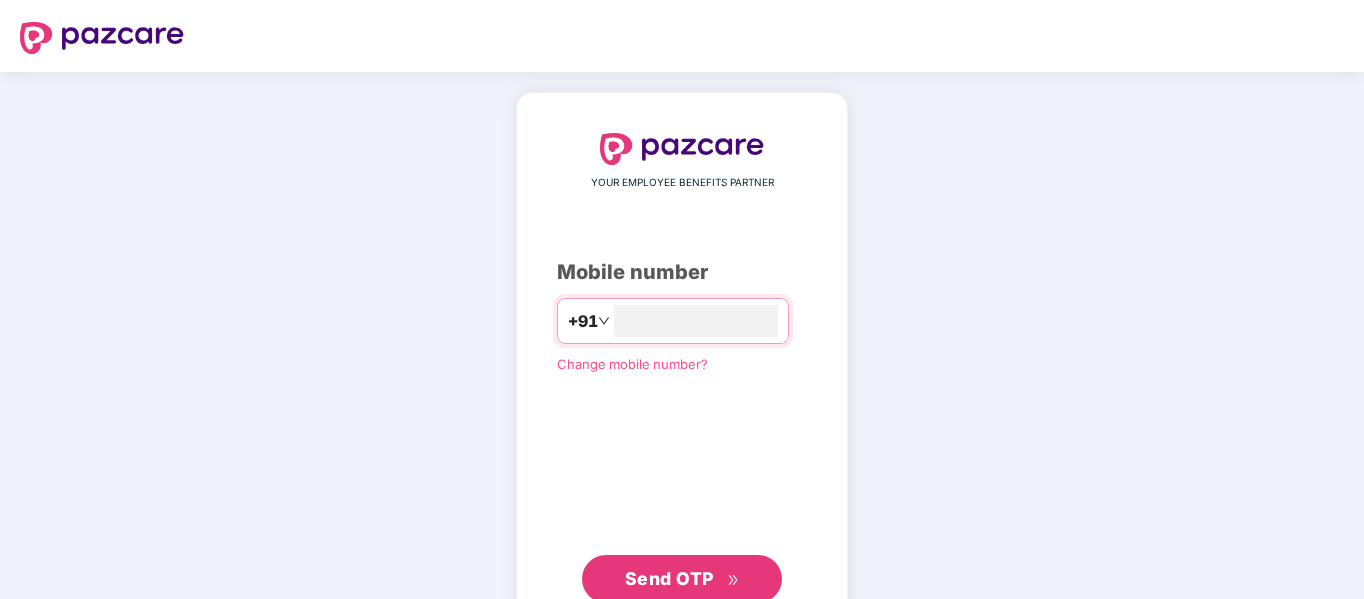 type on "**********" 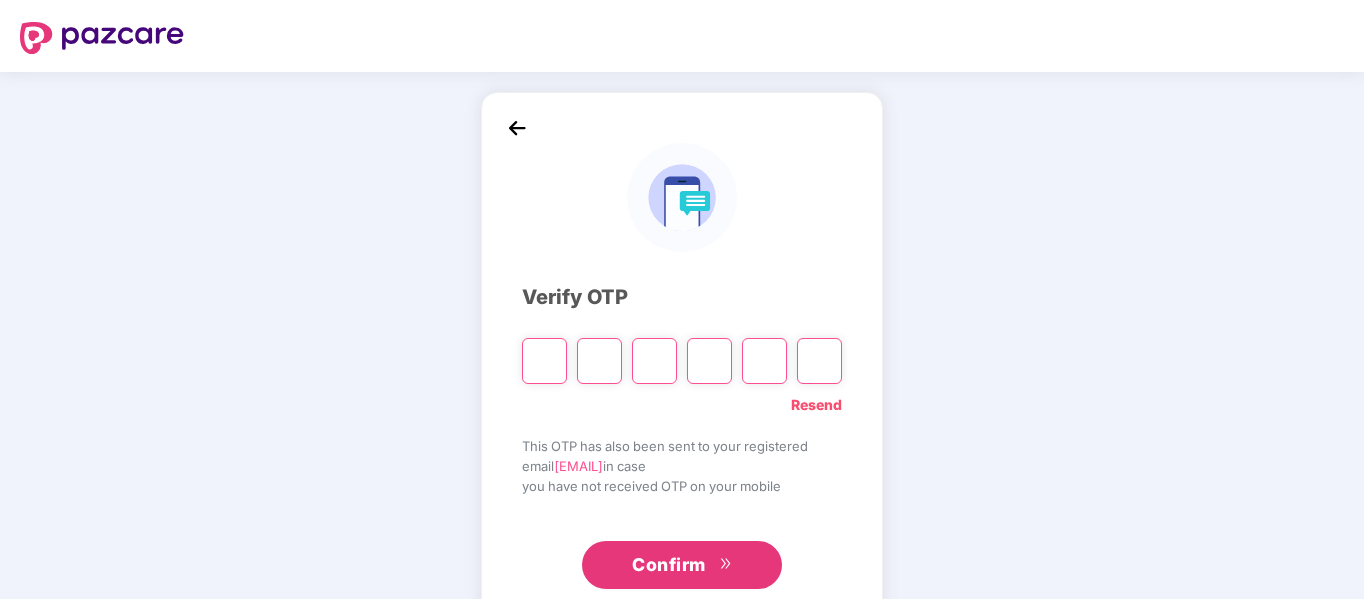 type on "*" 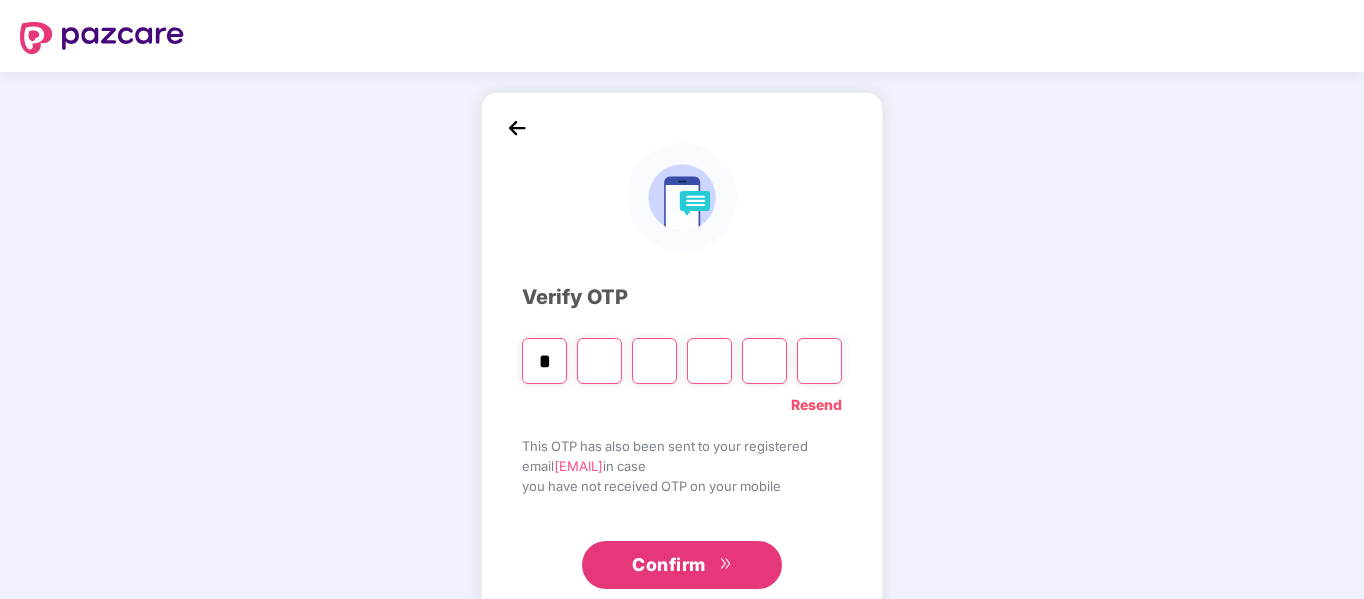 type on "*" 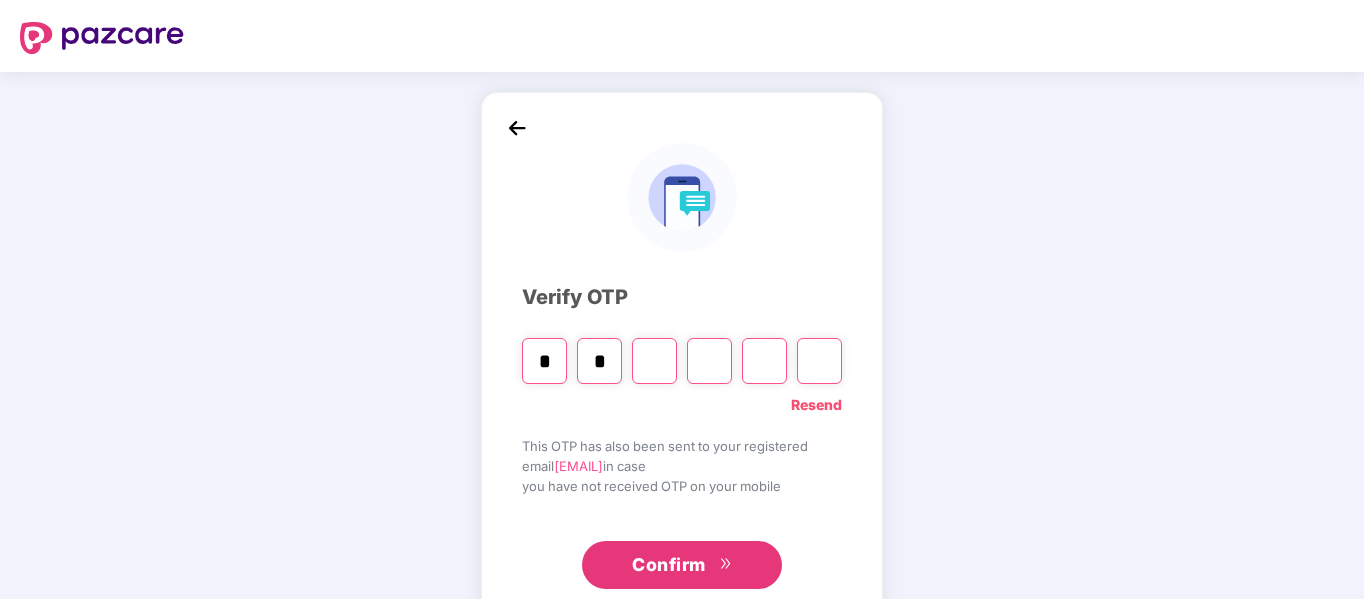 type on "*" 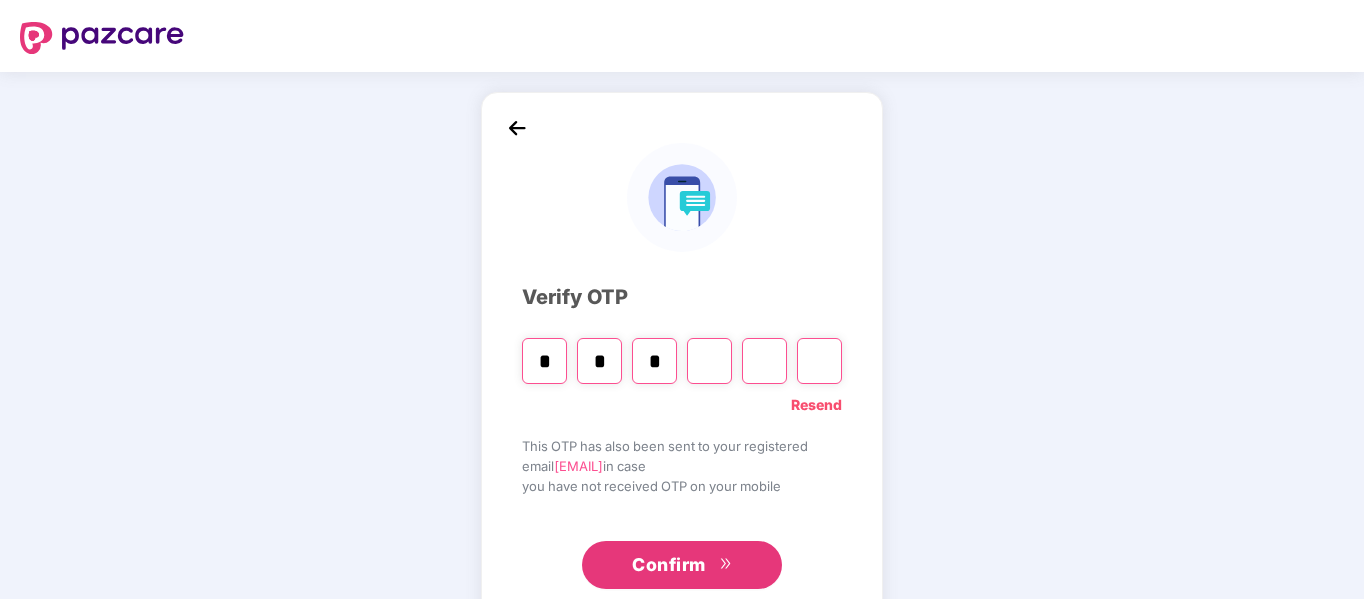type on "*" 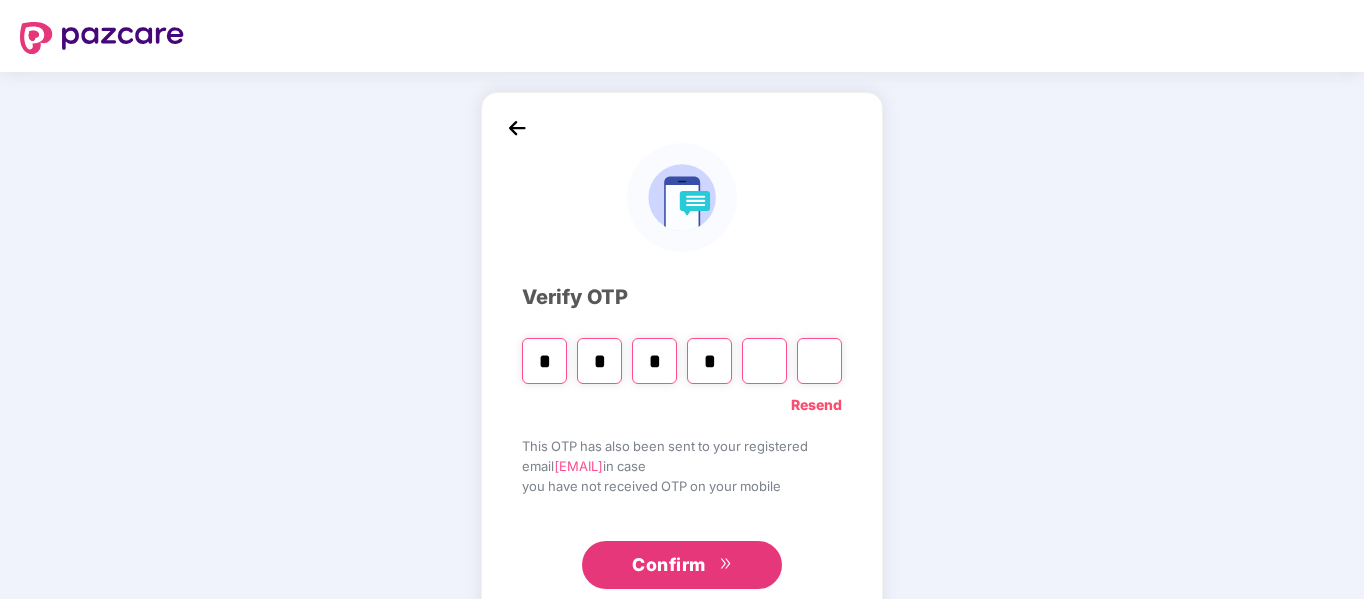 type on "*" 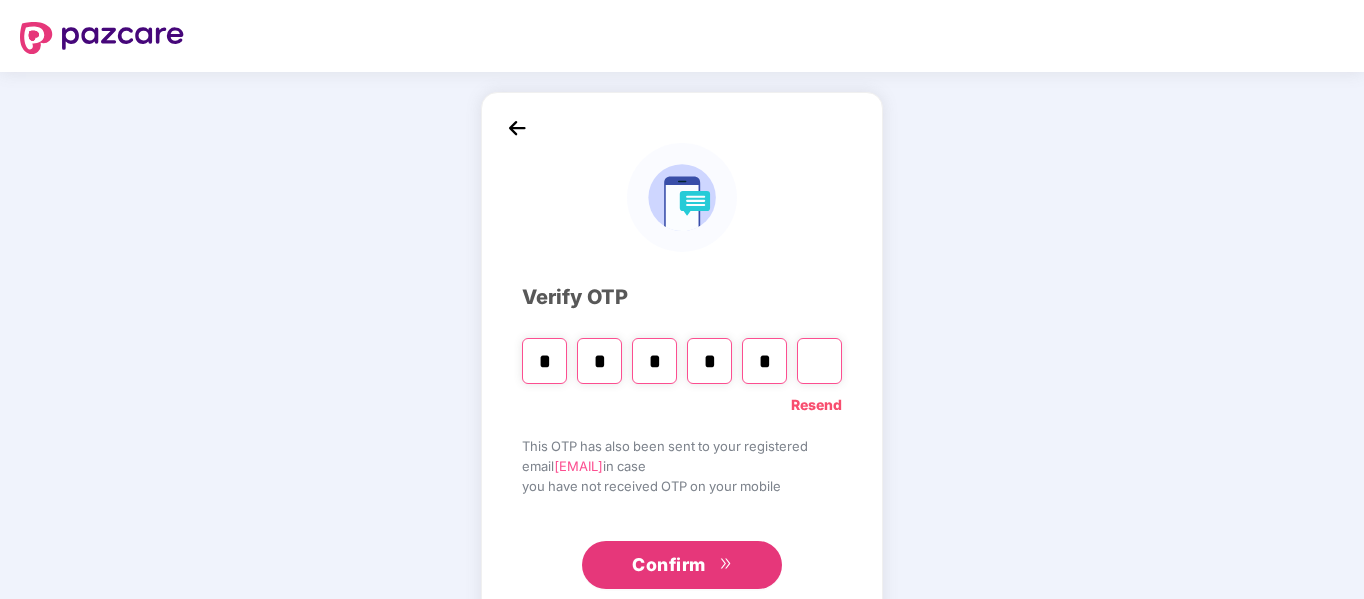 type on "*" 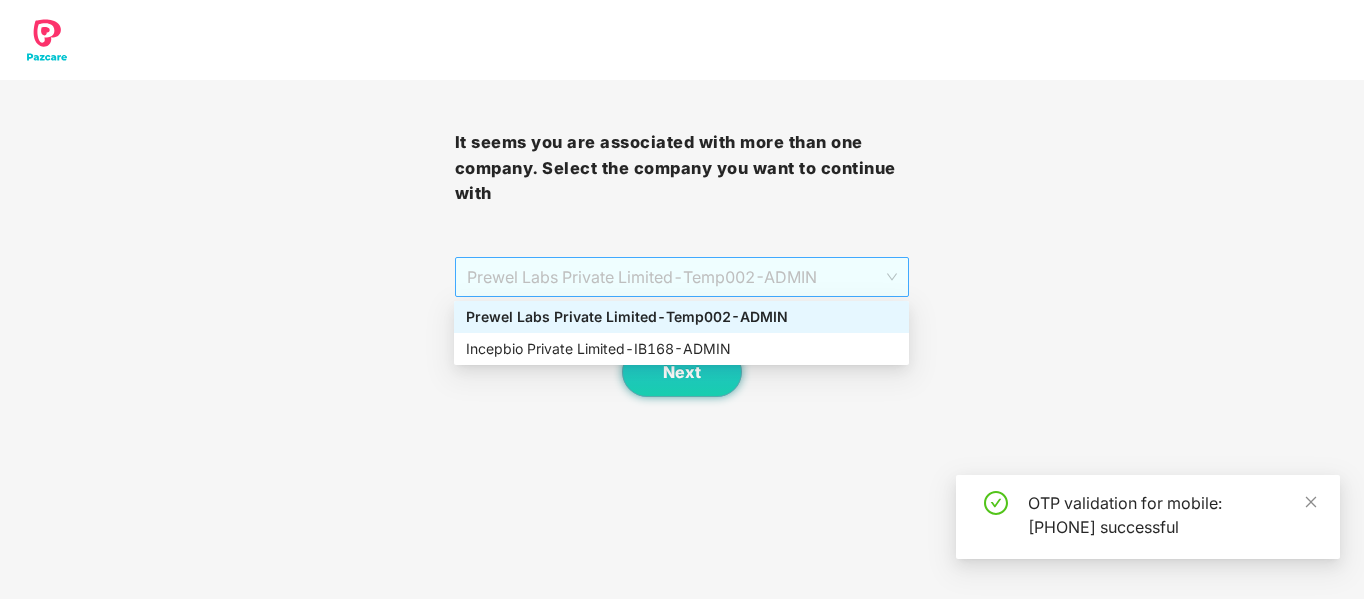 click on "Prewel Labs Private Limited - Temp002 - ADMIN" at bounding box center (682, 277) 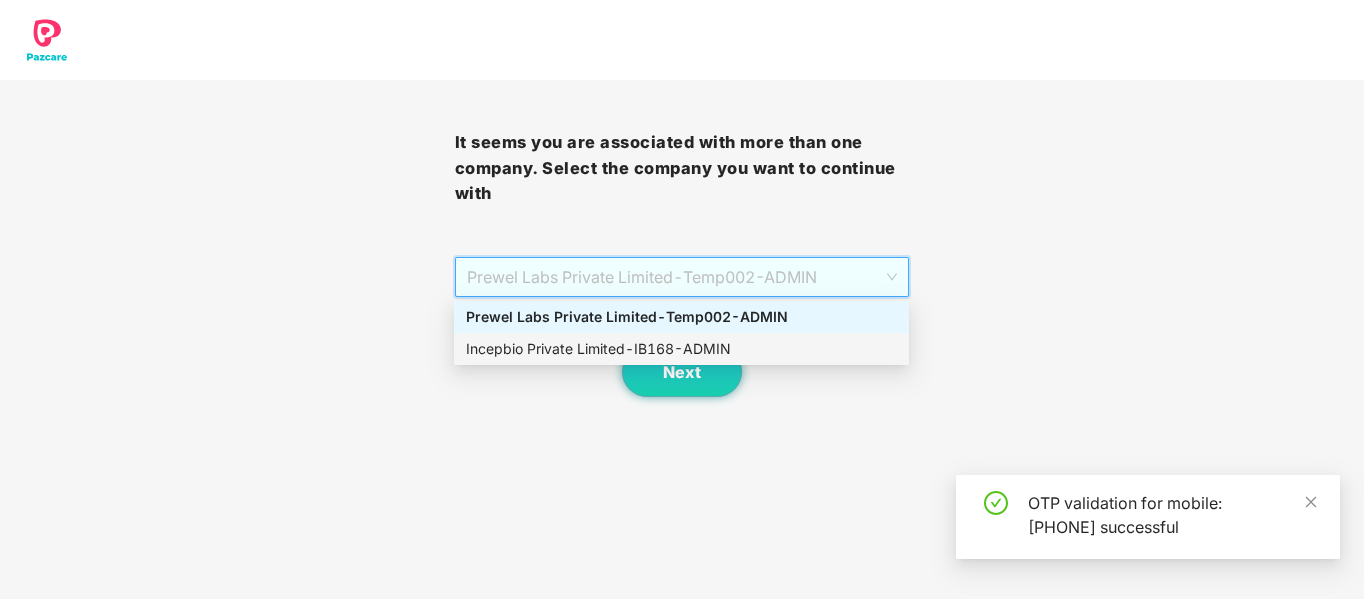 click on "Incepbio Private Limited - IB168 - ADMIN" at bounding box center [681, 349] 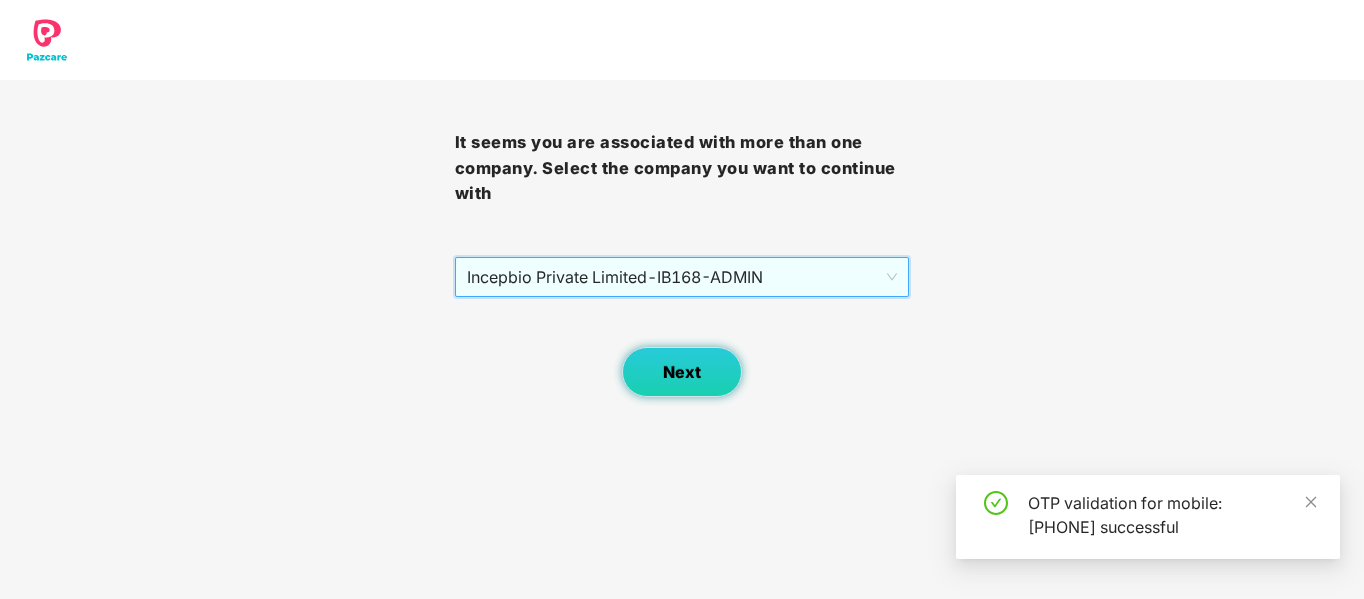 click on "Next" at bounding box center (682, 372) 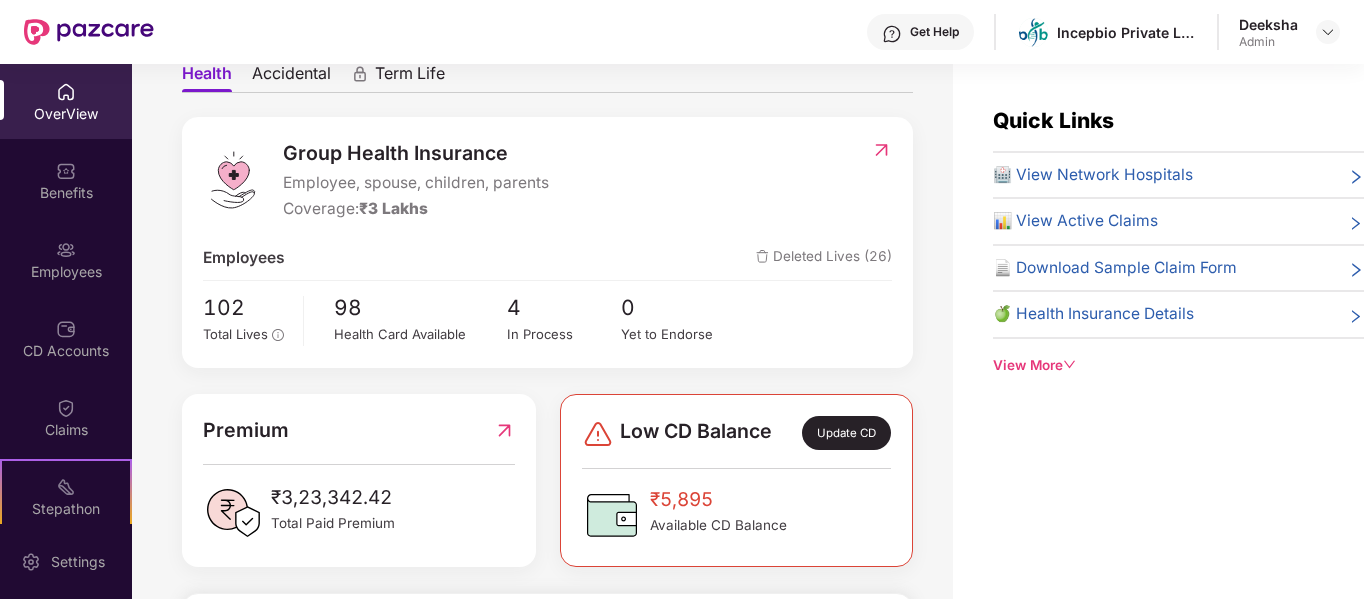 scroll, scrollTop: 0, scrollLeft: 0, axis: both 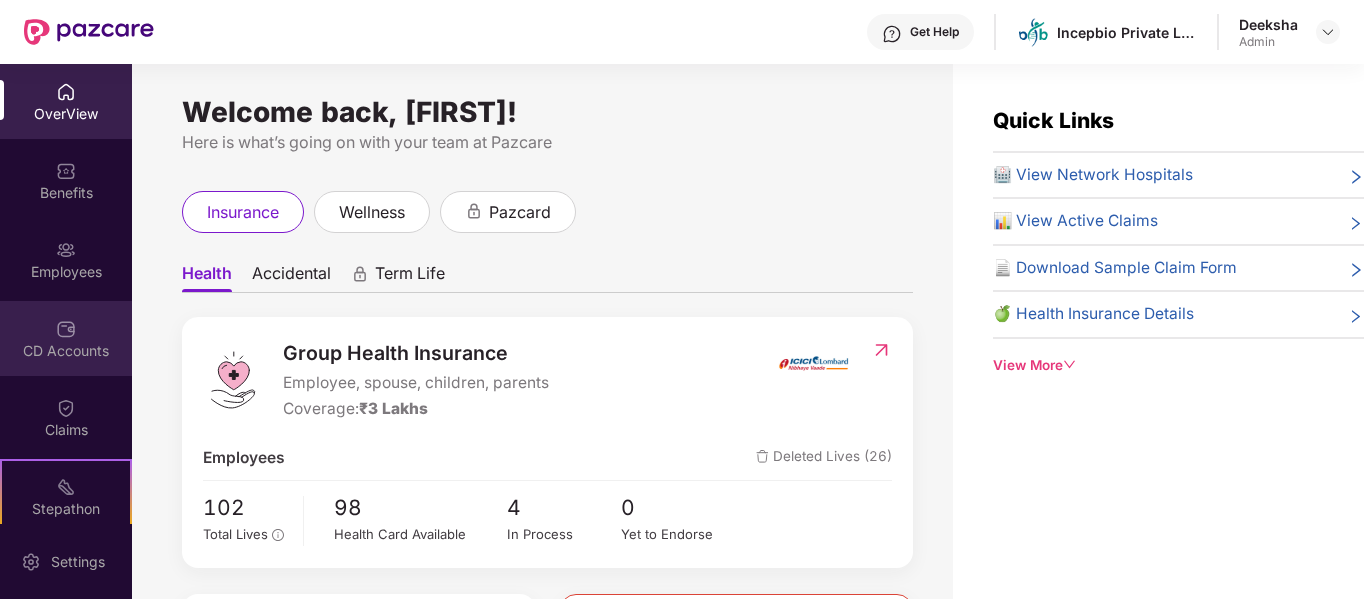 click on "CD Accounts" at bounding box center (66, 351) 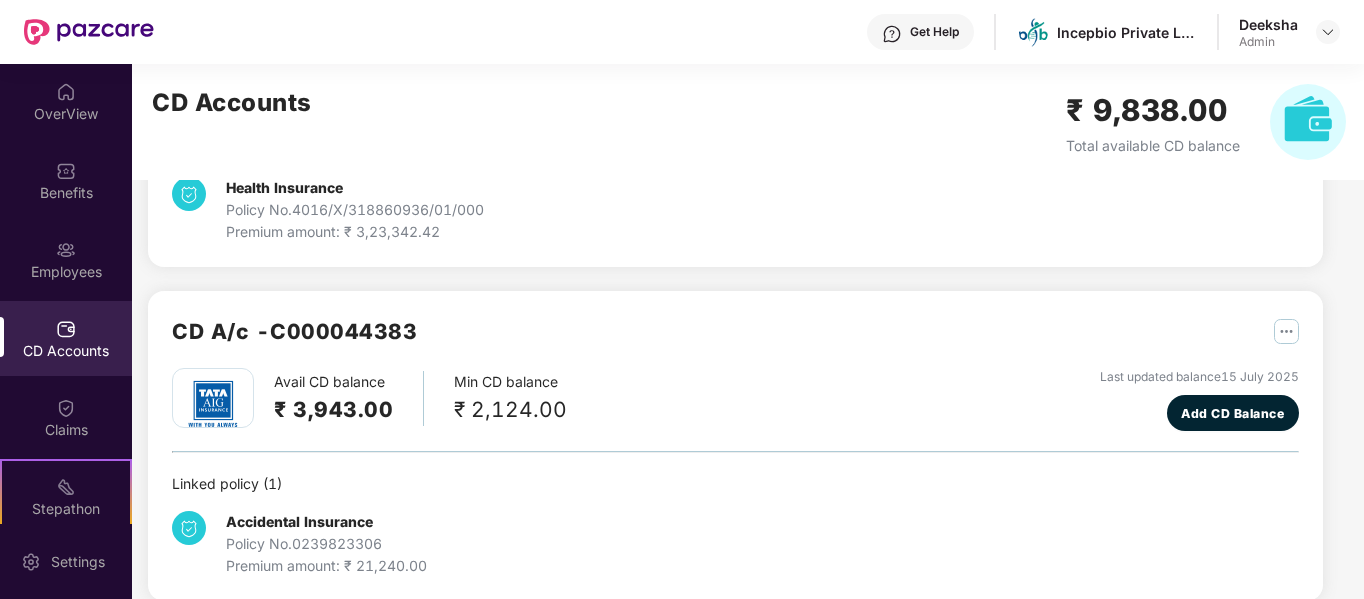 scroll, scrollTop: 385, scrollLeft: 0, axis: vertical 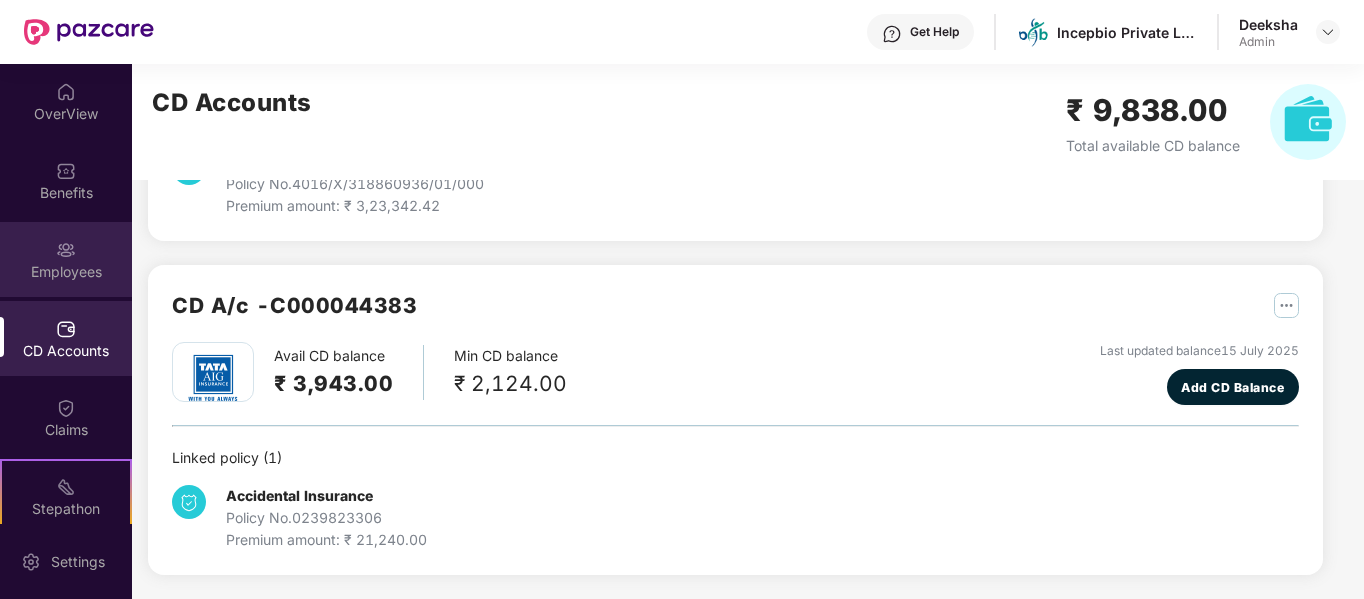 click on "Employees" at bounding box center (66, 259) 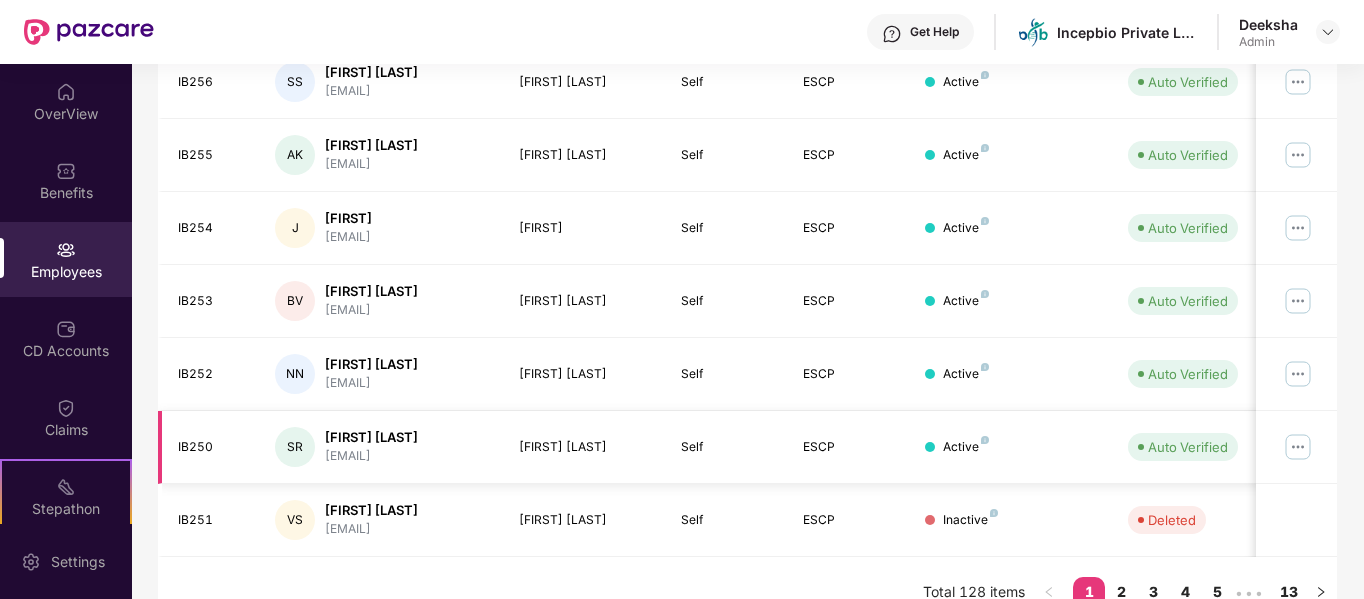 scroll, scrollTop: 630, scrollLeft: 0, axis: vertical 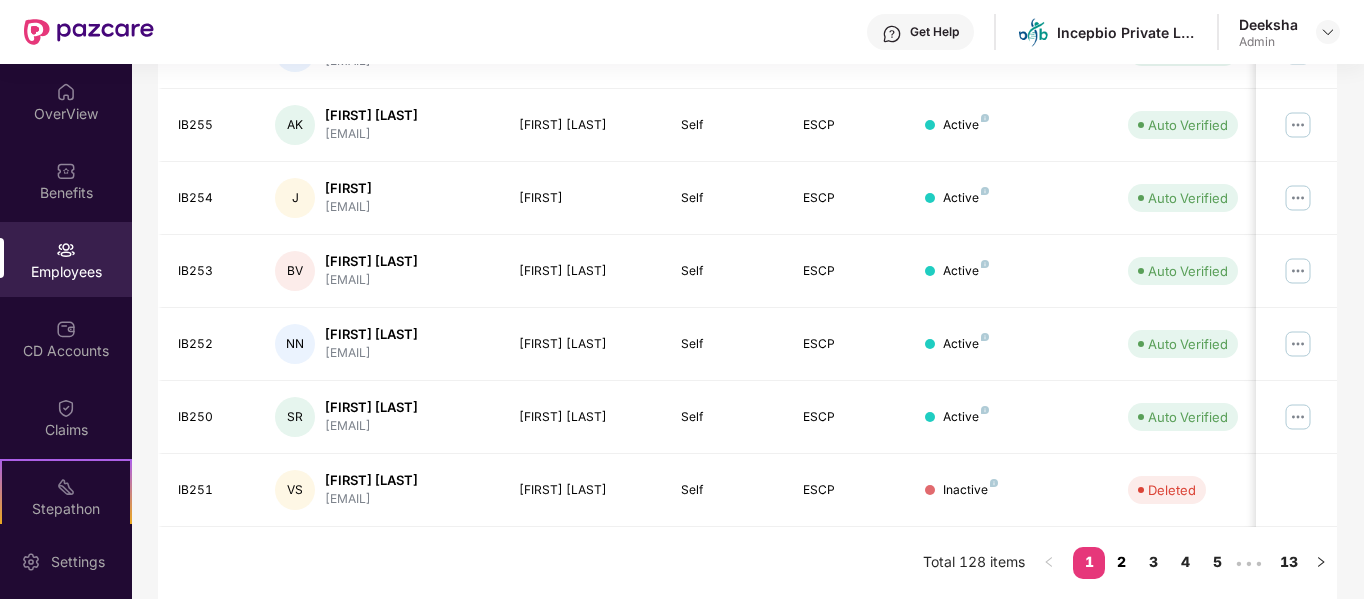 click on "2" at bounding box center [1121, 562] 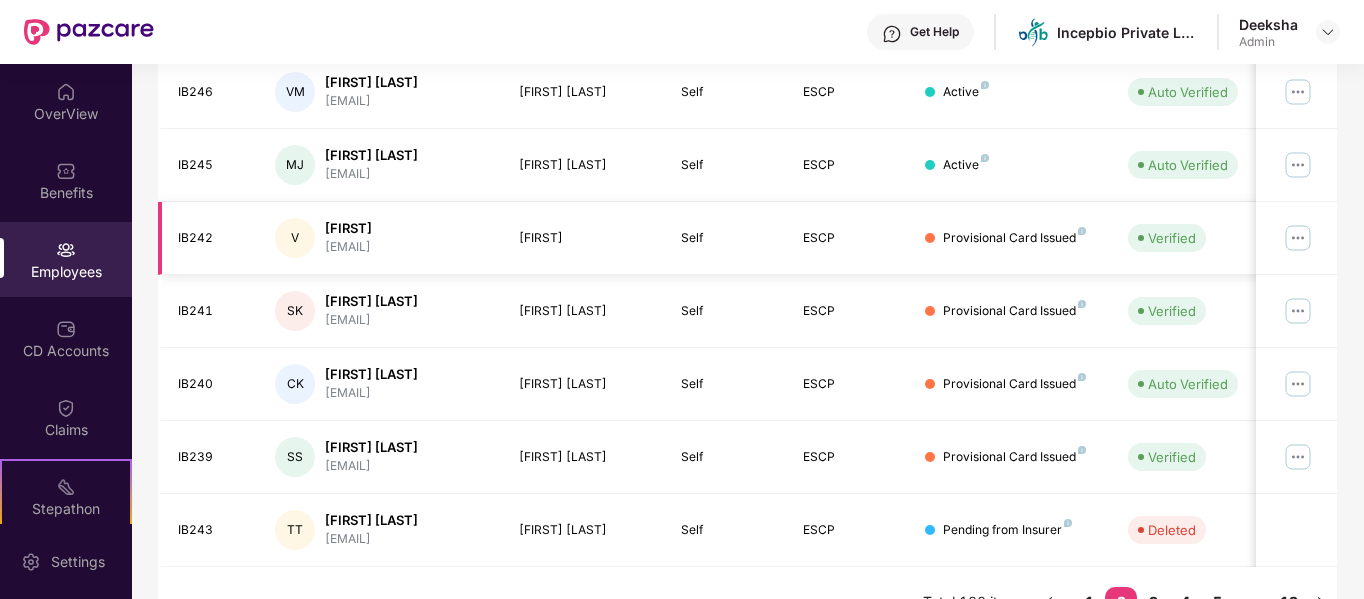 scroll, scrollTop: 630, scrollLeft: 0, axis: vertical 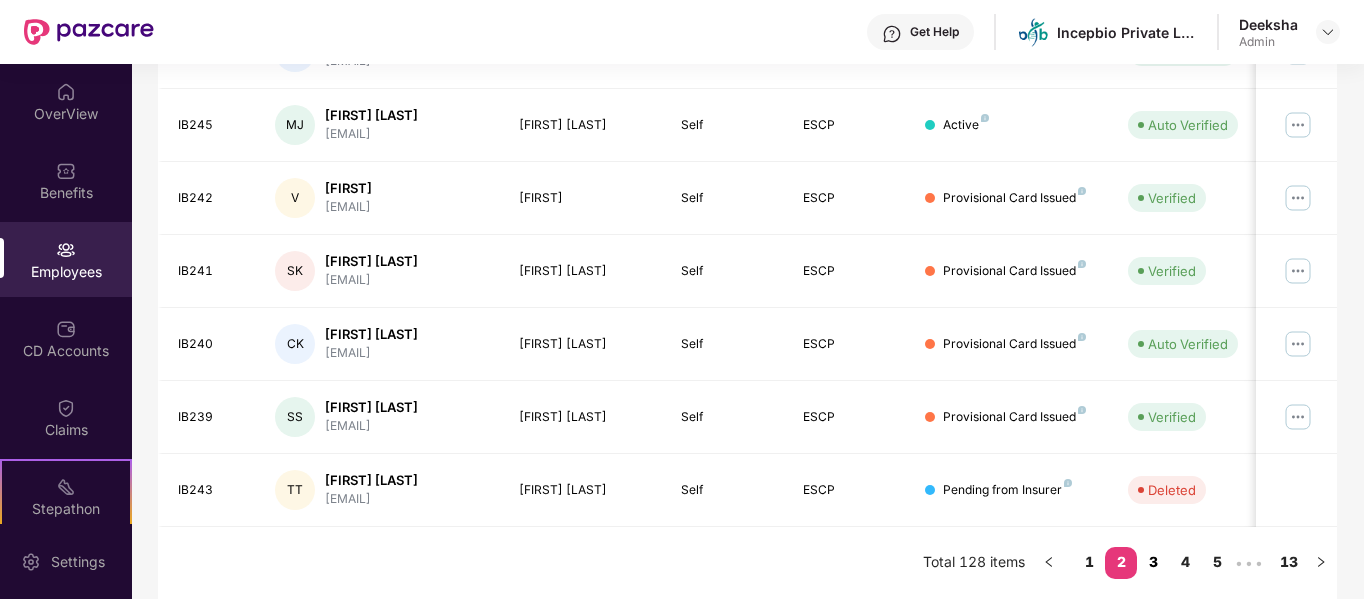 click on "3" at bounding box center [1153, 562] 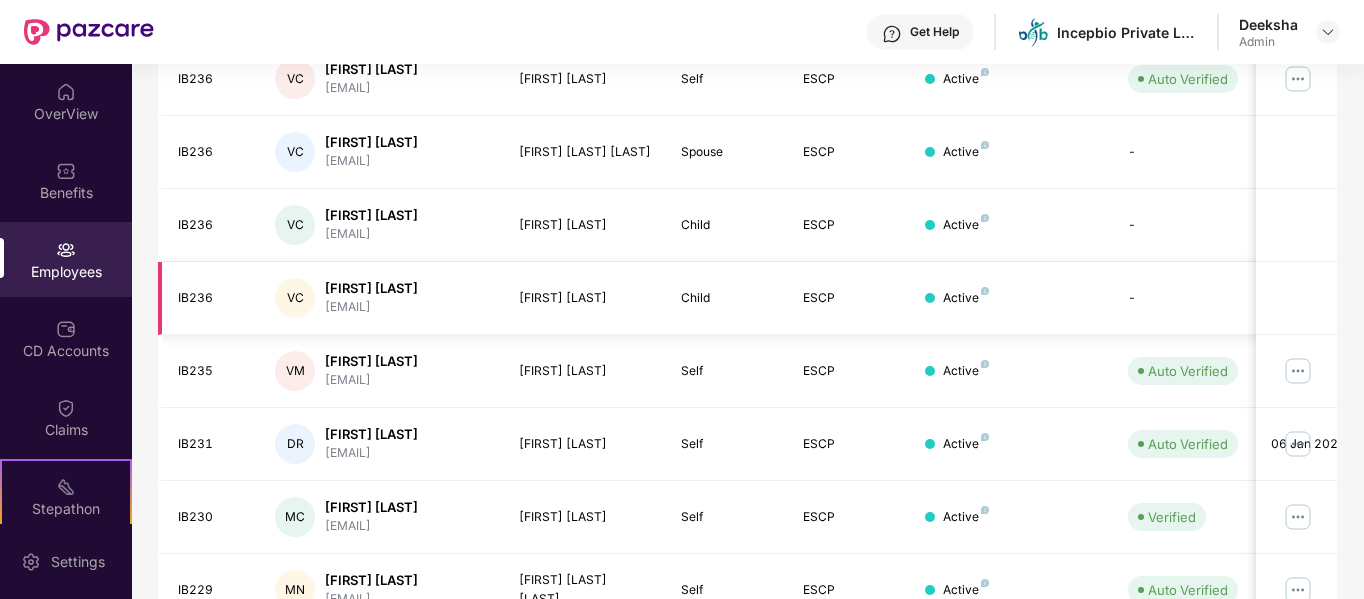 scroll, scrollTop: 630, scrollLeft: 0, axis: vertical 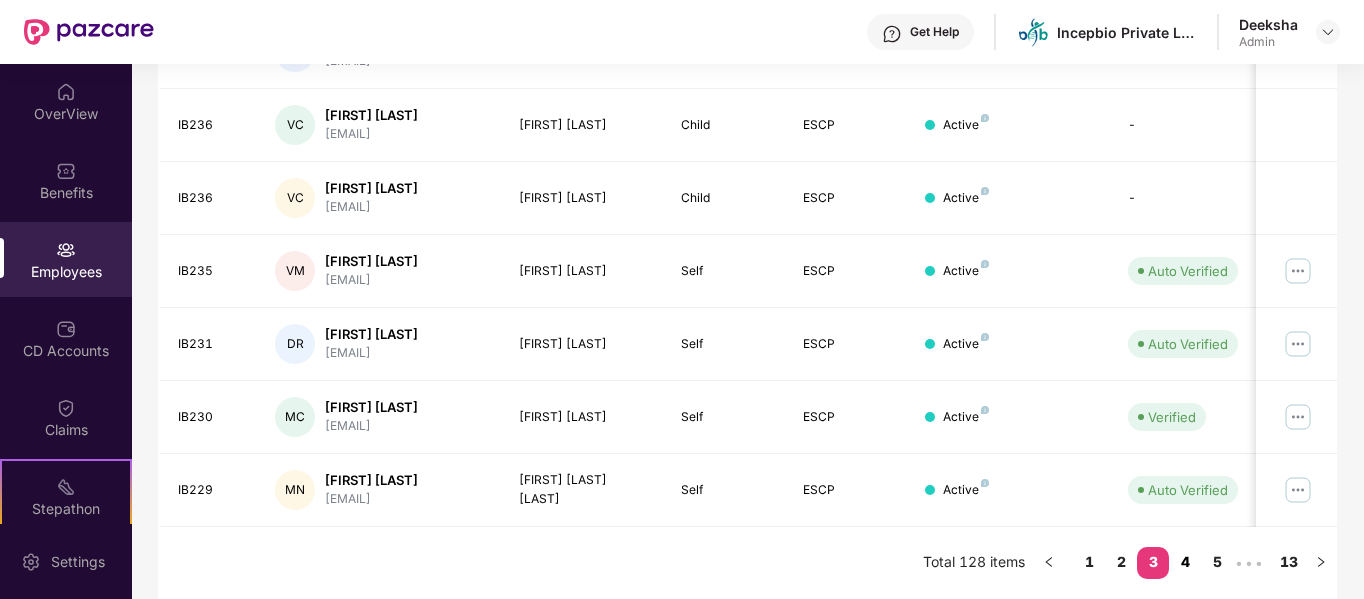 click on "4" at bounding box center (1185, 562) 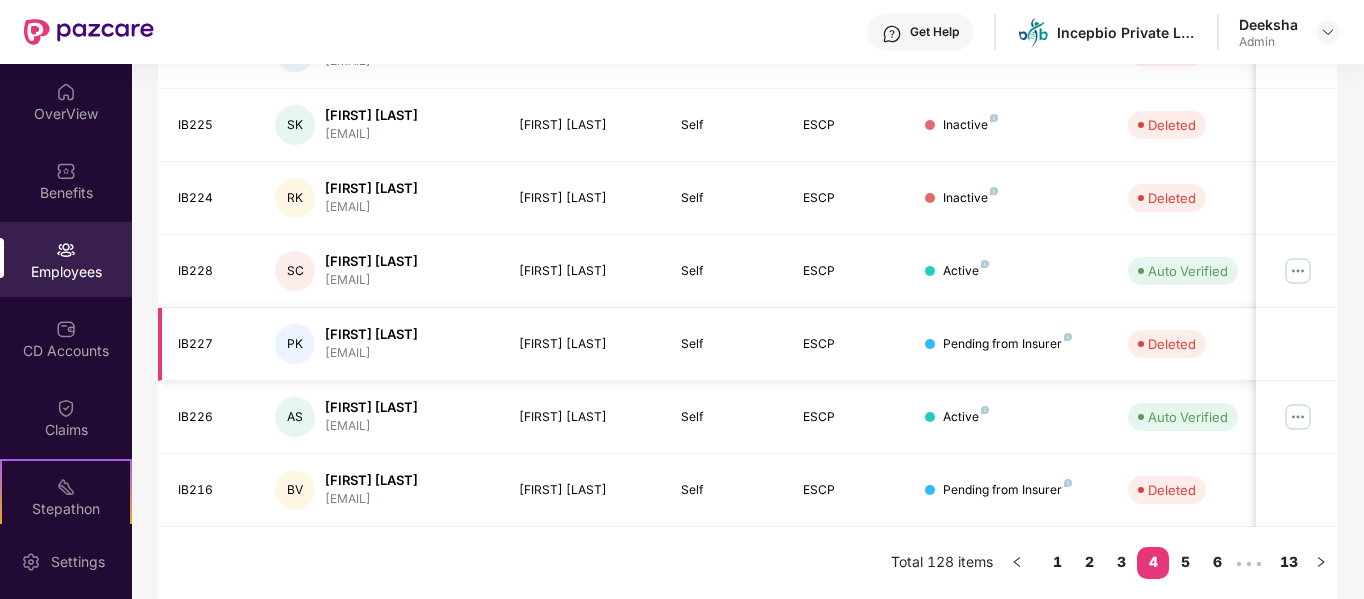 scroll, scrollTop: 647, scrollLeft: 0, axis: vertical 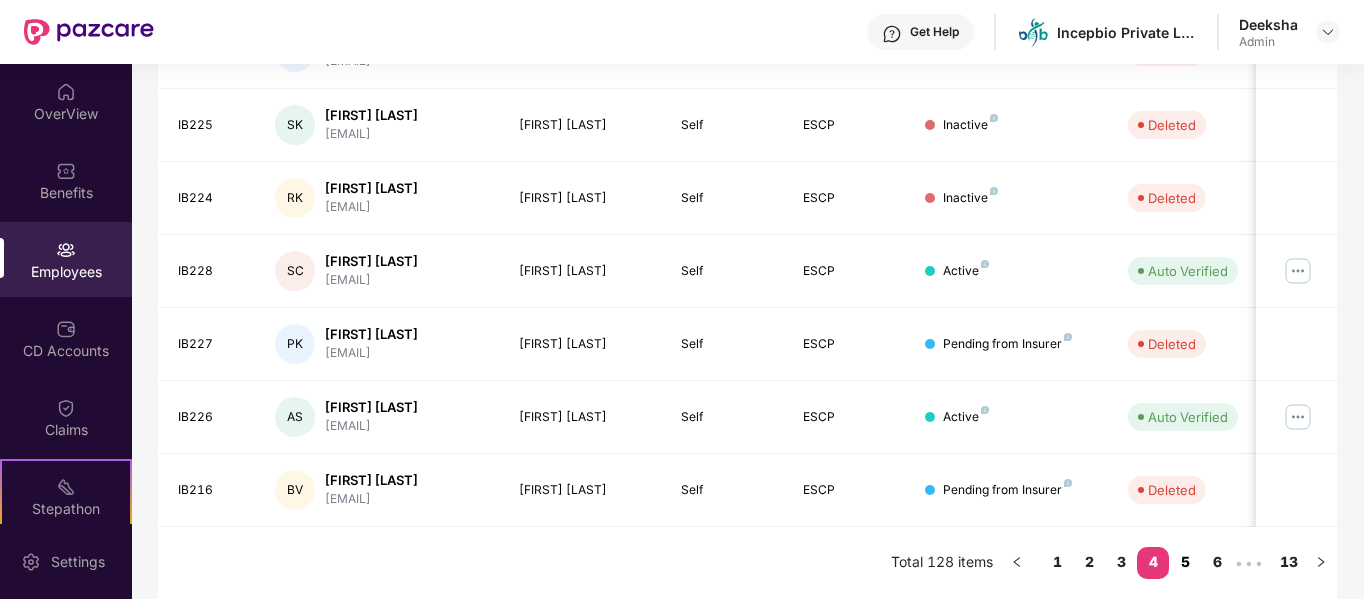click on "5" at bounding box center (1185, 562) 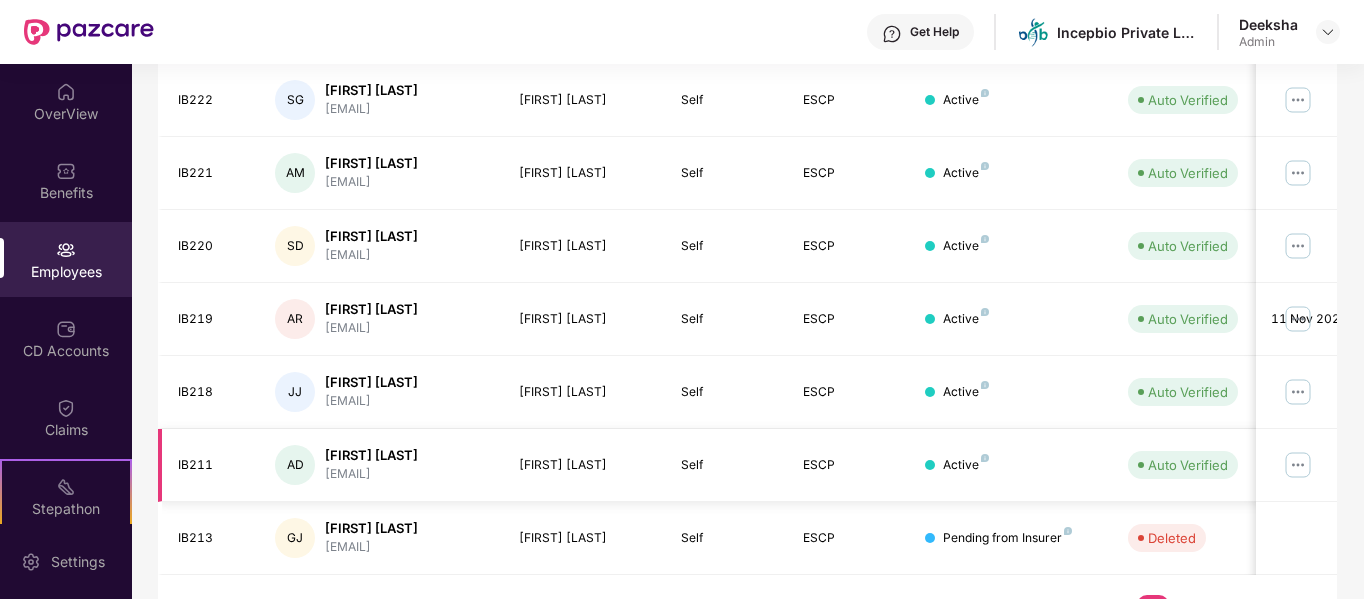scroll, scrollTop: 647, scrollLeft: 0, axis: vertical 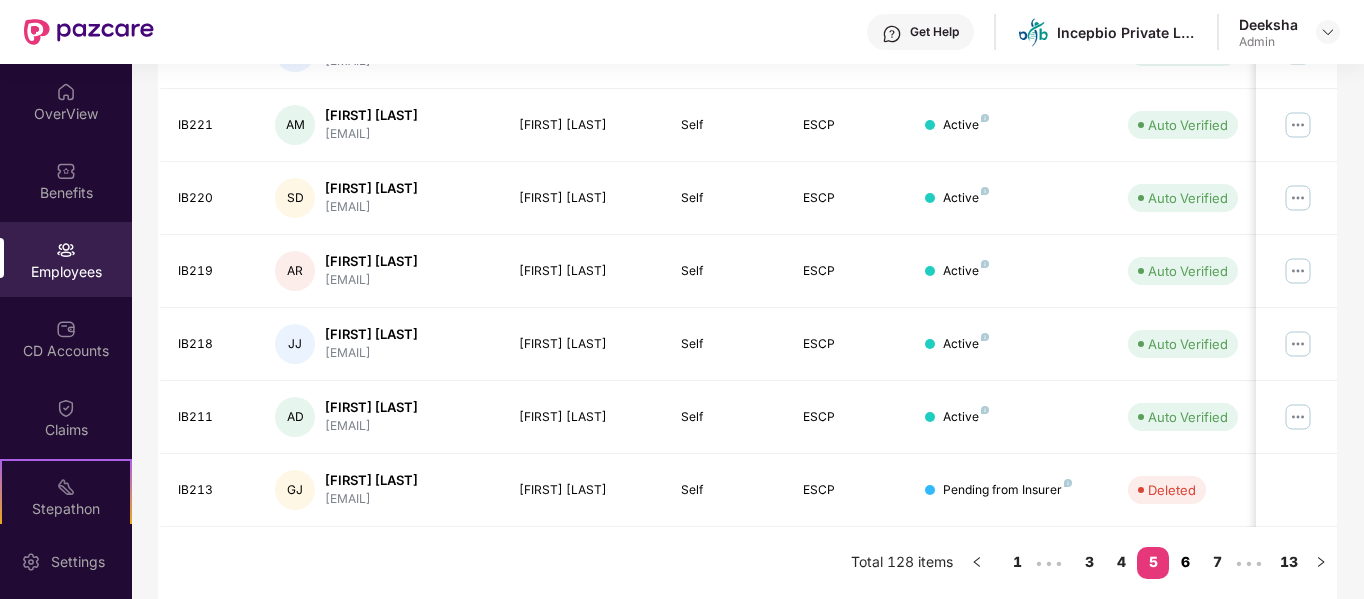click on "6" at bounding box center [1185, 562] 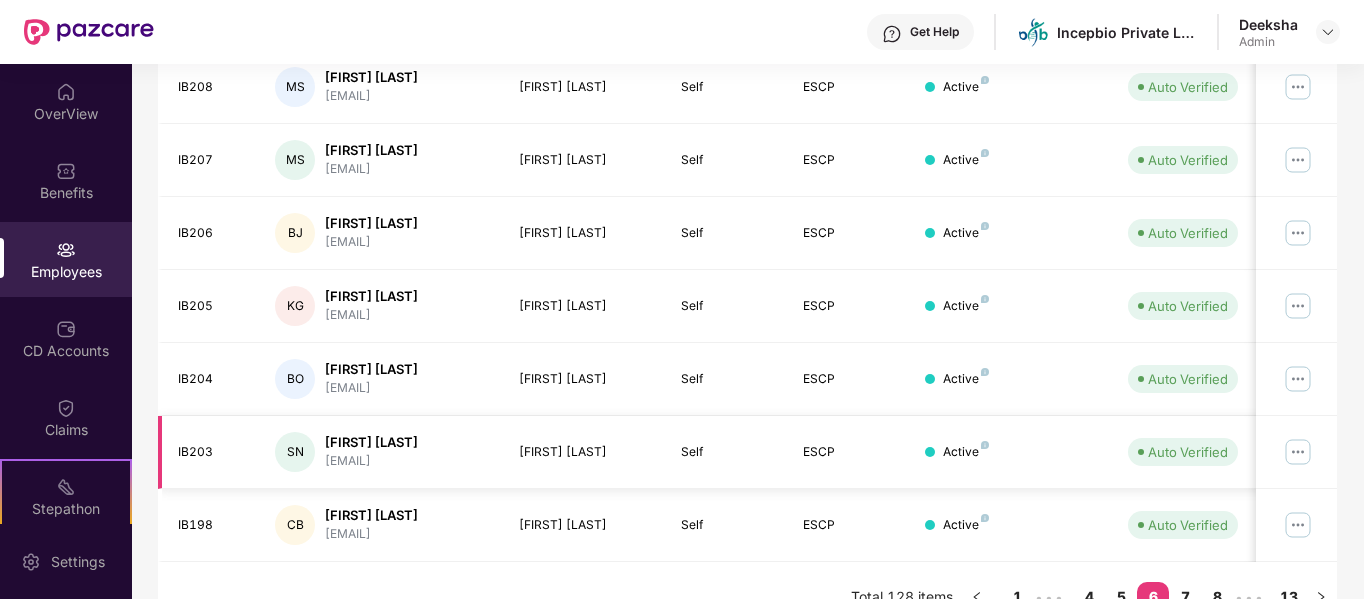 scroll, scrollTop: 630, scrollLeft: 0, axis: vertical 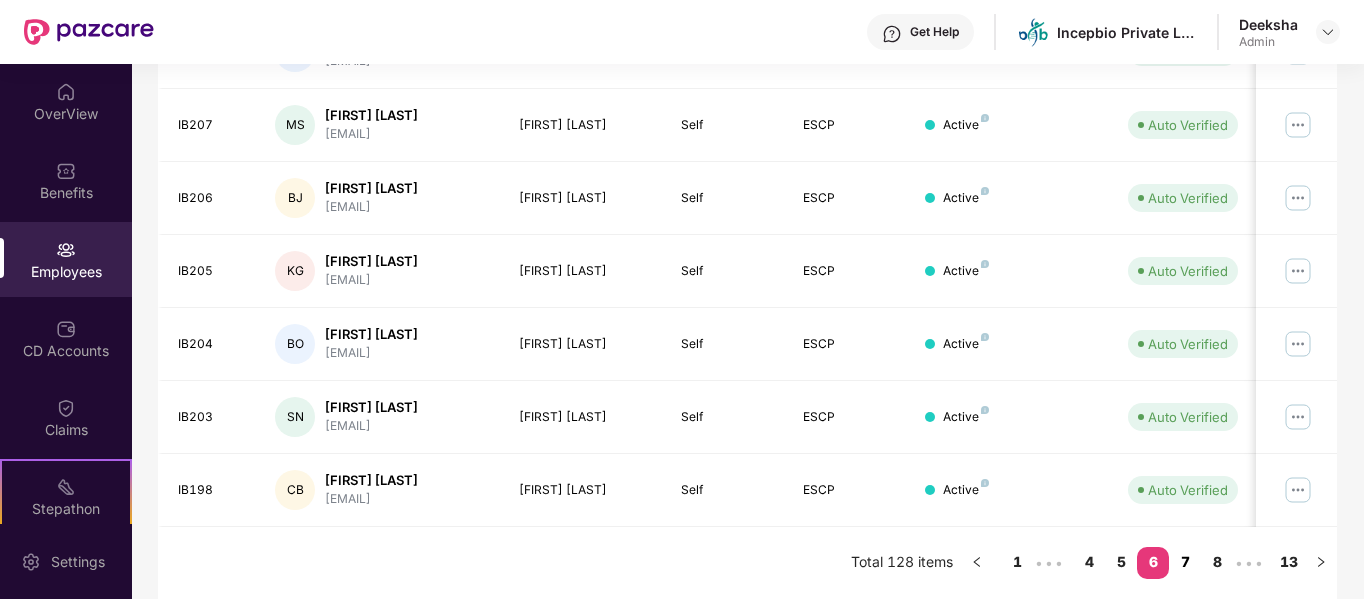 click on "7" at bounding box center (1185, 562) 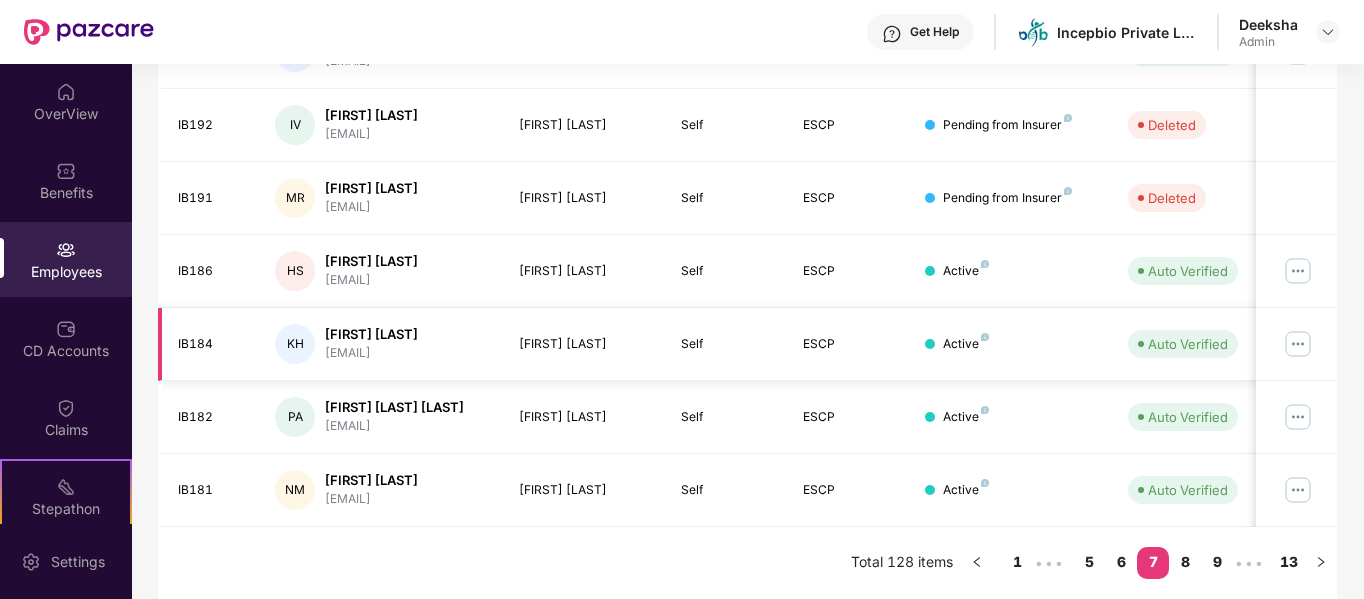 scroll, scrollTop: 330, scrollLeft: 0, axis: vertical 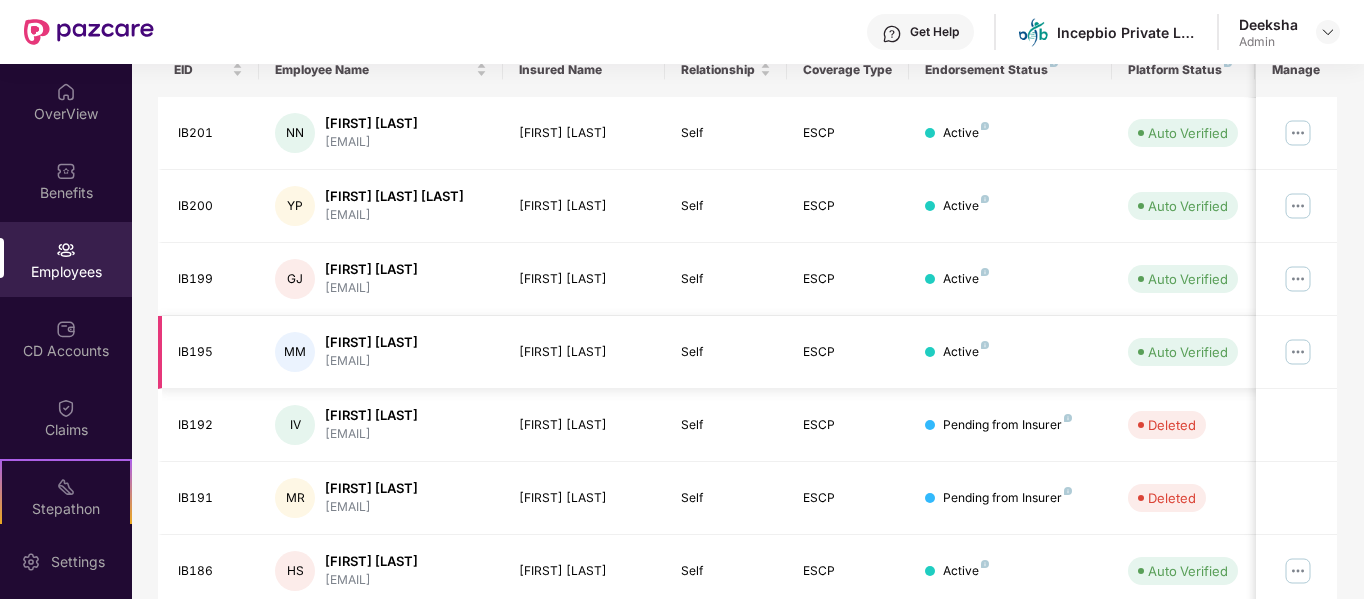 click at bounding box center (1298, 352) 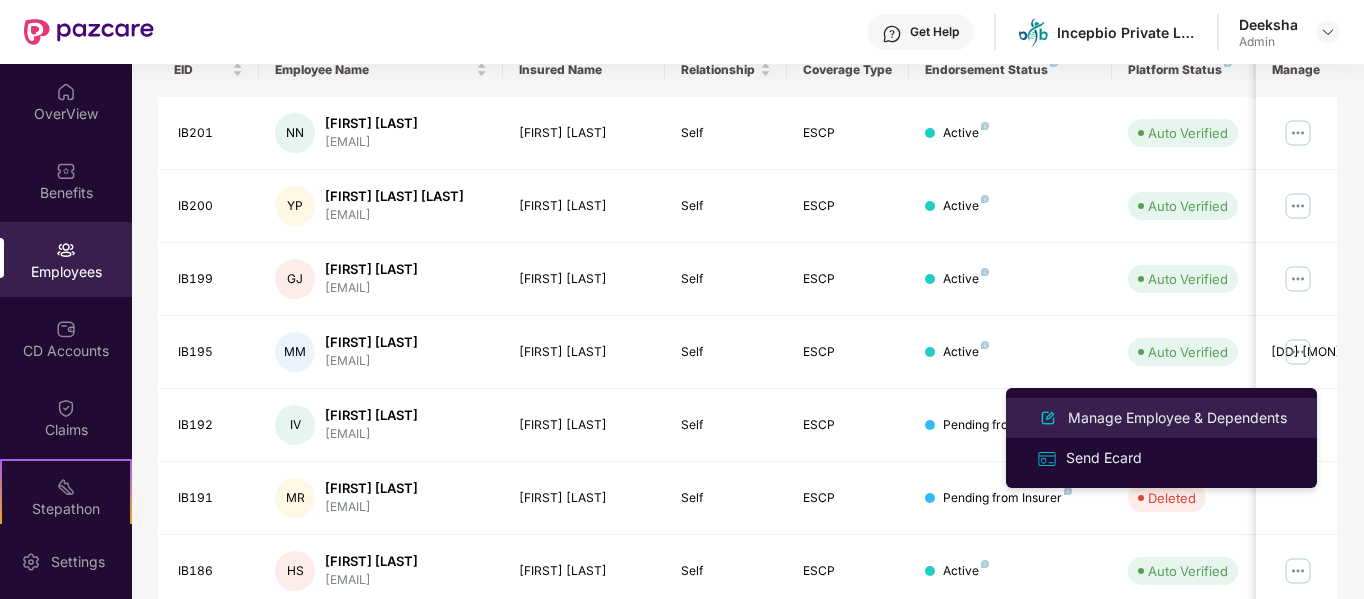 click on "Manage Employee & Dependents" at bounding box center [1177, 418] 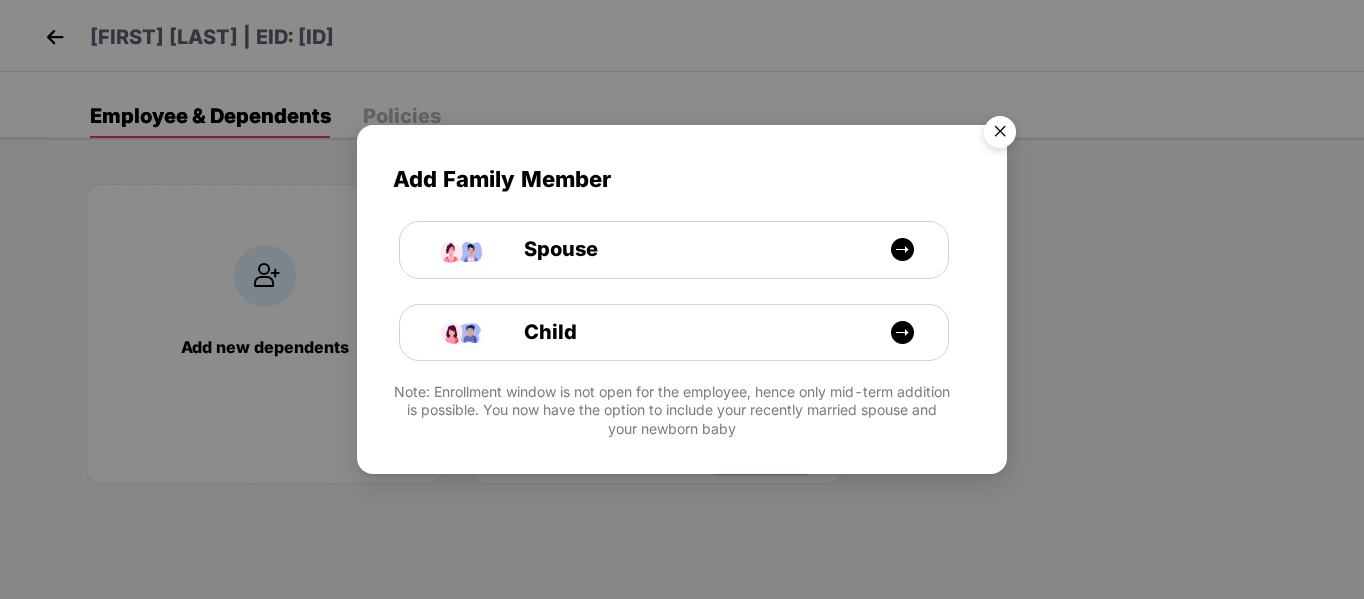 click at bounding box center (1000, 135) 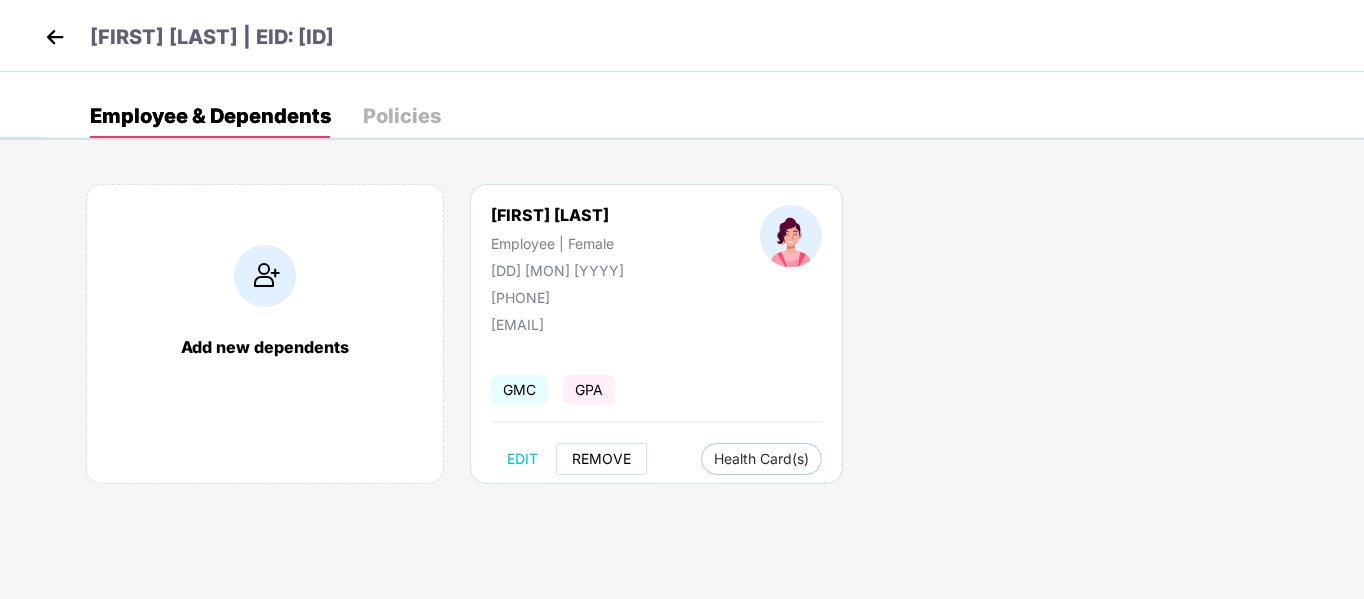 click on "REMOVE" at bounding box center (601, 459) 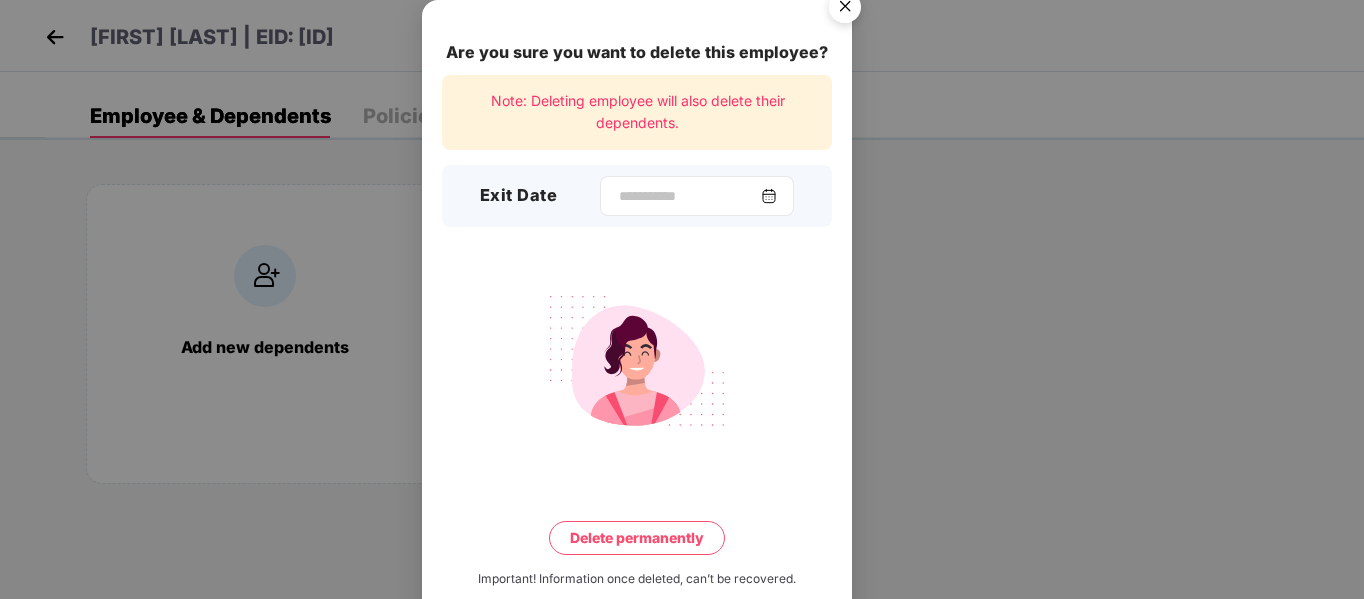 click at bounding box center [697, 196] 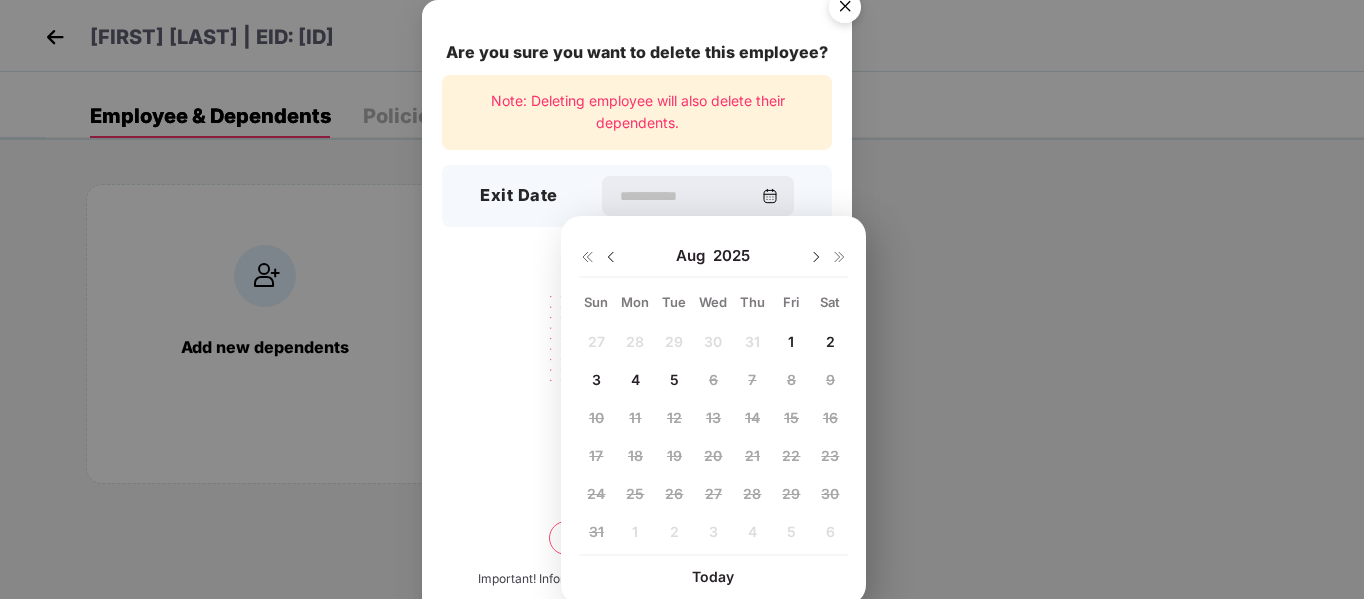click on "1" at bounding box center [791, 341] 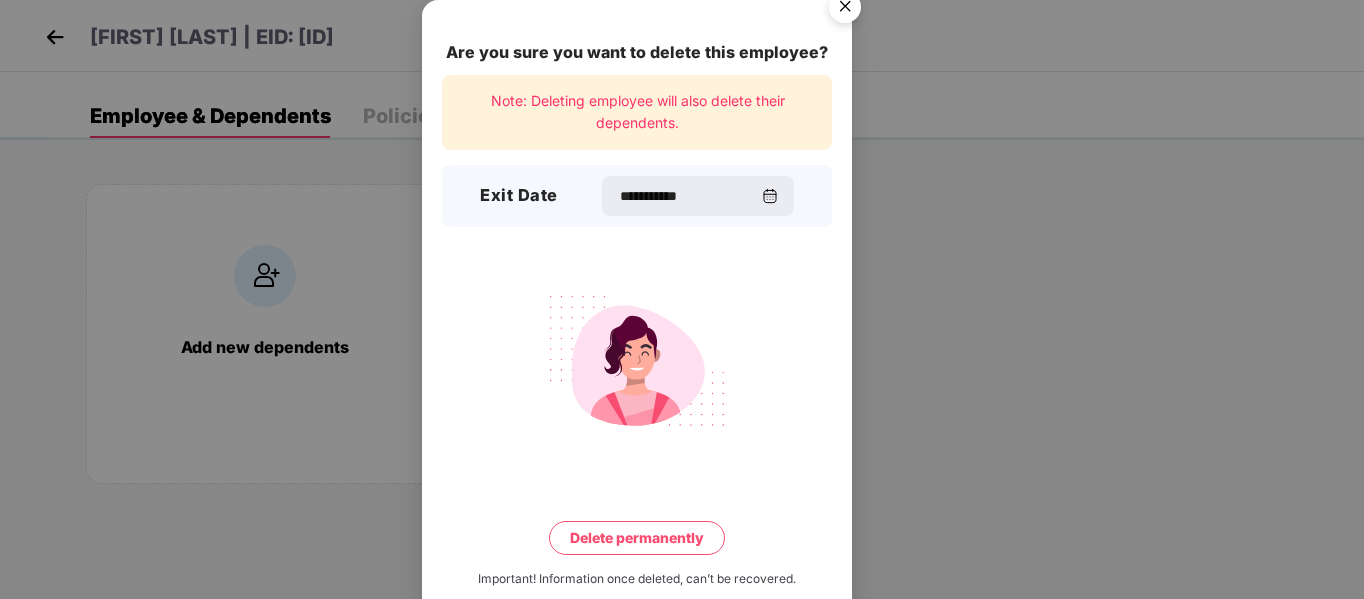 click on "Delete permanently" at bounding box center (637, 538) 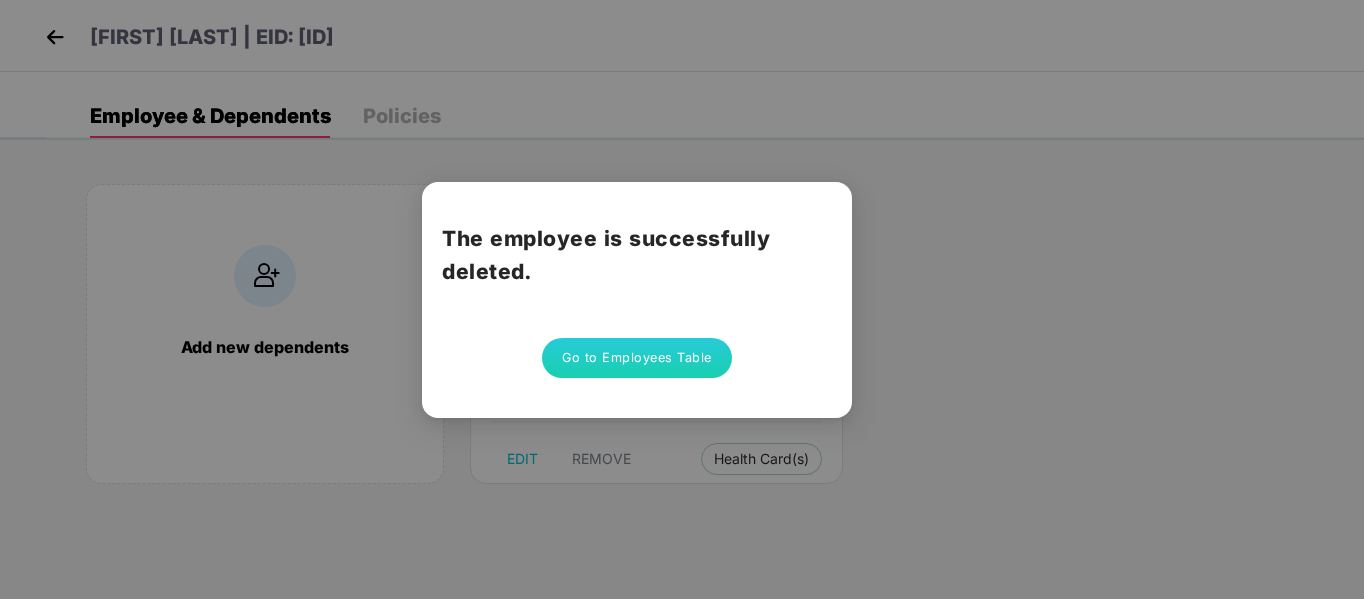 click on "Go to Employees Table" at bounding box center [637, 358] 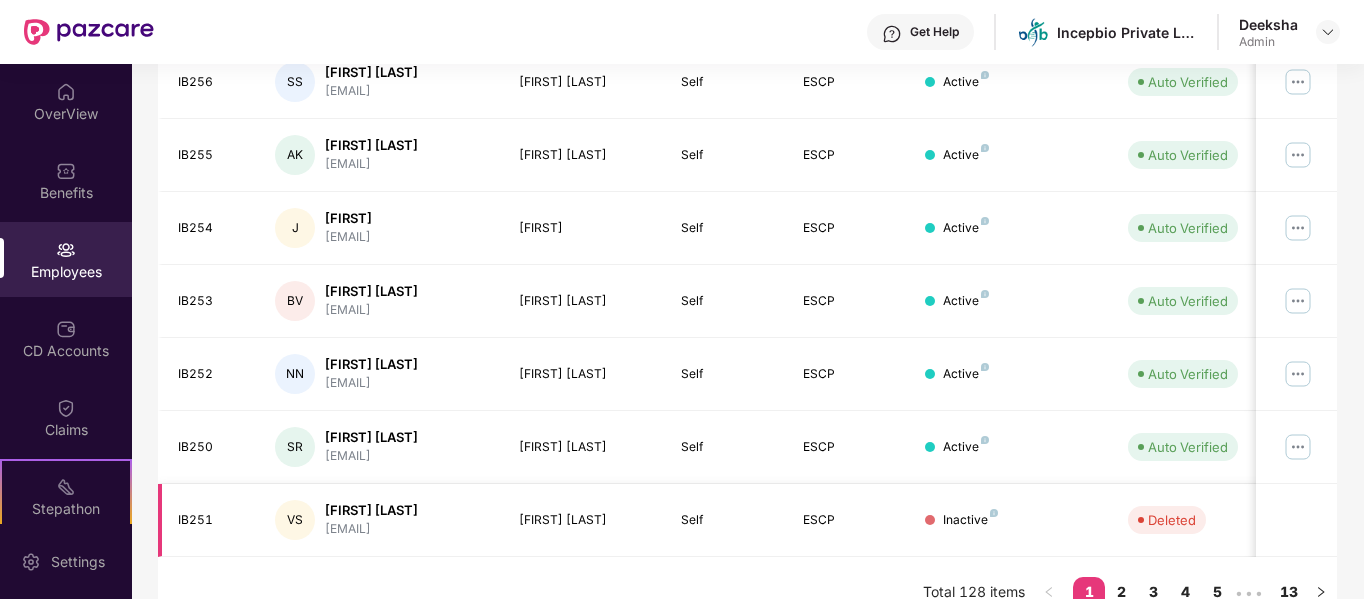 scroll, scrollTop: 630, scrollLeft: 0, axis: vertical 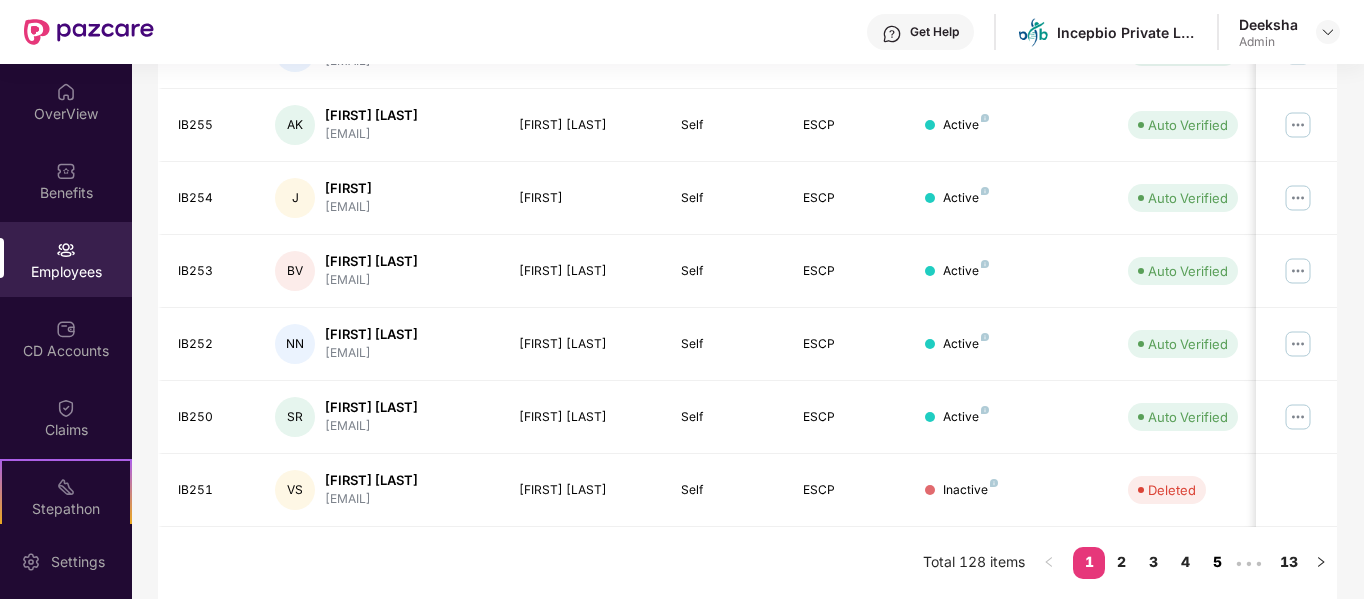 click on "5" at bounding box center (1217, 562) 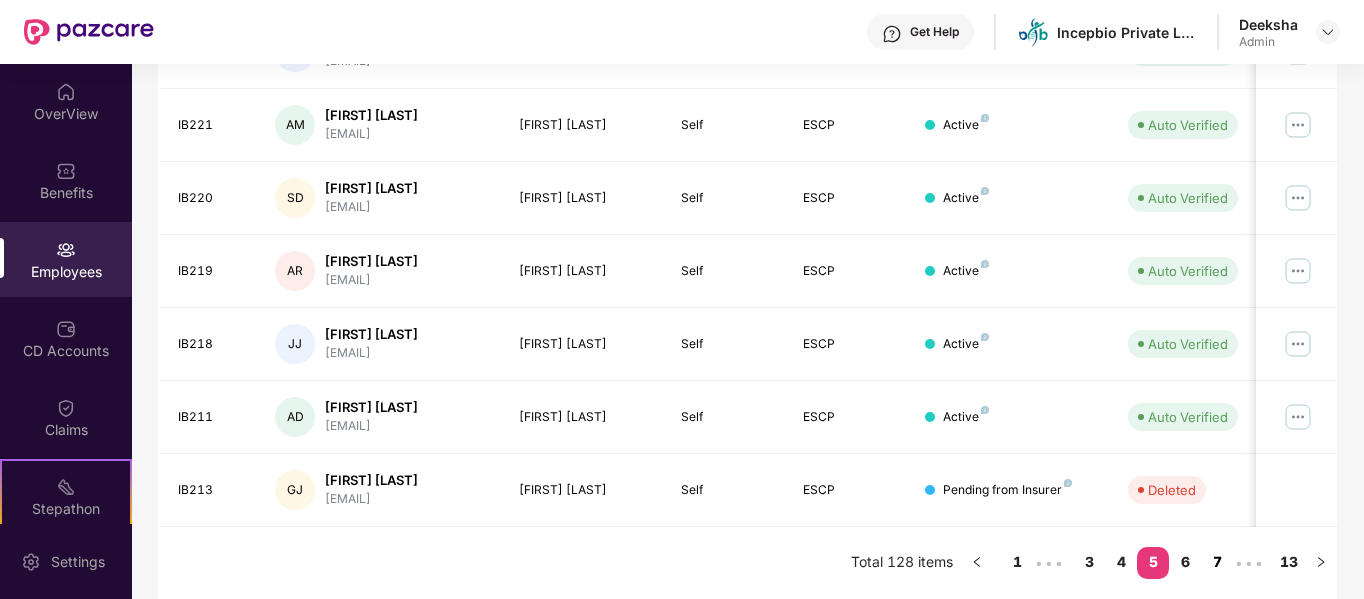 click on "7" at bounding box center (1217, 562) 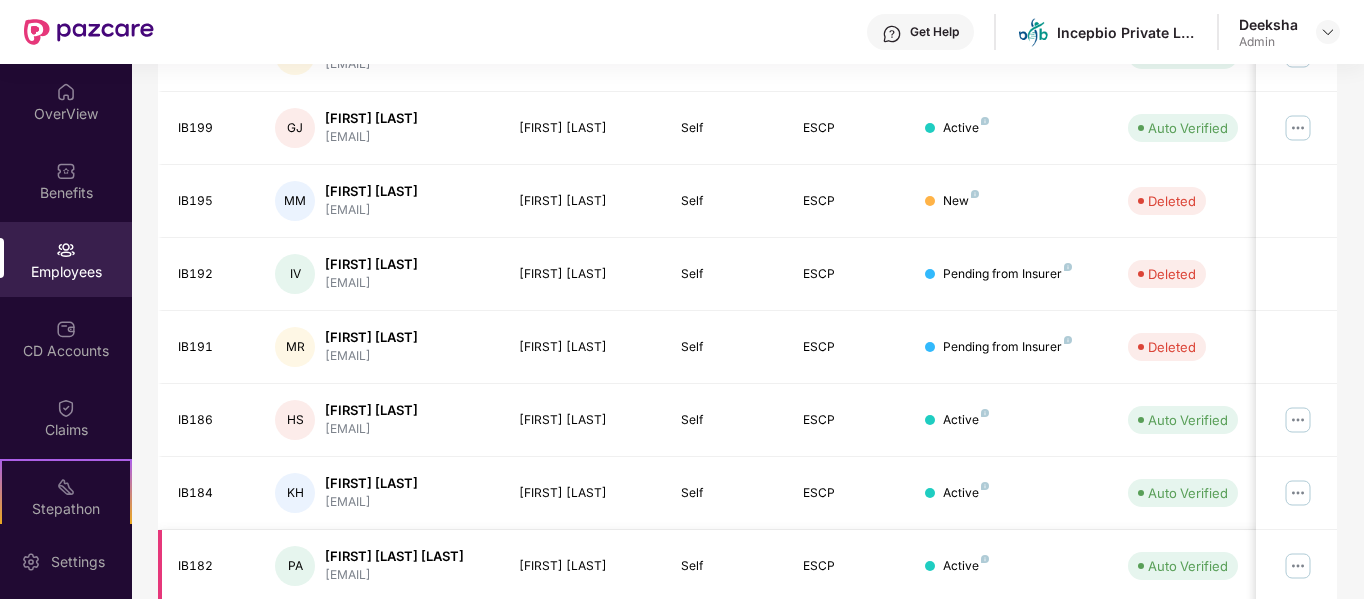 scroll, scrollTop: 464, scrollLeft: 0, axis: vertical 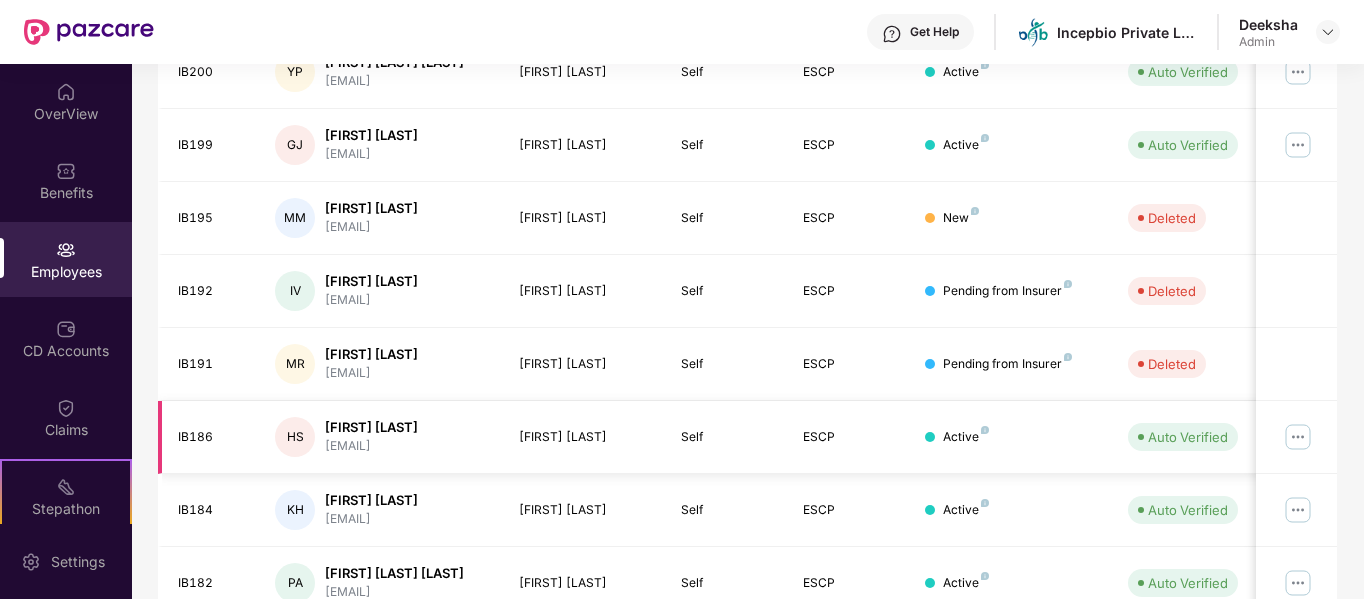 click at bounding box center [1298, 437] 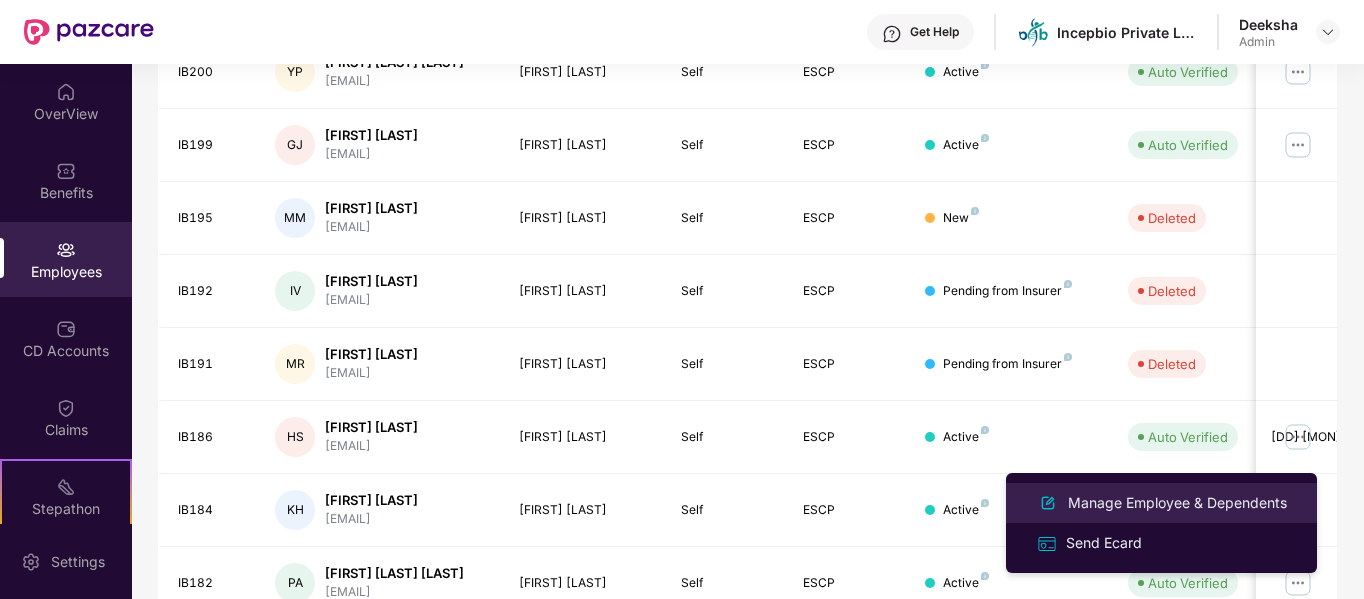 click on "Manage Employee & Dependents" at bounding box center [1177, 503] 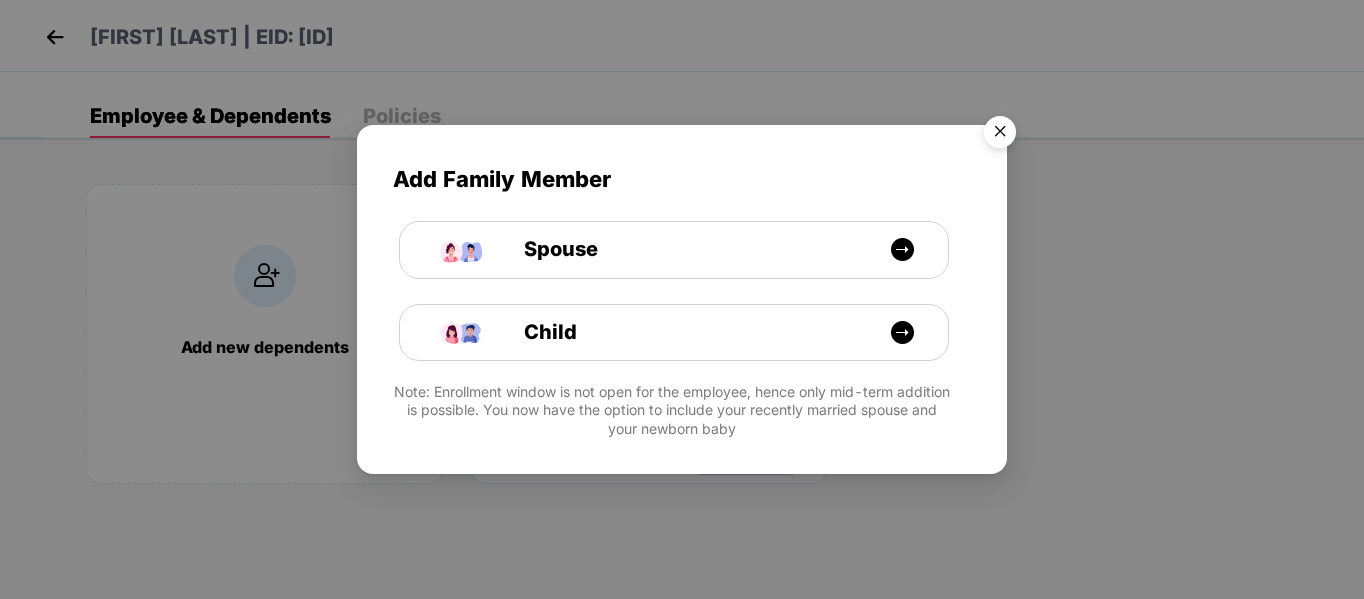 click at bounding box center [1000, 135] 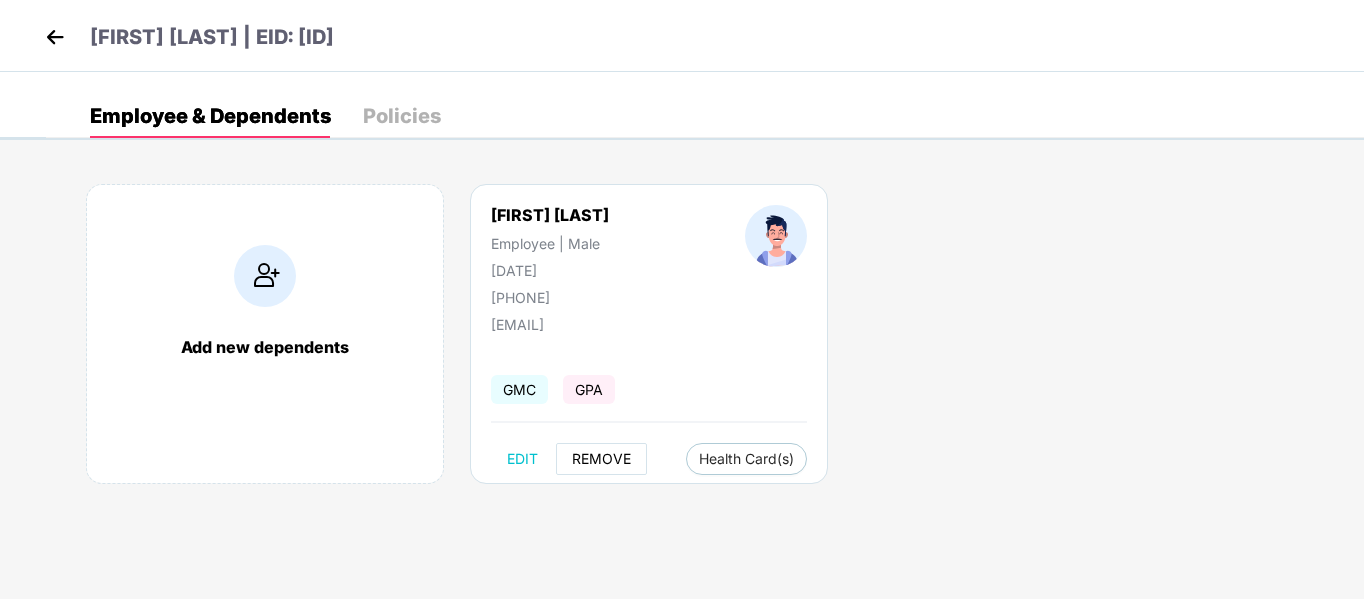 click on "REMOVE" at bounding box center (601, 459) 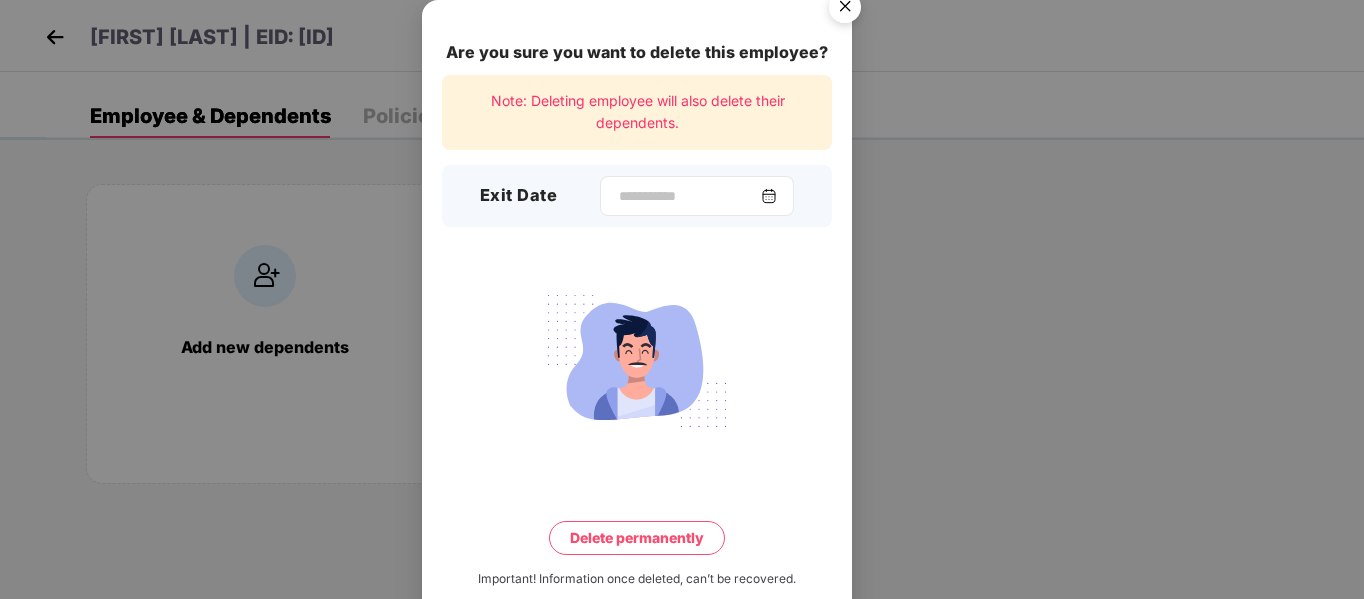 click at bounding box center [769, 196] 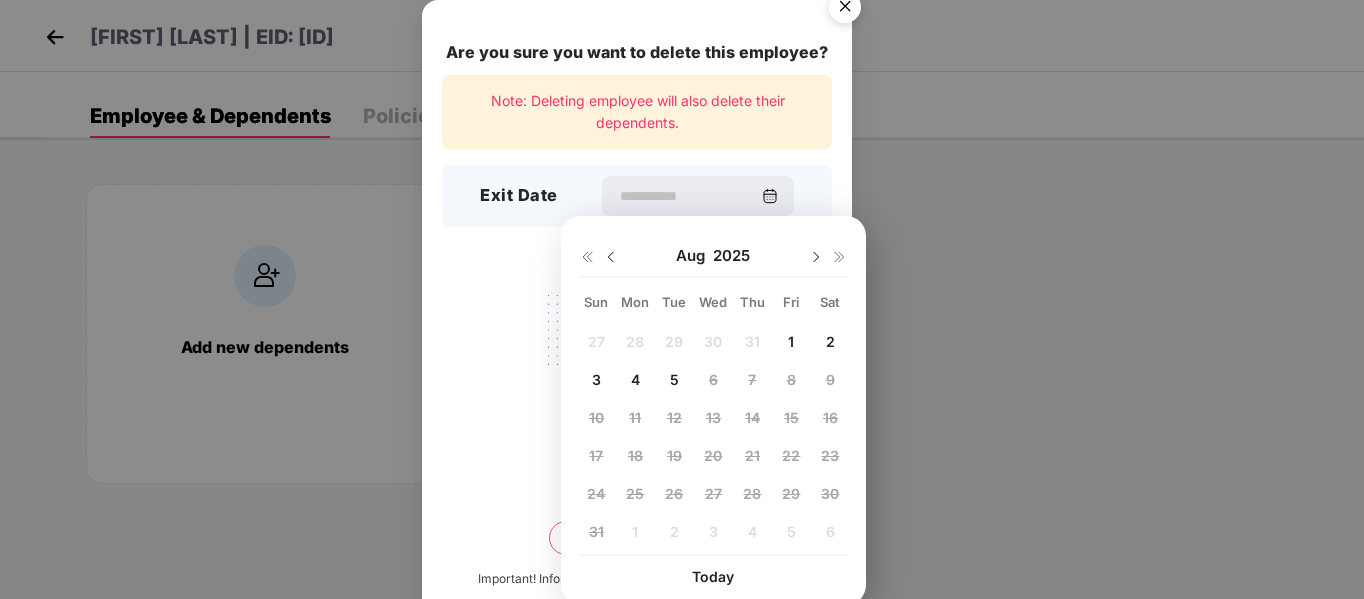 click at bounding box center [611, 257] 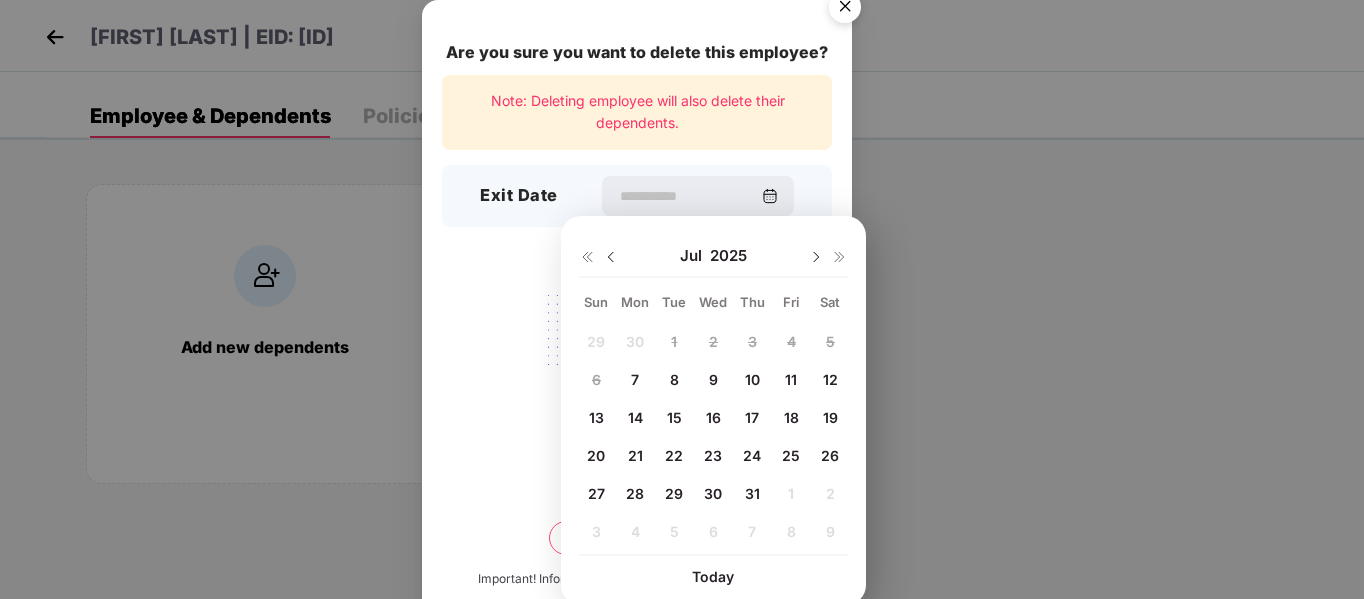click on "25" at bounding box center [791, 455] 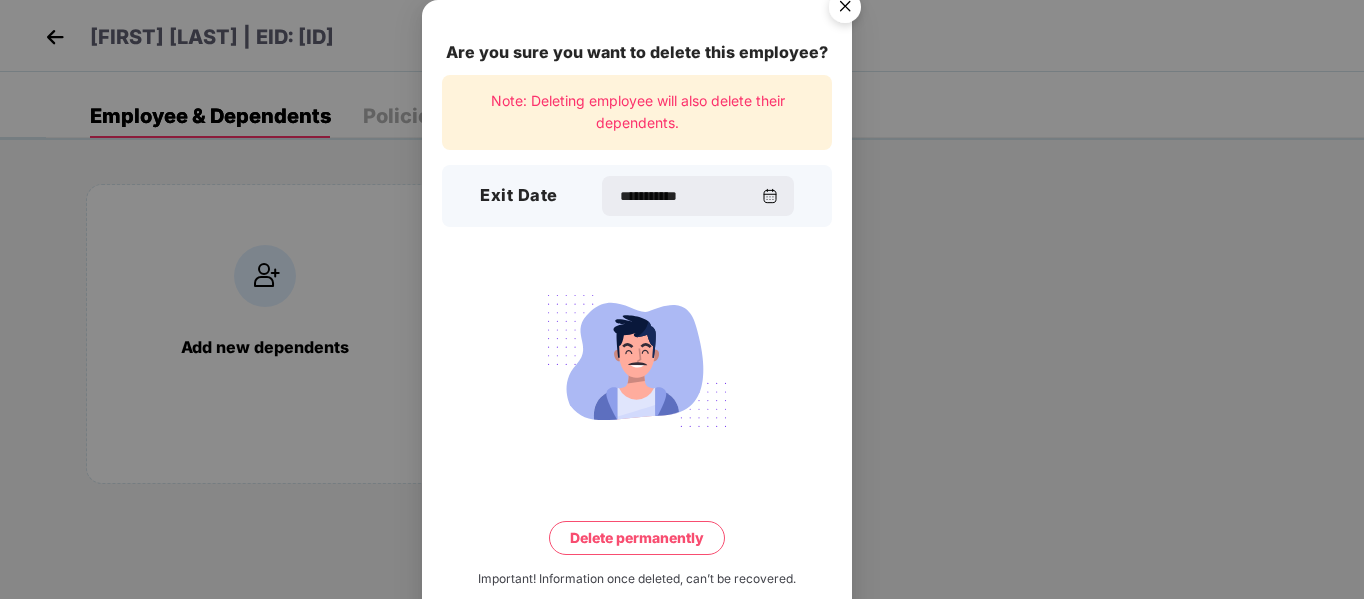 click on "Delete permanently" at bounding box center (637, 538) 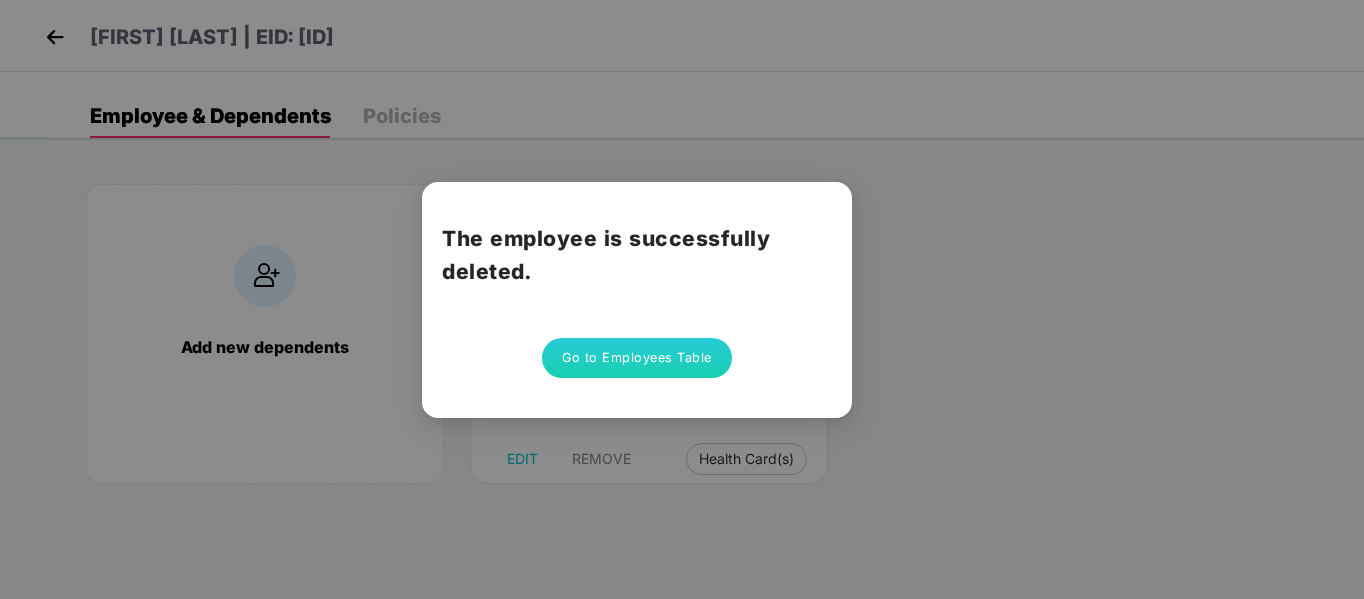 click on "Go to Employees Table" at bounding box center [637, 358] 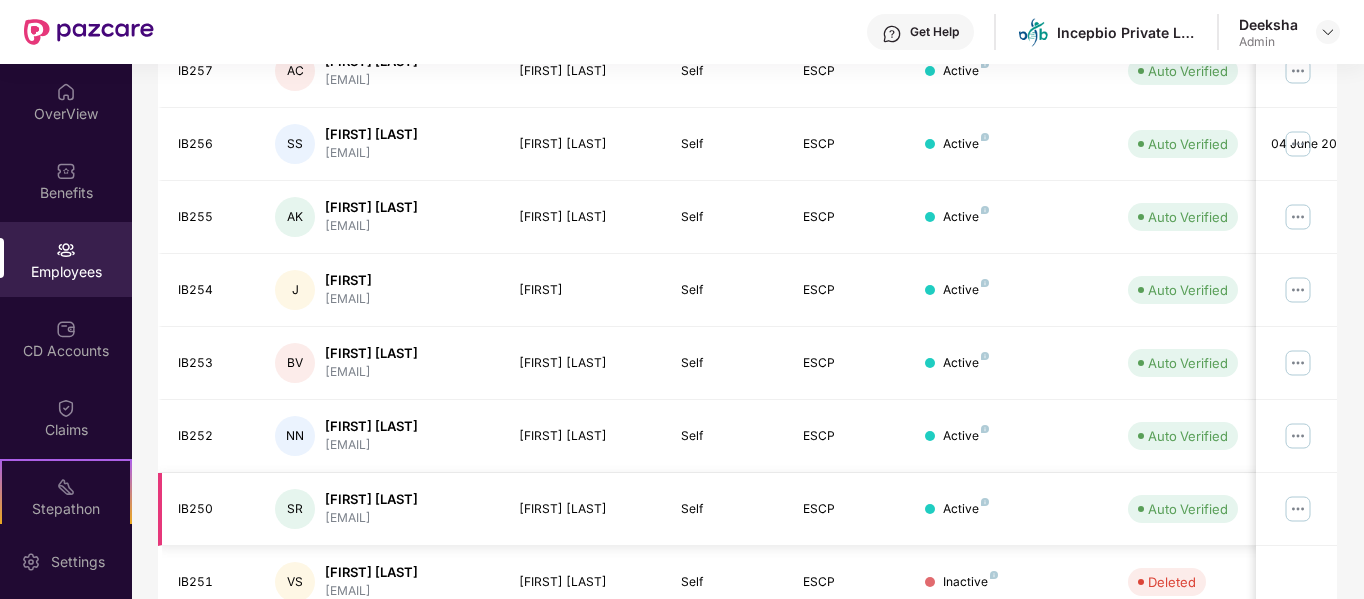 scroll, scrollTop: 630, scrollLeft: 0, axis: vertical 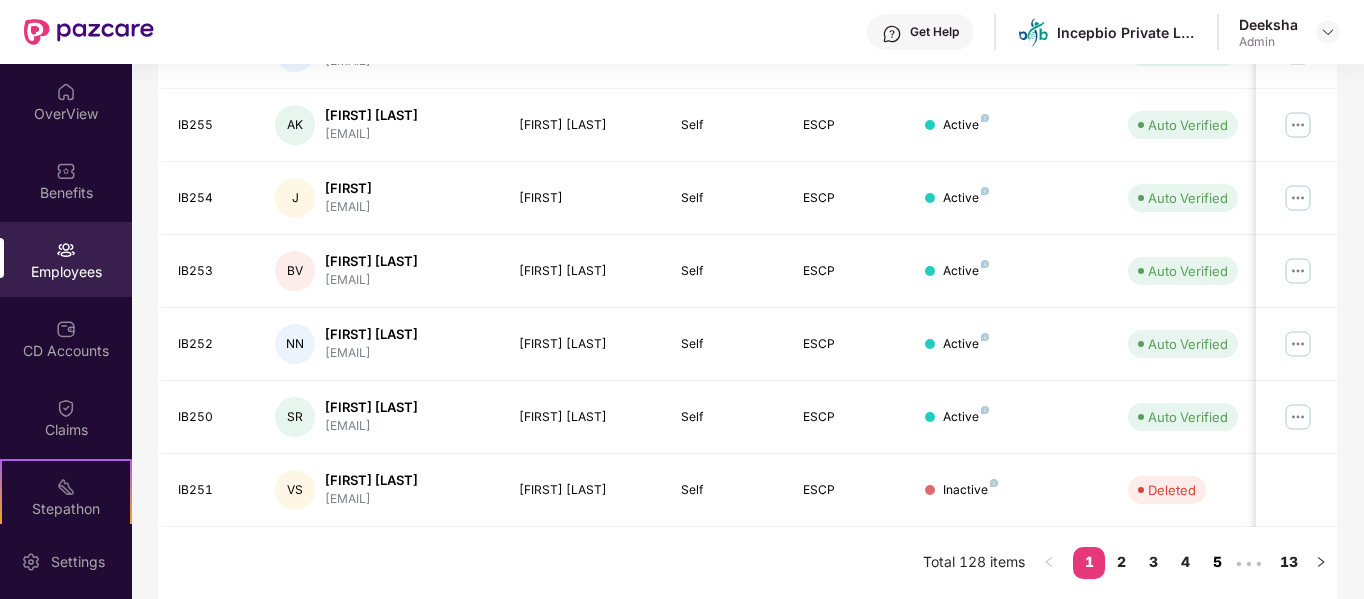 click on "5" at bounding box center (1217, 562) 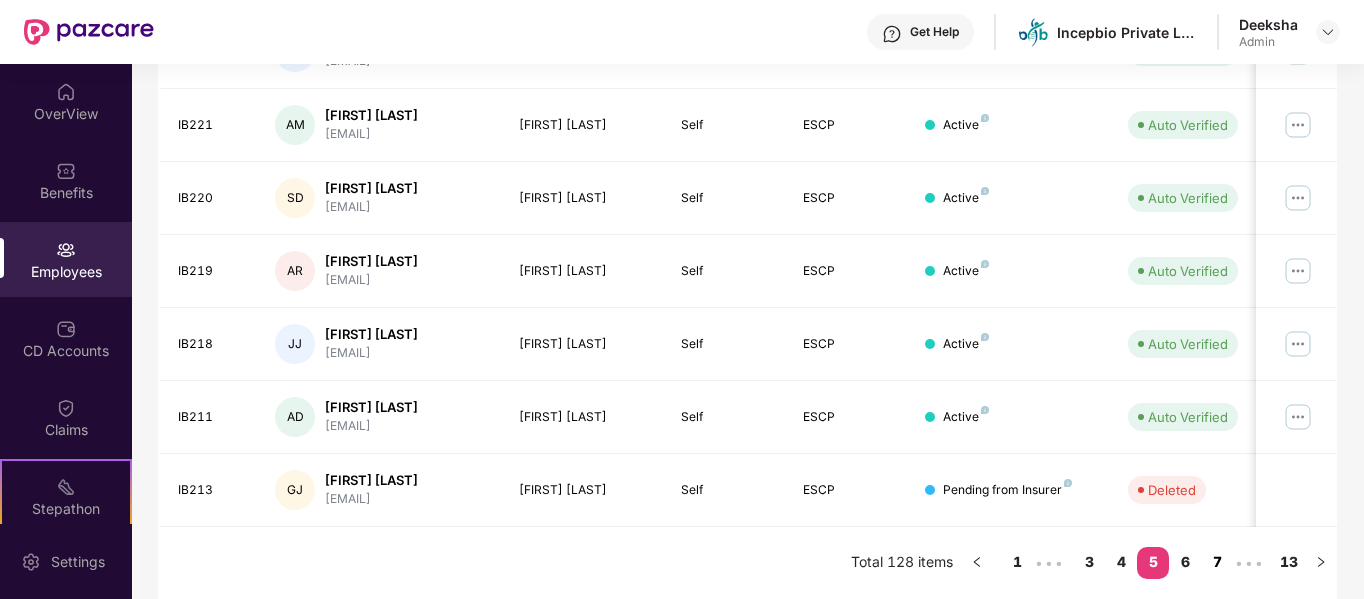 click on "7" at bounding box center (1217, 562) 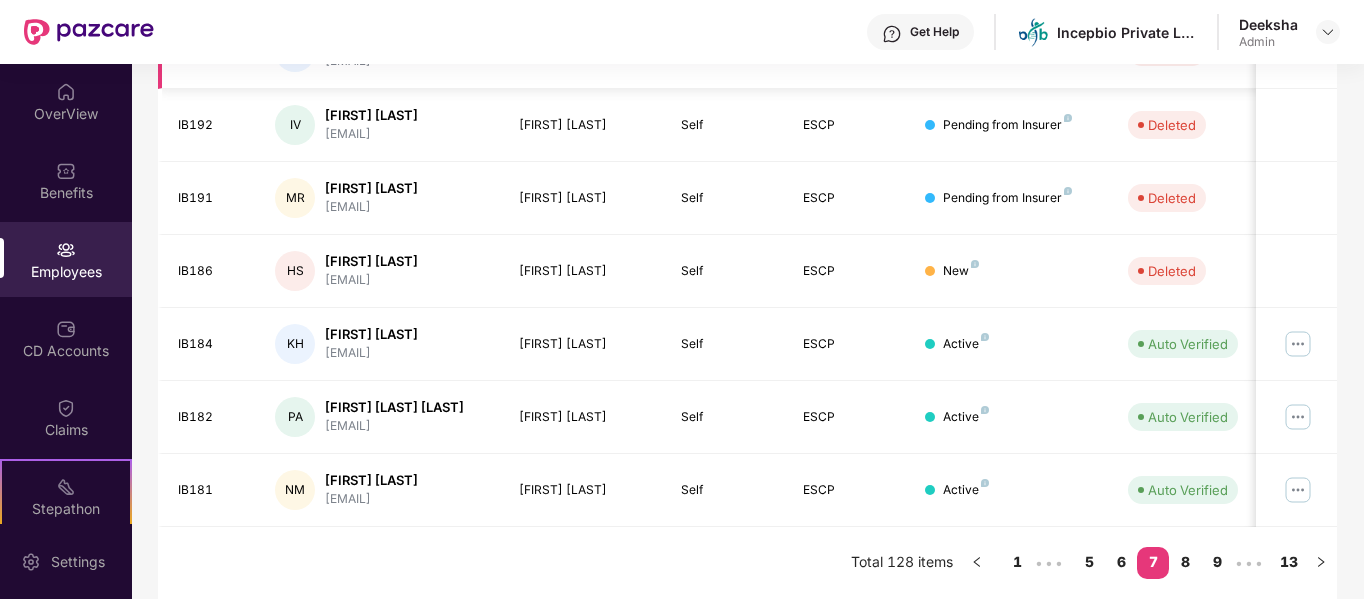 scroll, scrollTop: 664, scrollLeft: 0, axis: vertical 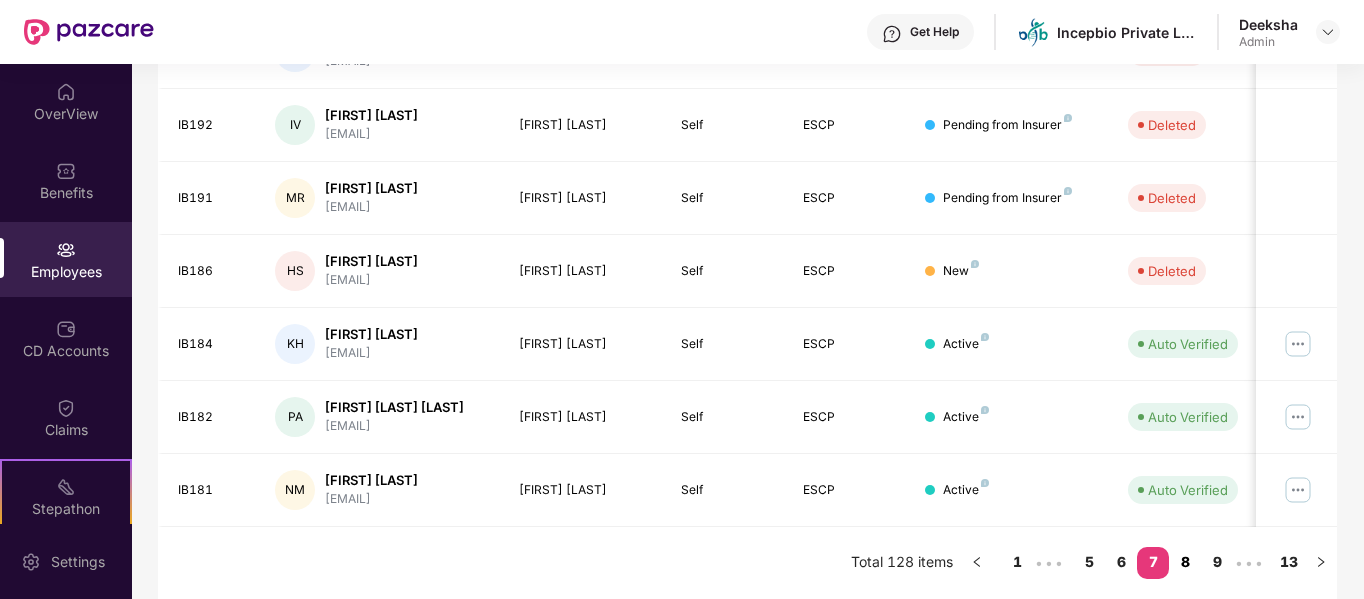 click on "8" at bounding box center [1185, 562] 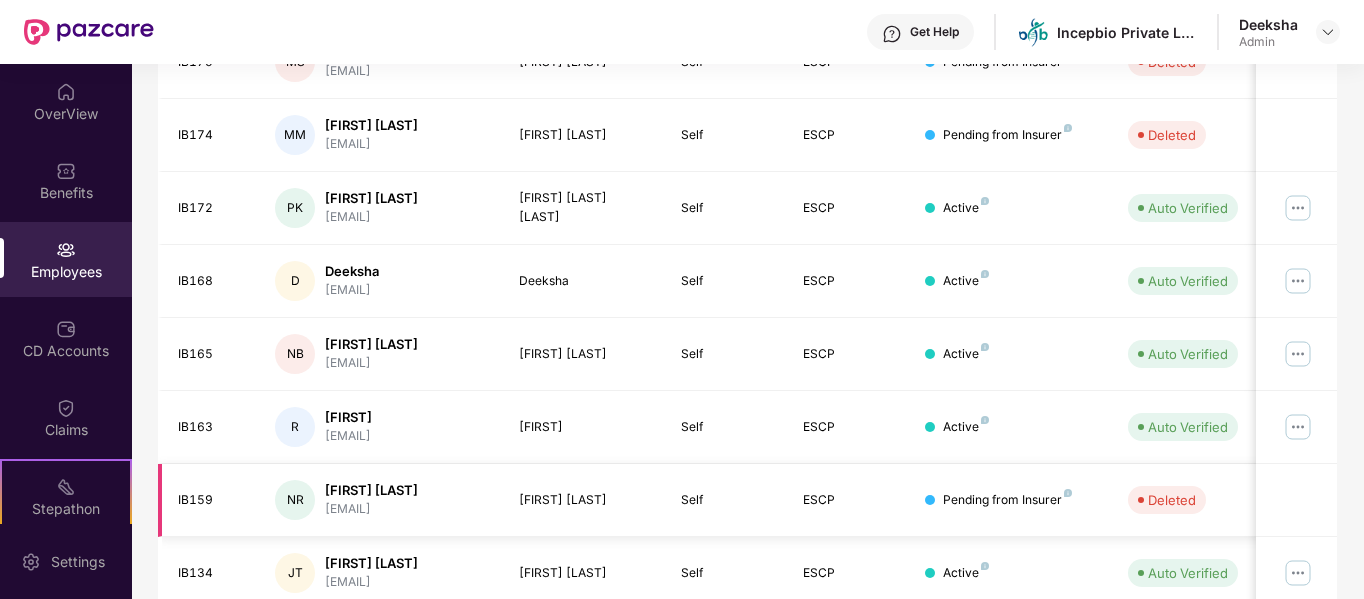 scroll, scrollTop: 647, scrollLeft: 0, axis: vertical 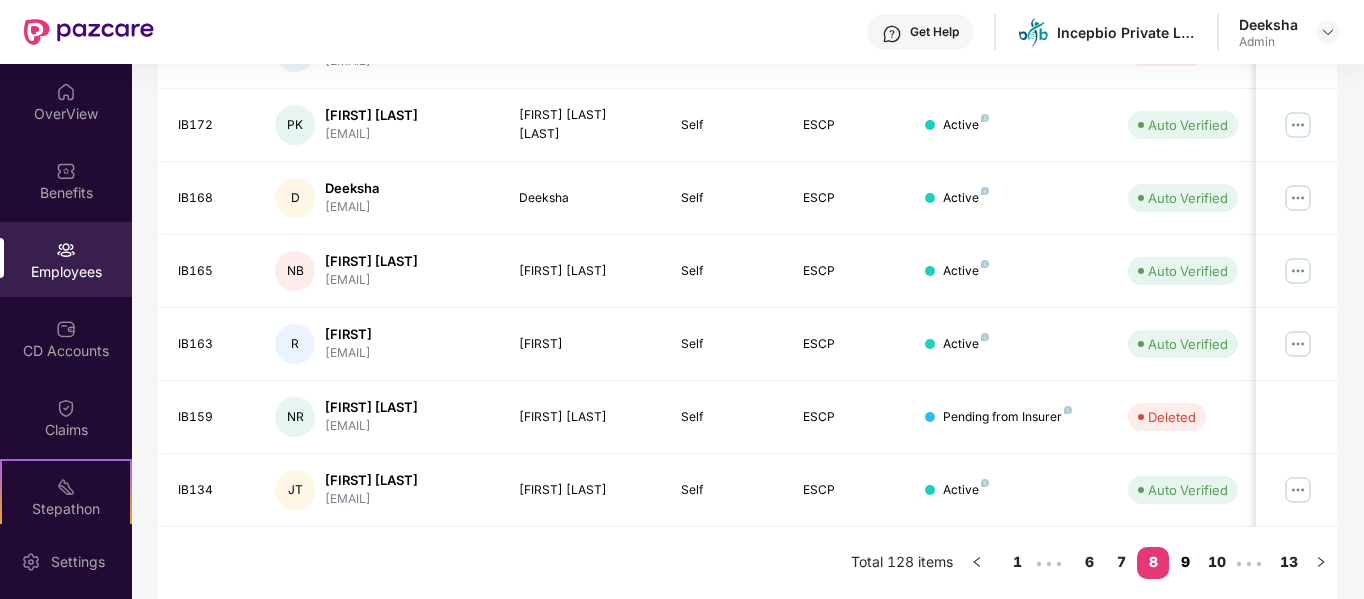 click on "9" at bounding box center (1185, 562) 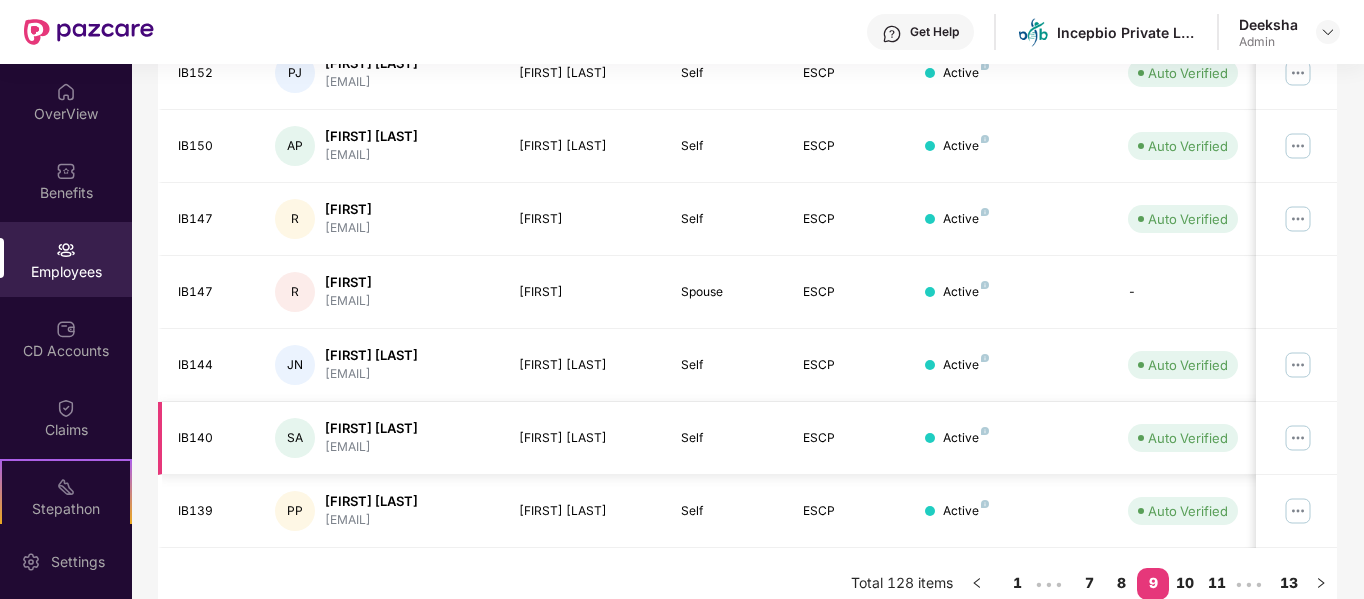 scroll, scrollTop: 630, scrollLeft: 0, axis: vertical 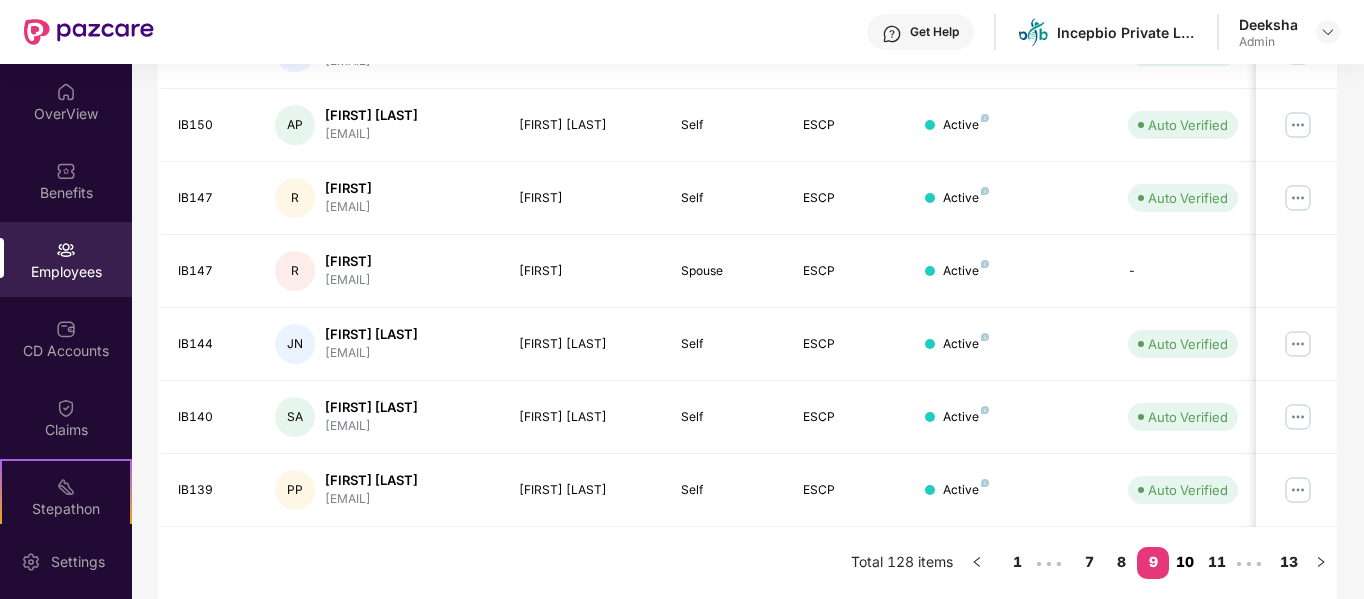 click on "10" at bounding box center (1185, 562) 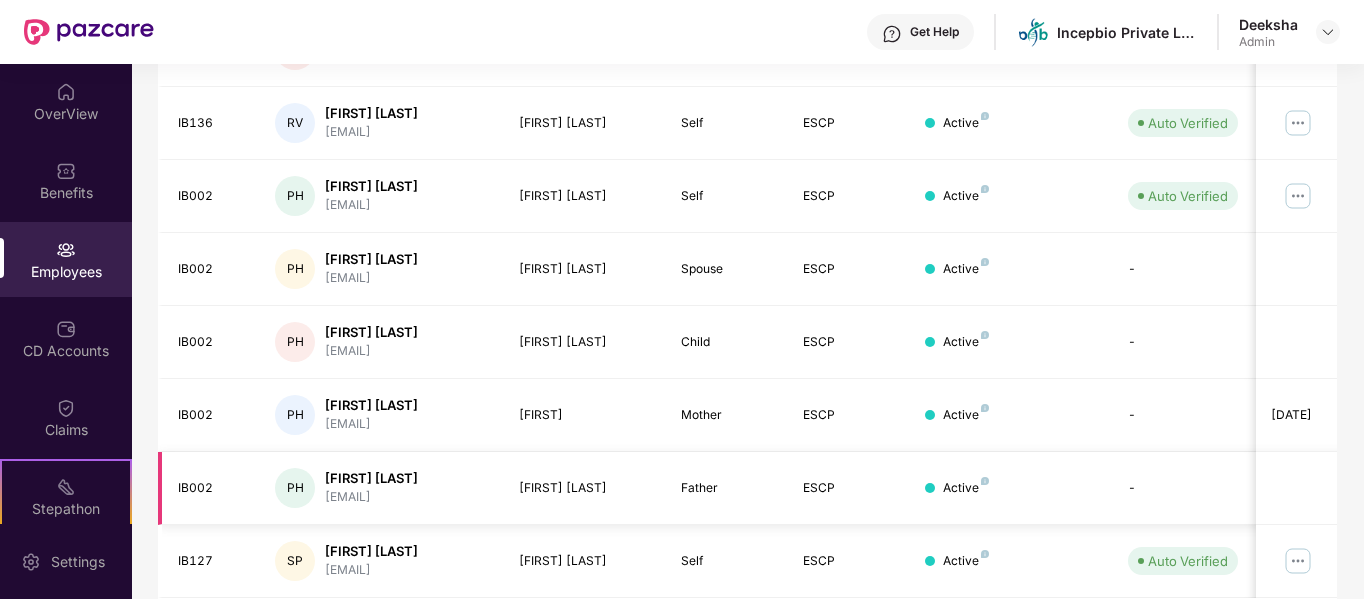 scroll, scrollTop: 630, scrollLeft: 0, axis: vertical 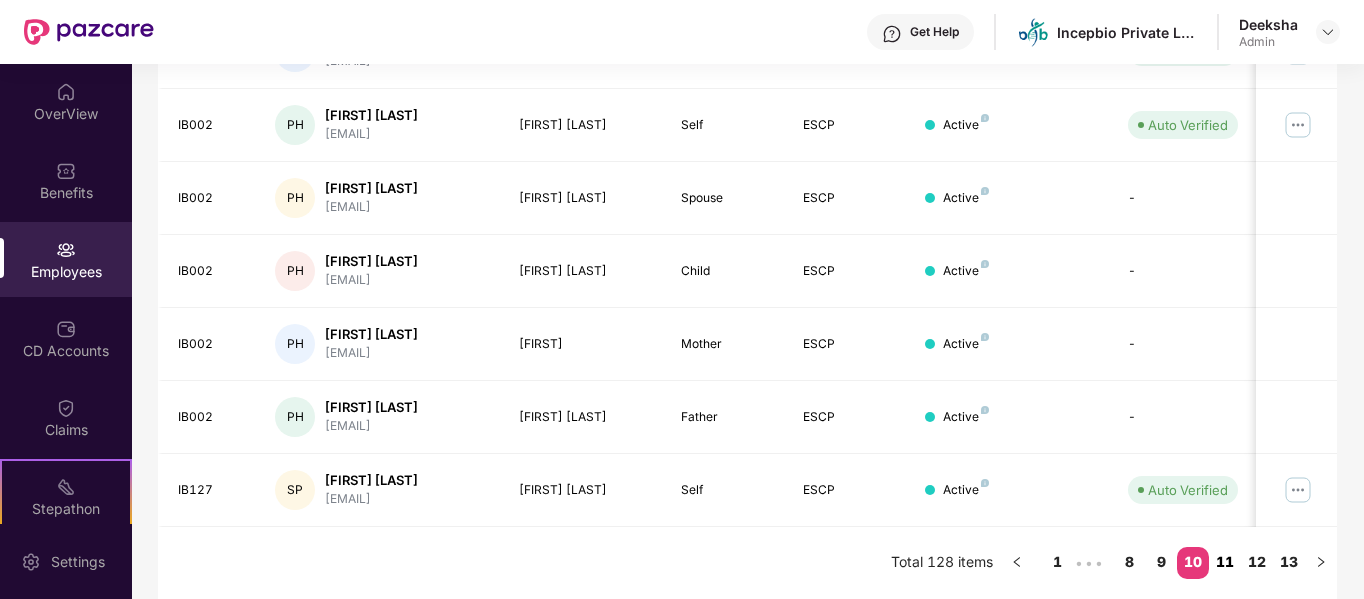 click on "11" at bounding box center [1225, 562] 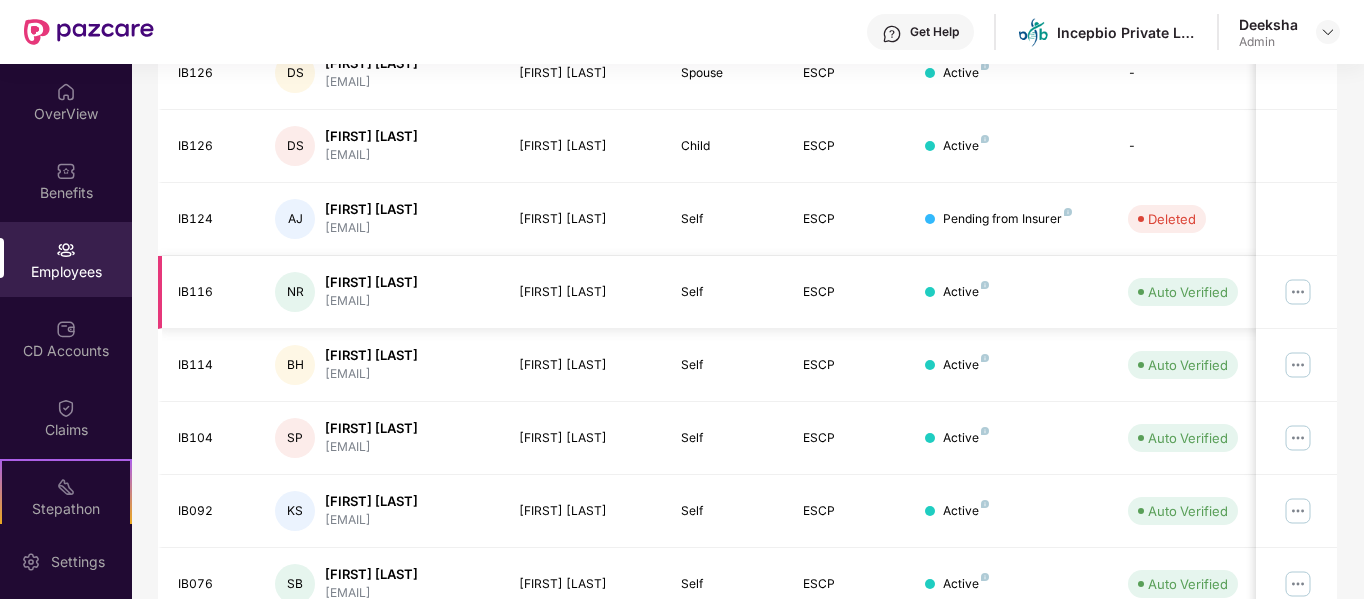 scroll, scrollTop: 630, scrollLeft: 0, axis: vertical 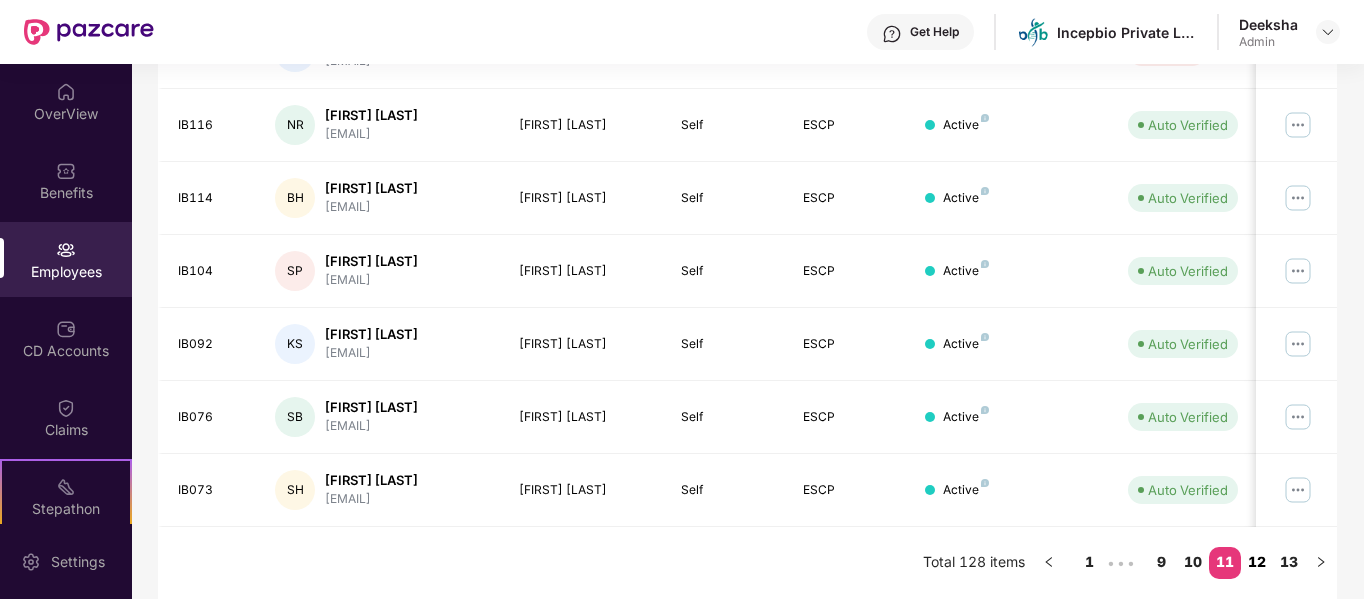 click on "12" at bounding box center (1257, 562) 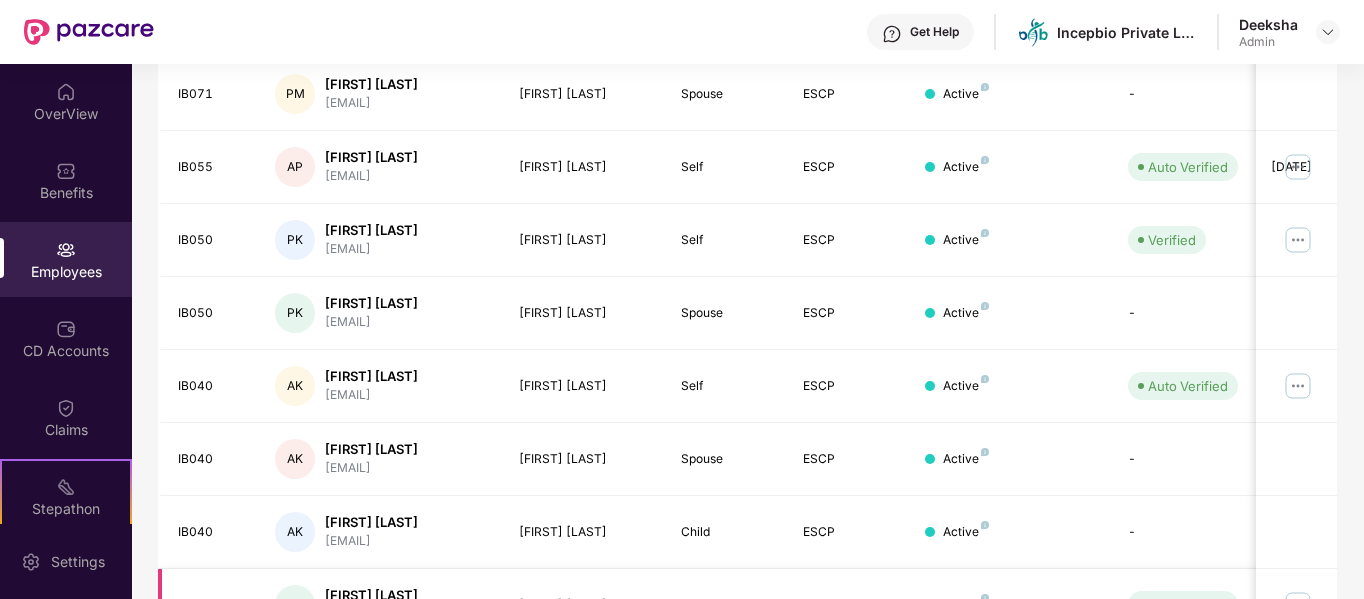 scroll, scrollTop: 630, scrollLeft: 0, axis: vertical 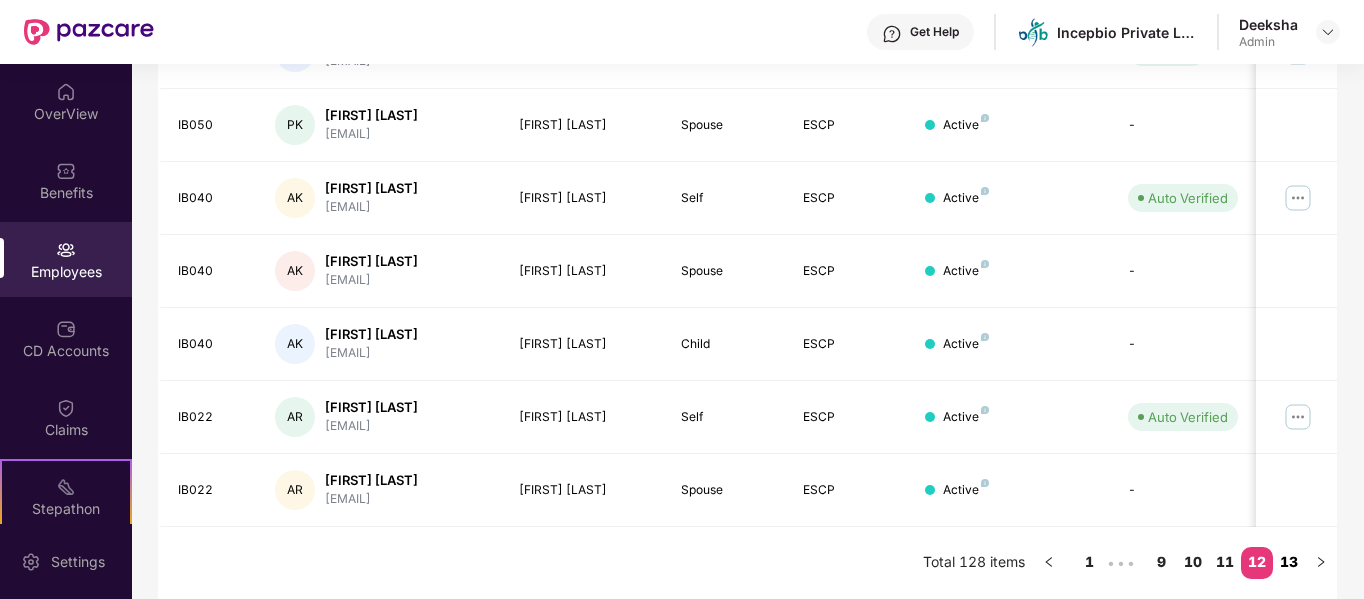 click on "13" at bounding box center [1289, 562] 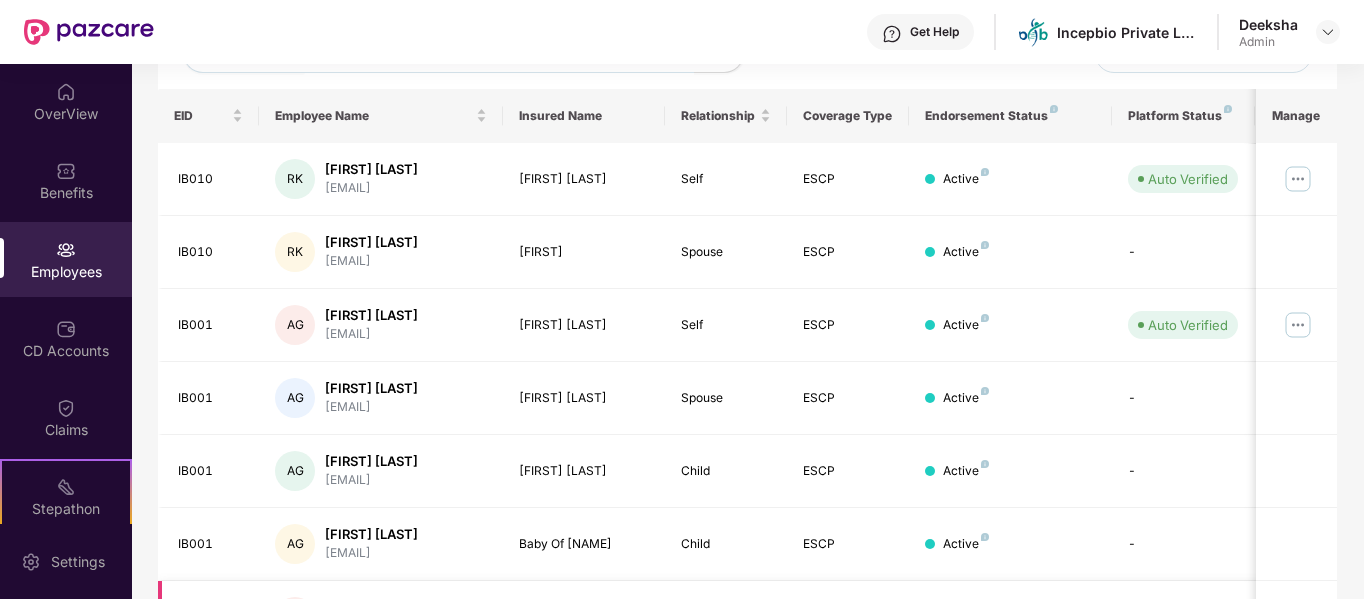 scroll, scrollTop: 484, scrollLeft: 0, axis: vertical 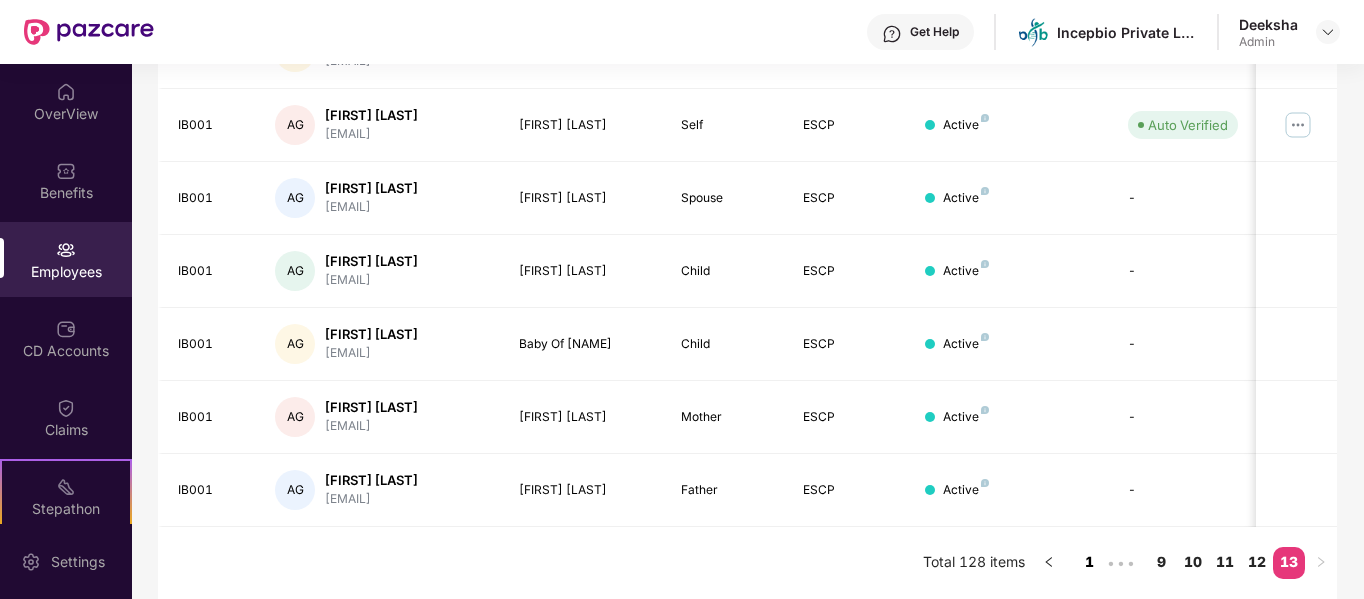 click on "1" at bounding box center [1089, 562] 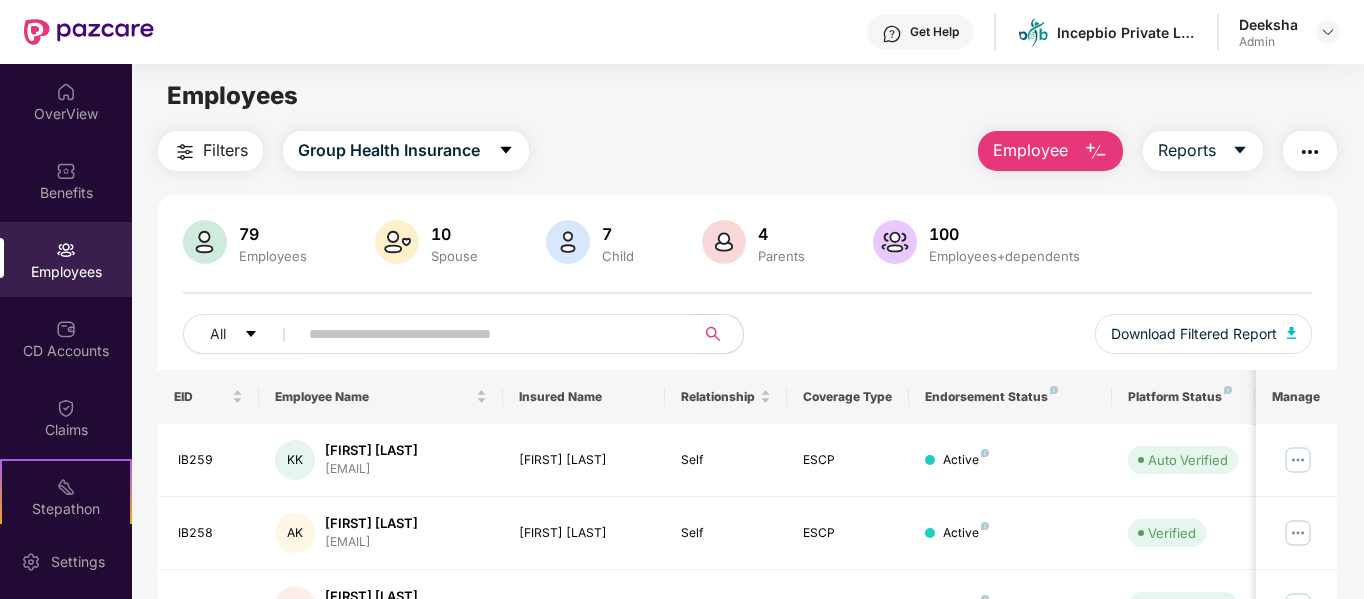 scroll, scrollTop: 0, scrollLeft: 0, axis: both 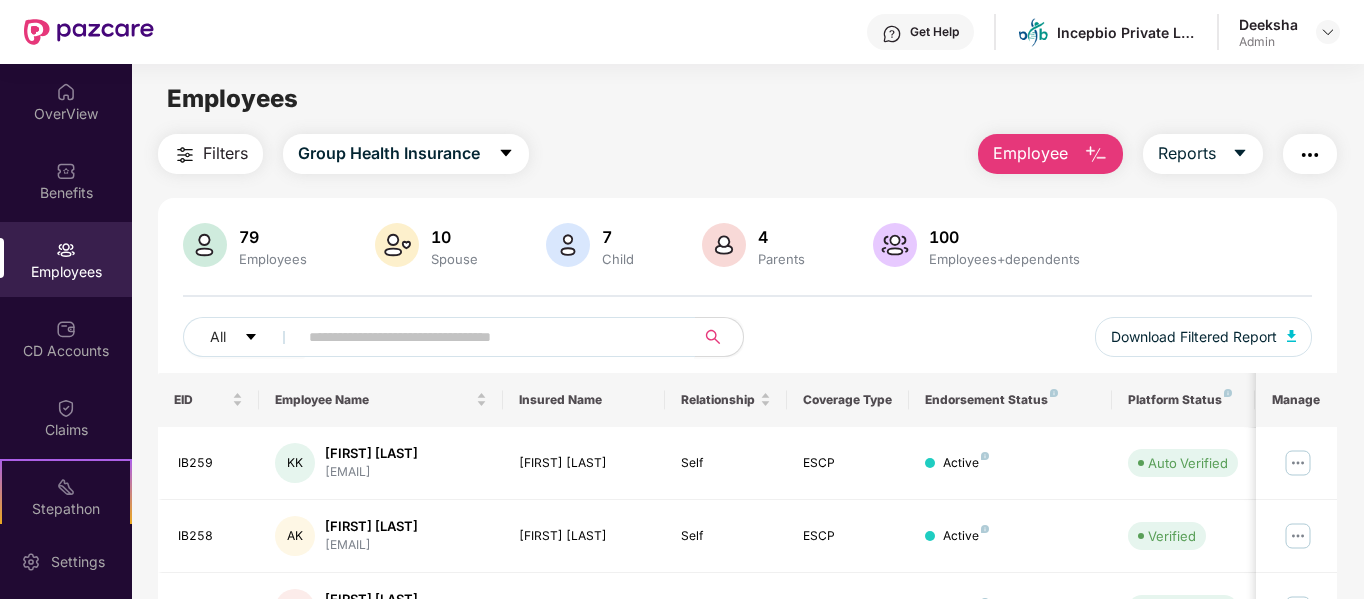click at bounding box center (488, 337) 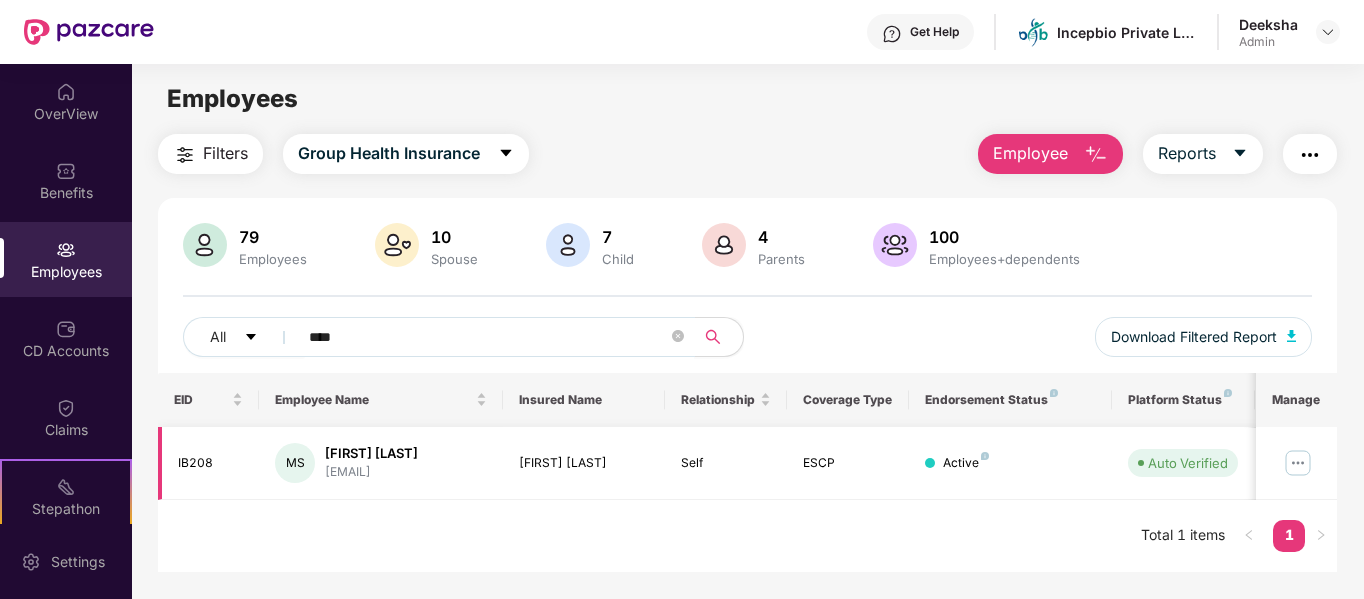 type on "****" 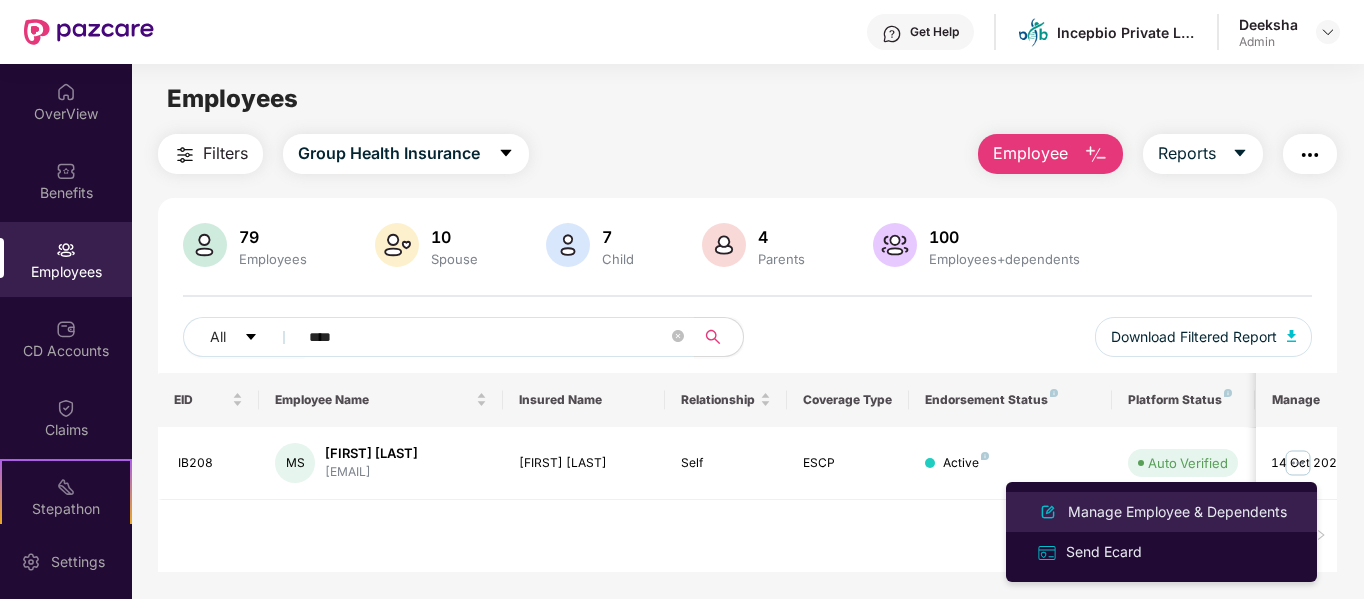 click on "Manage Employee & Dependents" at bounding box center [1177, 512] 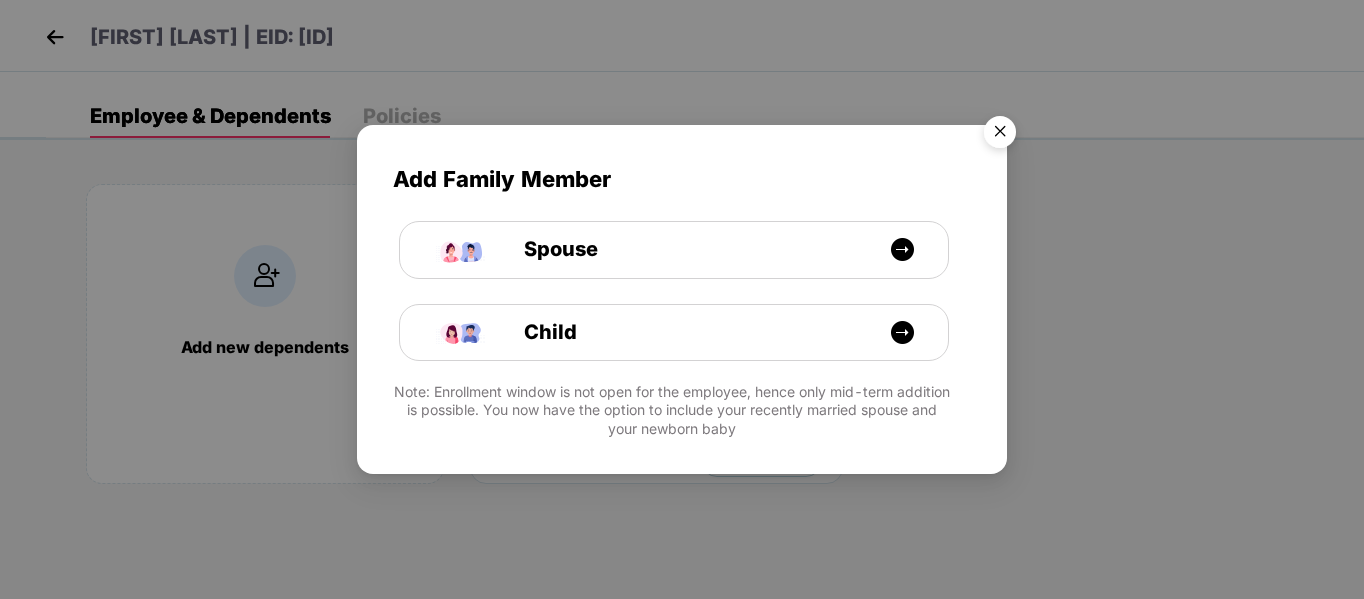 click at bounding box center (1000, 135) 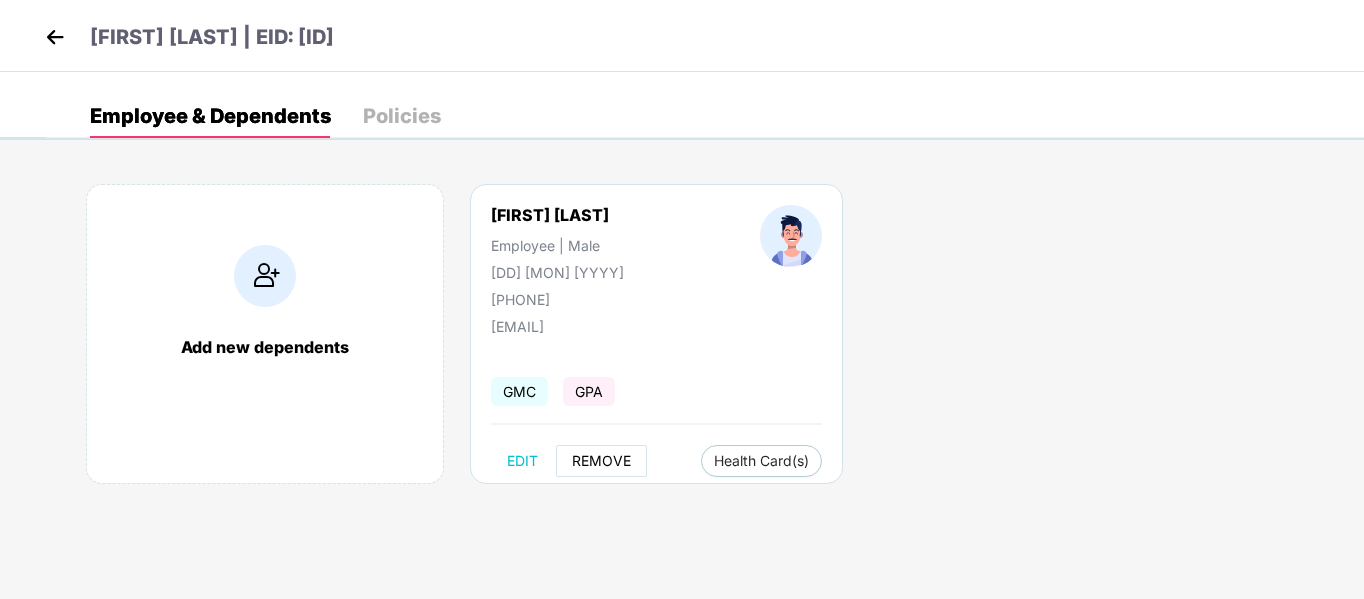 click on "REMOVE" at bounding box center (601, 461) 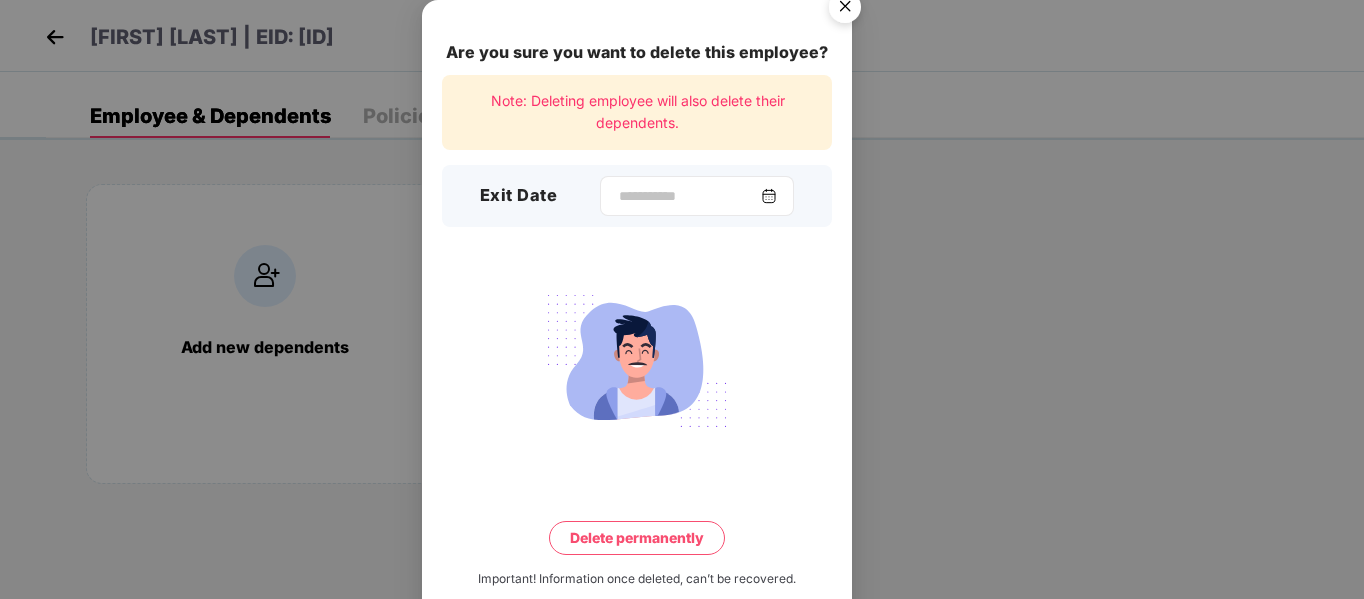click at bounding box center [769, 196] 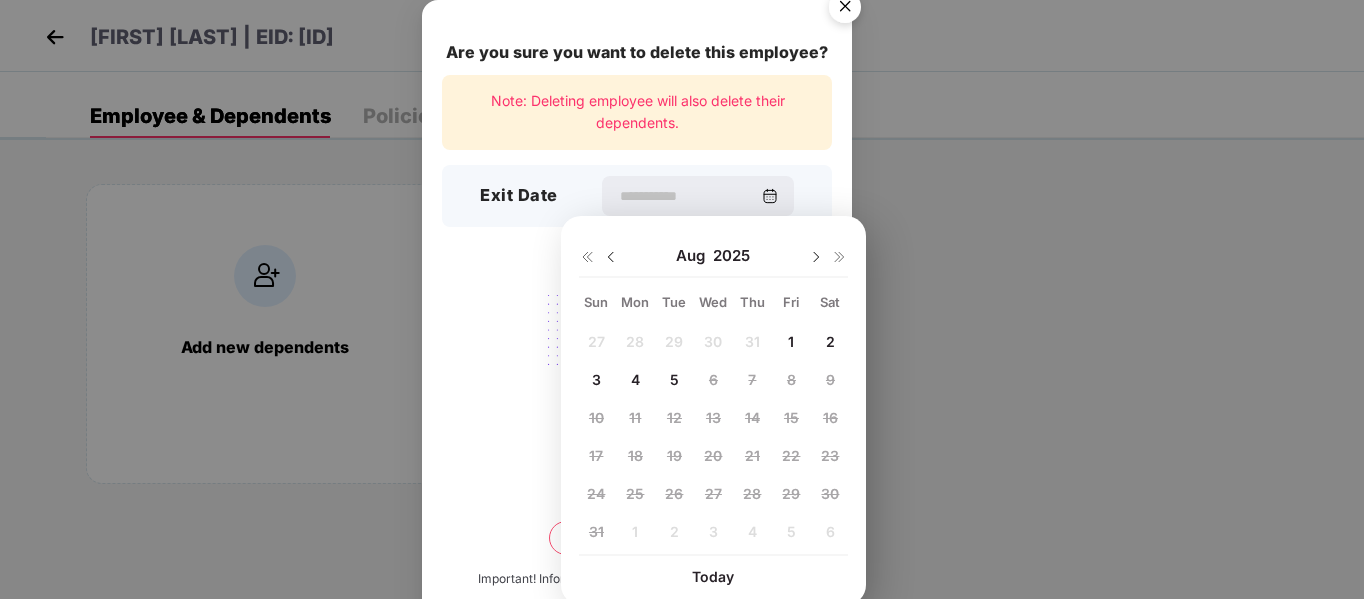 click at bounding box center (611, 257) 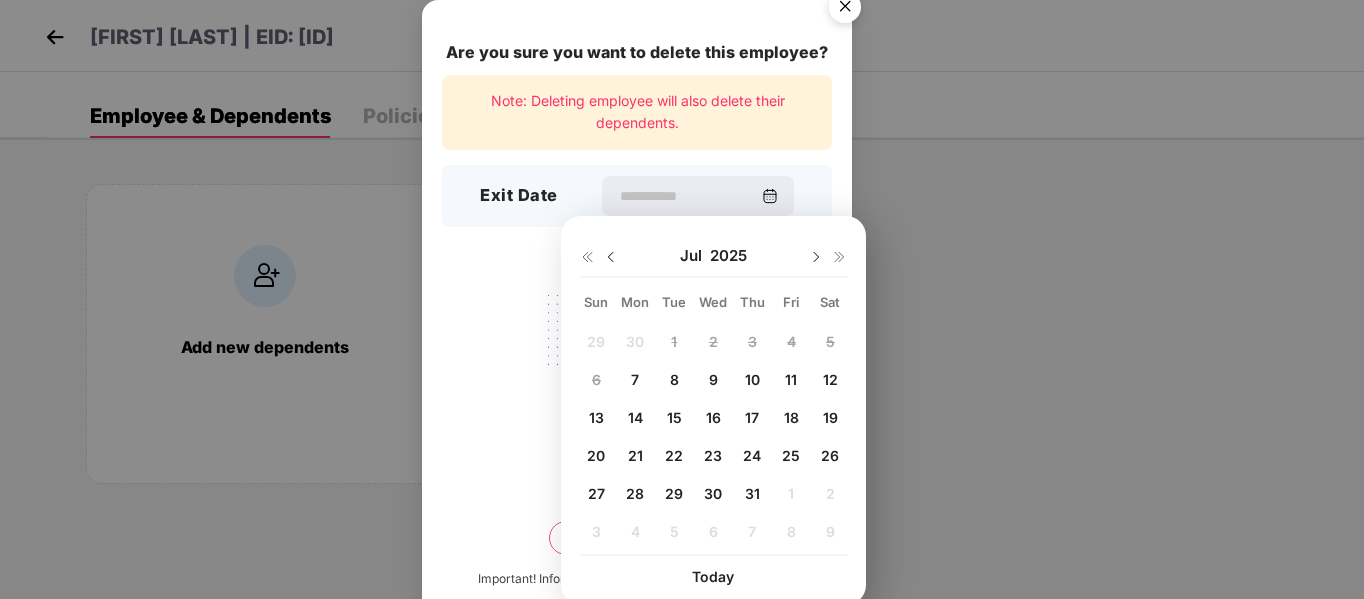 click on "31" at bounding box center [752, 493] 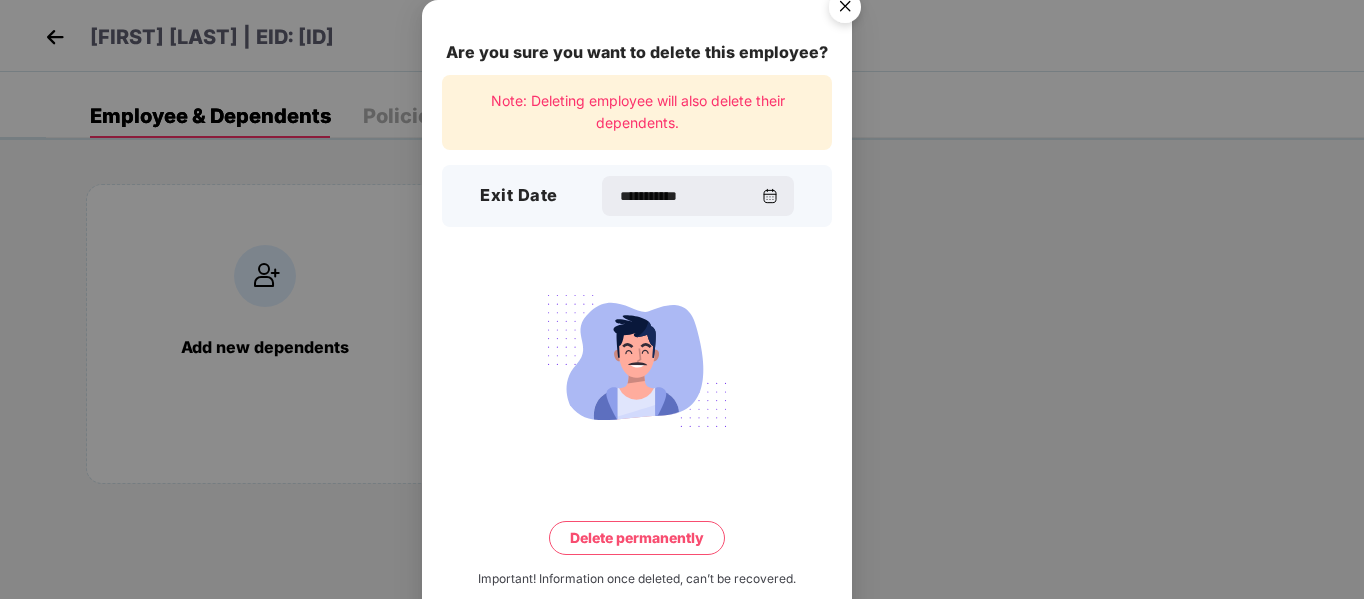 type on "**********" 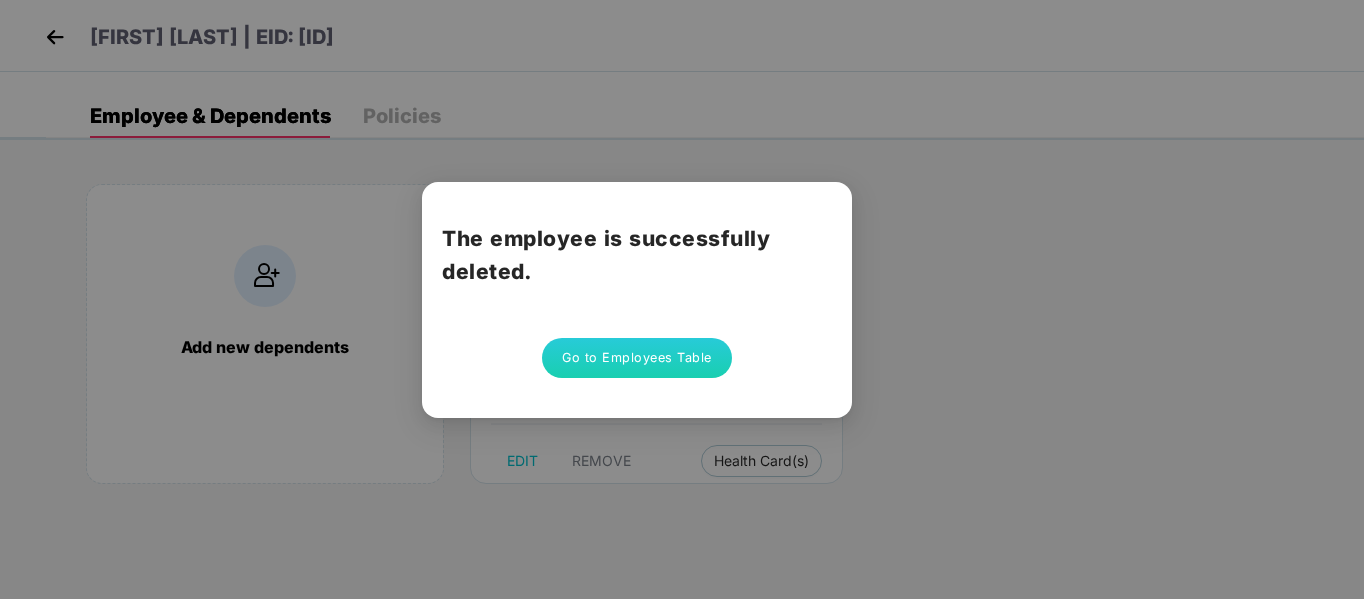 click on "Go to Employees Table" at bounding box center (637, 358) 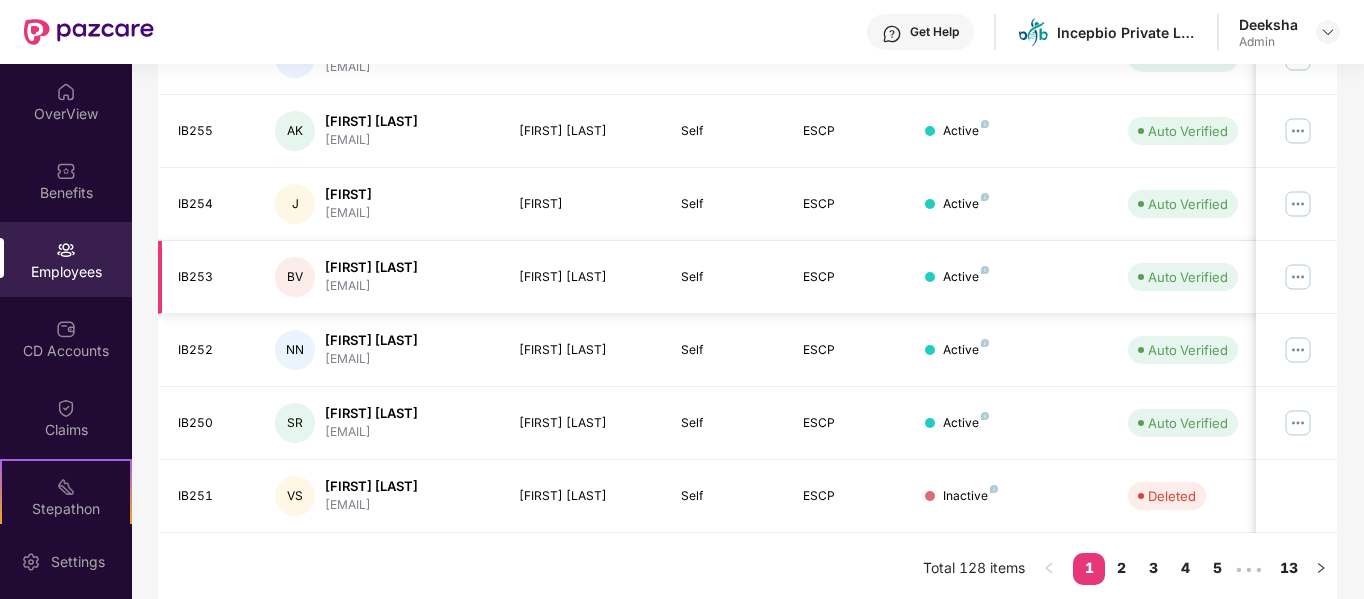 scroll, scrollTop: 630, scrollLeft: 0, axis: vertical 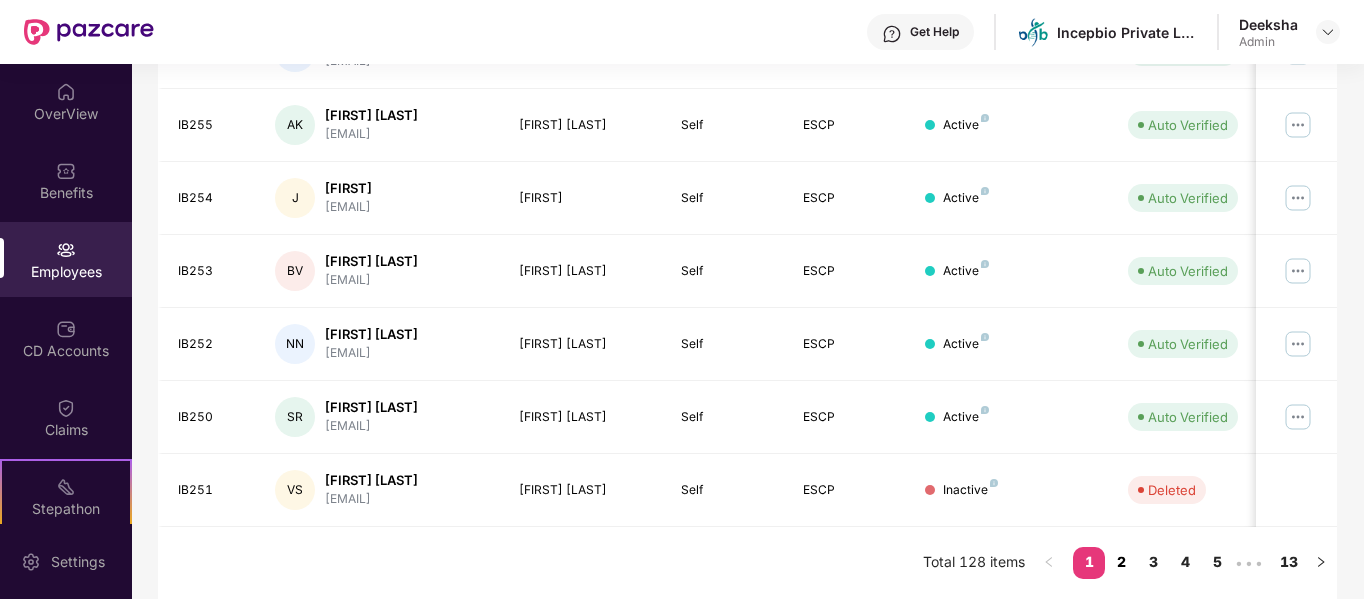 click on "2" at bounding box center (1121, 562) 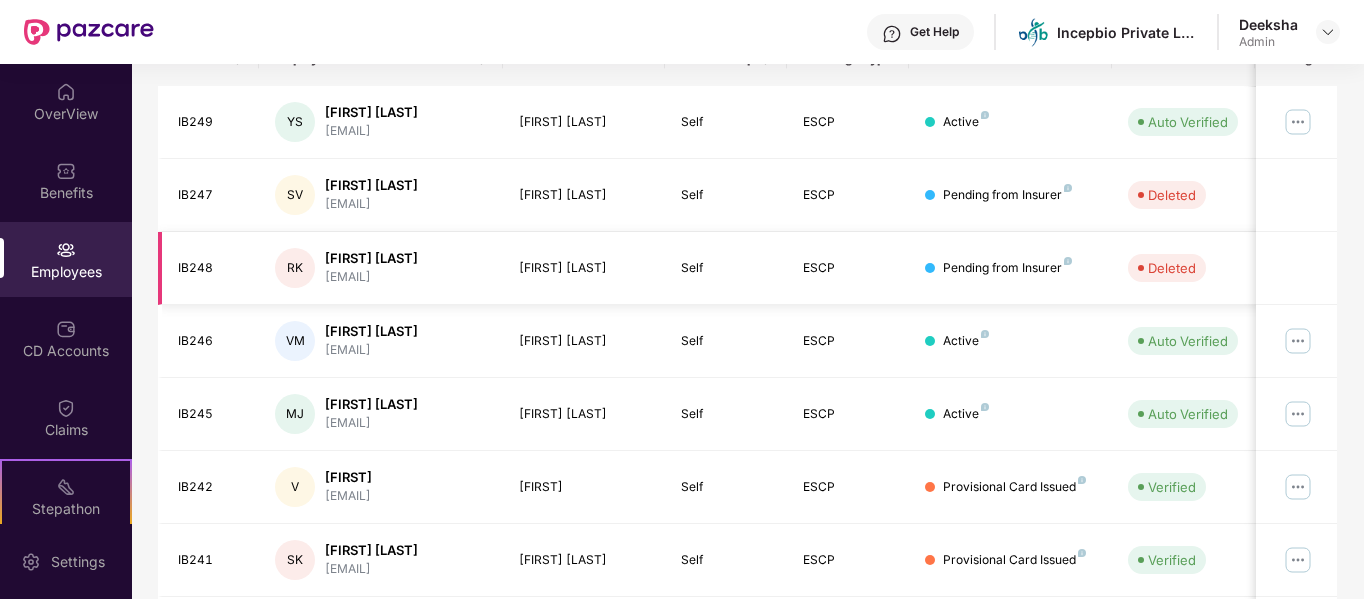 scroll, scrollTop: 230, scrollLeft: 0, axis: vertical 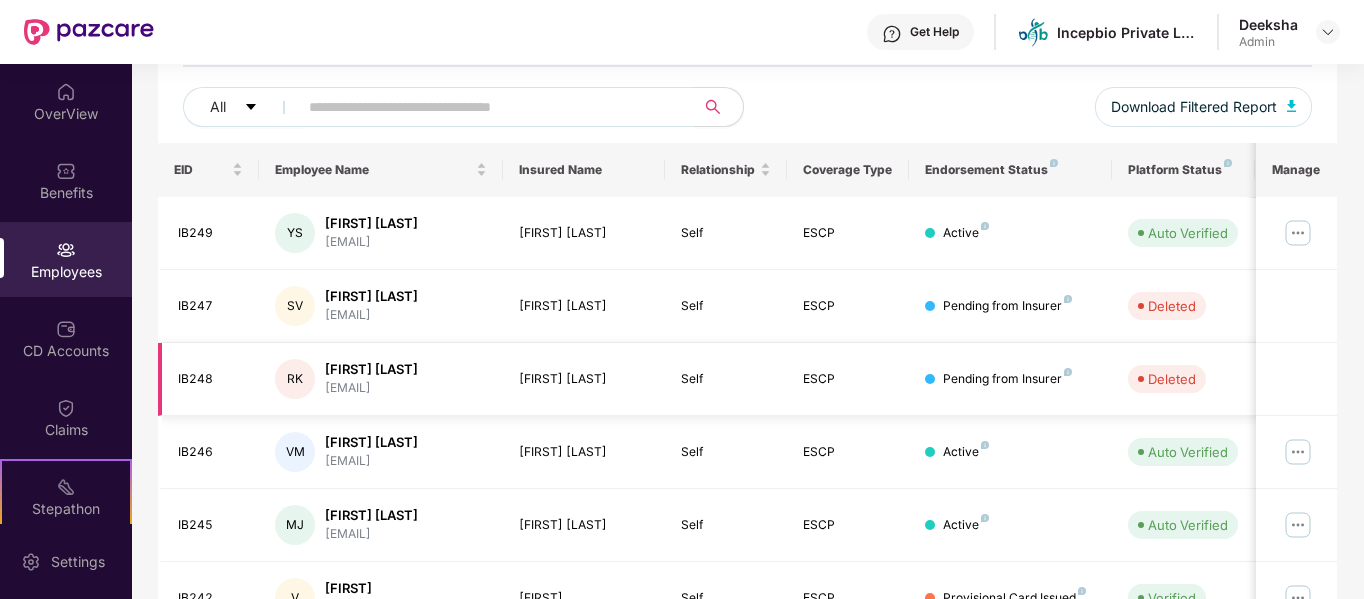 type 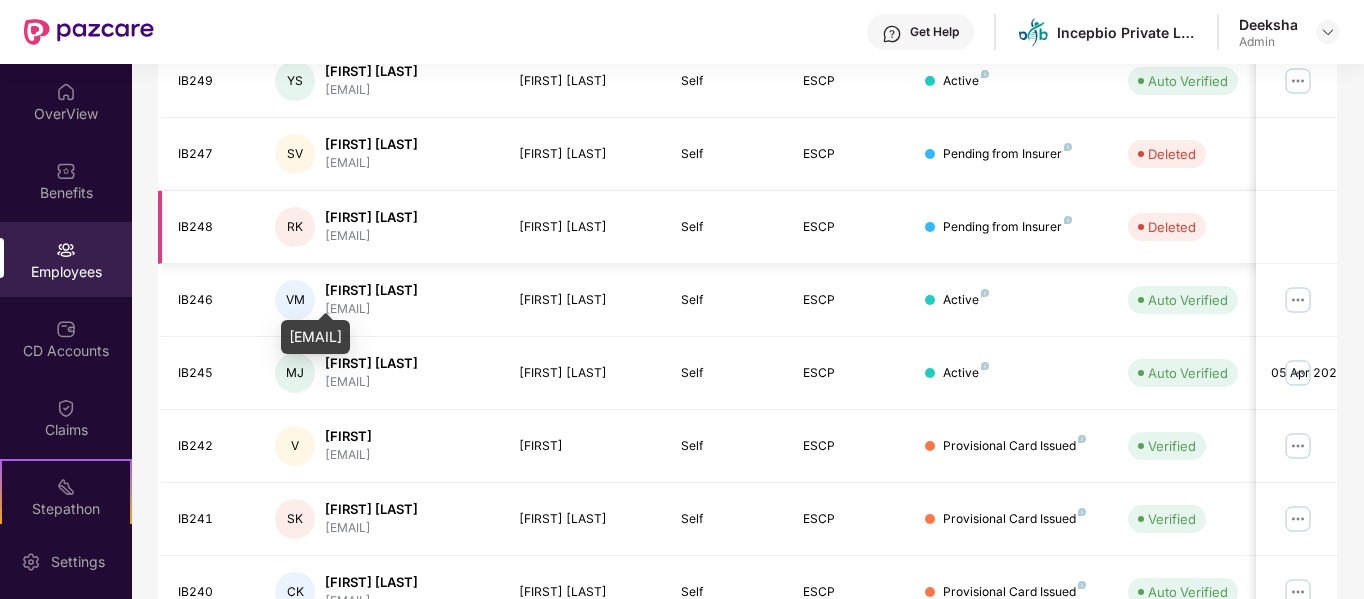 scroll, scrollTop: 430, scrollLeft: 0, axis: vertical 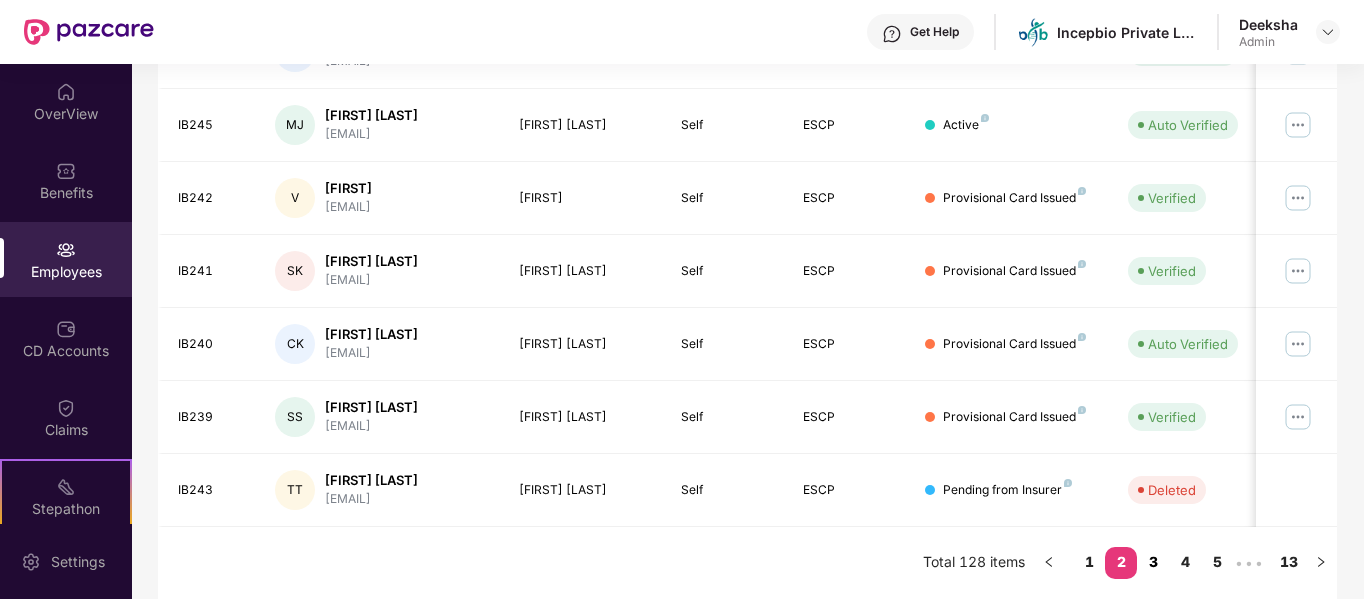 click on "3" at bounding box center (1153, 562) 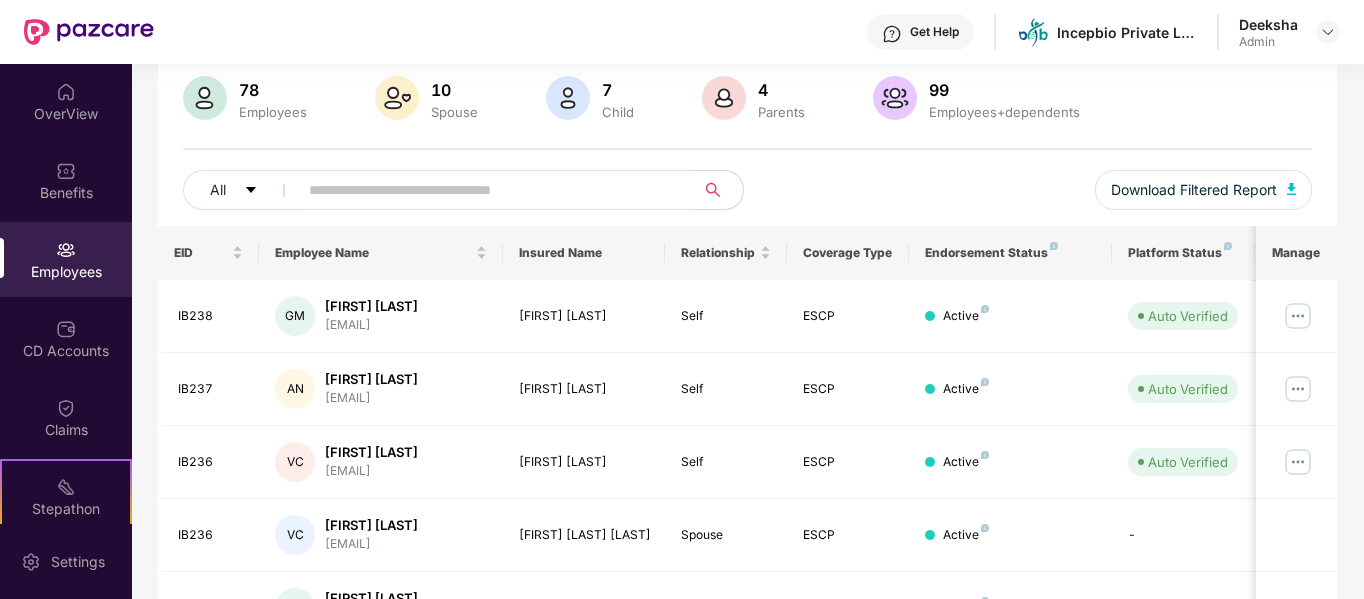 scroll, scrollTop: 30, scrollLeft: 0, axis: vertical 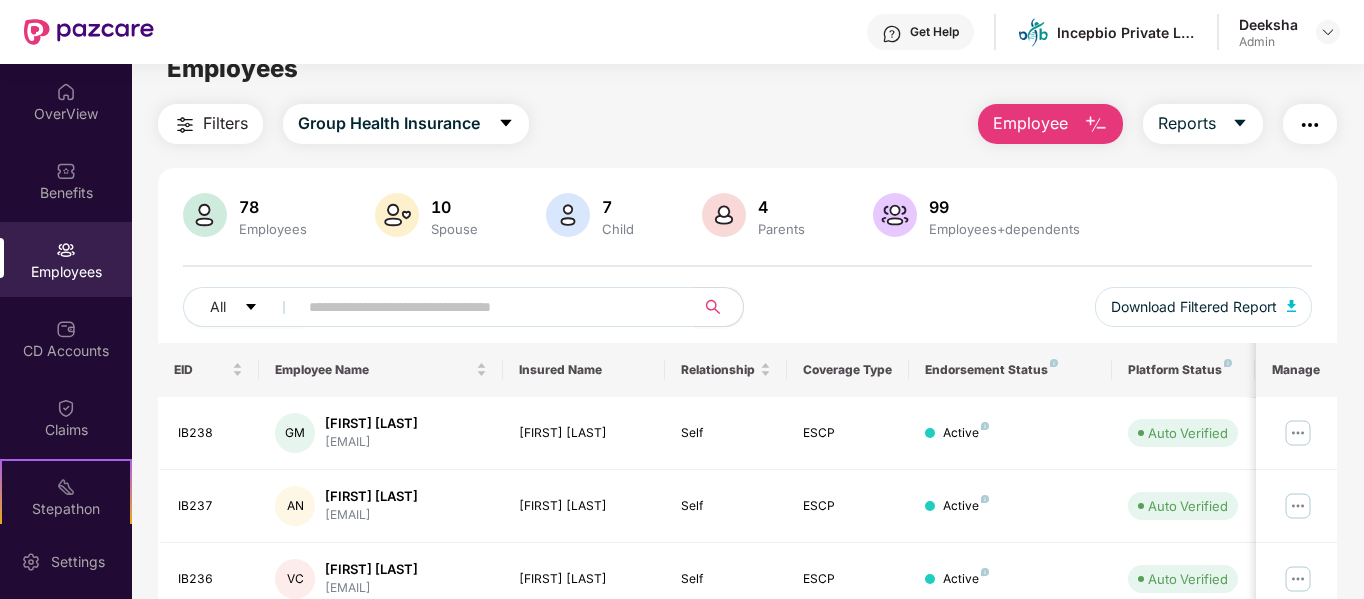 type 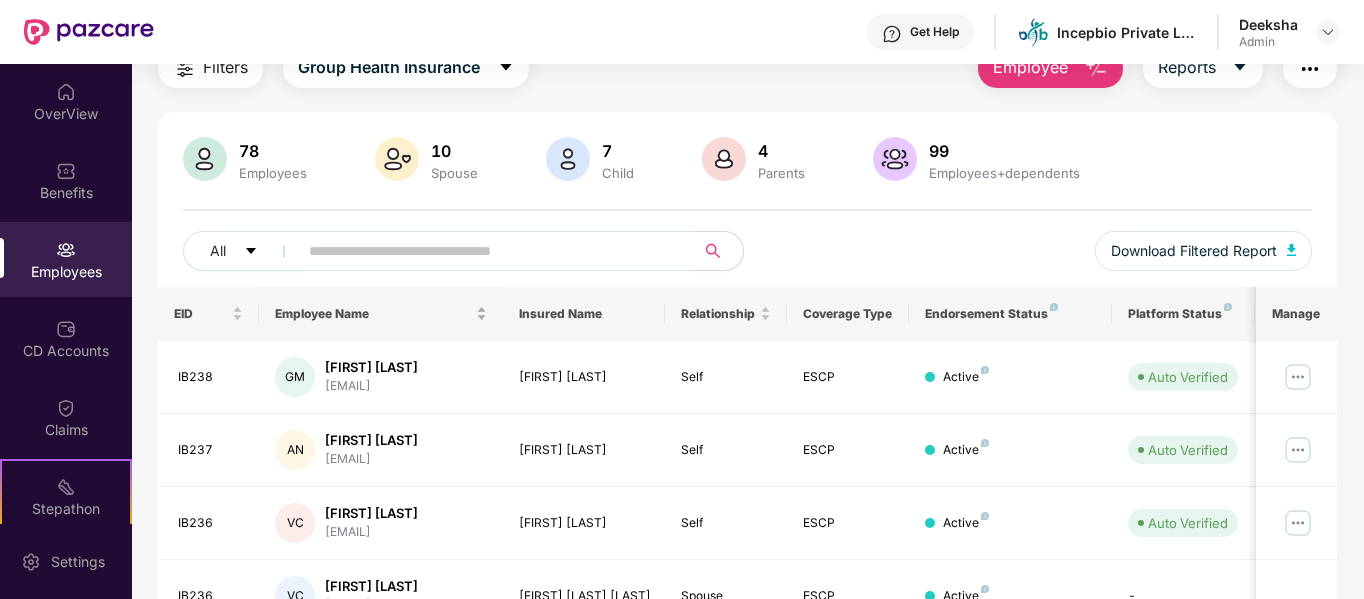 scroll, scrollTop: 130, scrollLeft: 0, axis: vertical 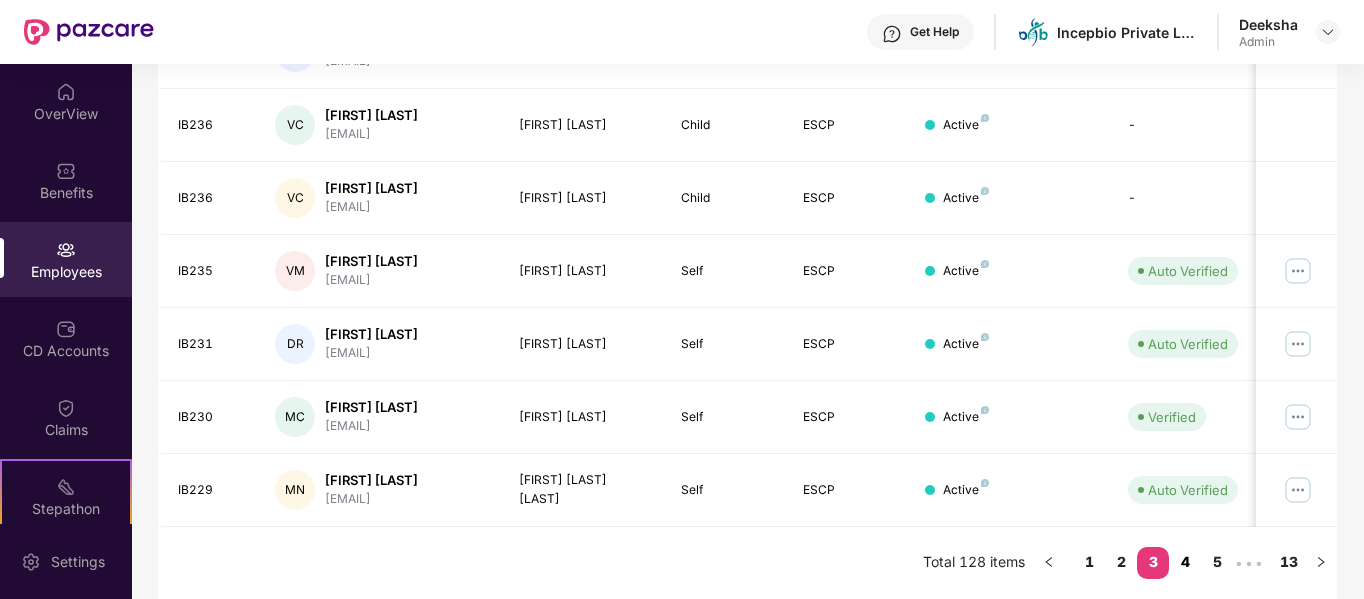 click on "4" at bounding box center [1185, 562] 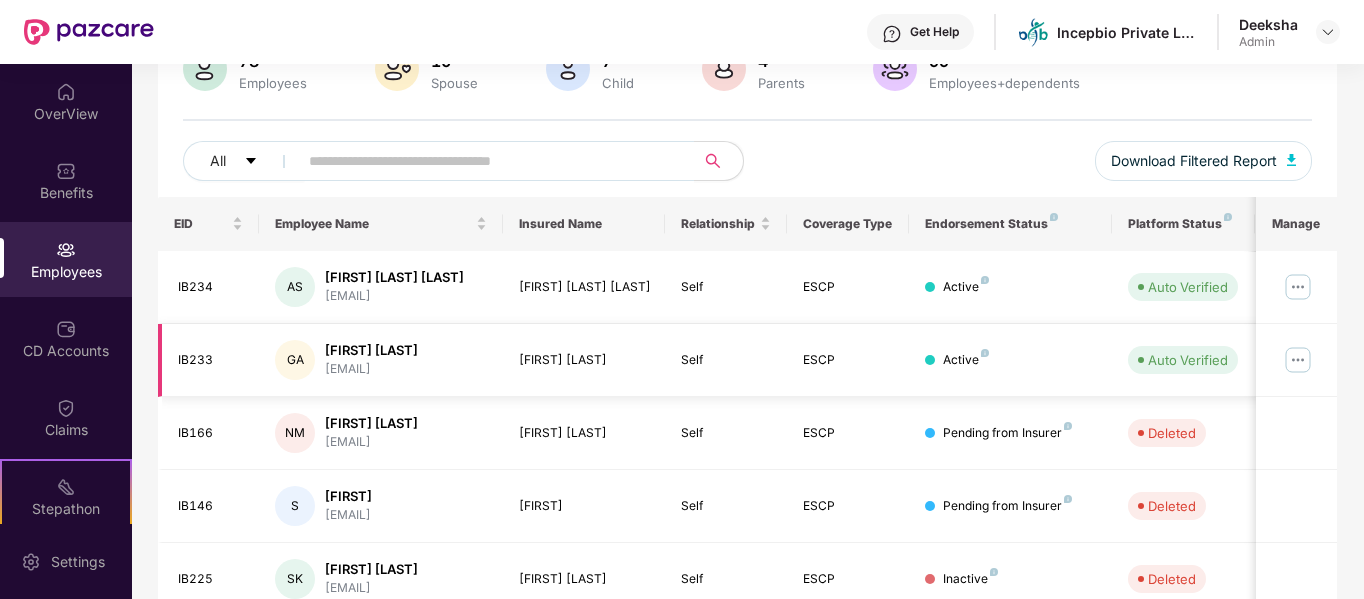 scroll, scrollTop: 147, scrollLeft: 0, axis: vertical 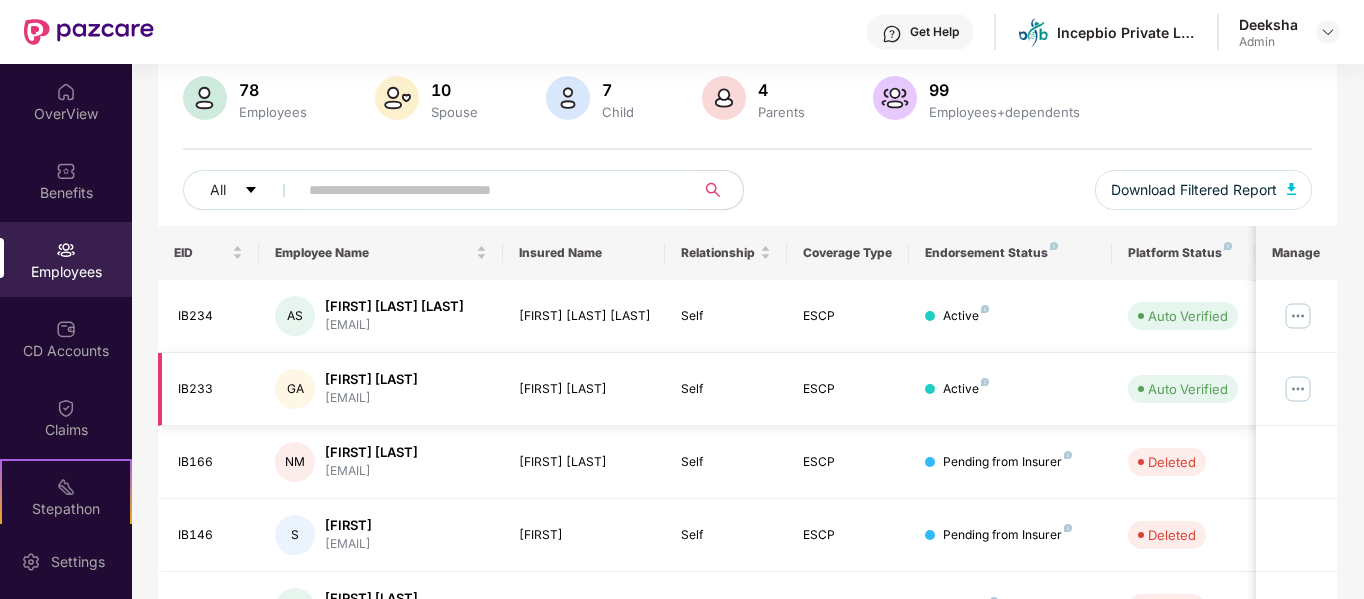 type 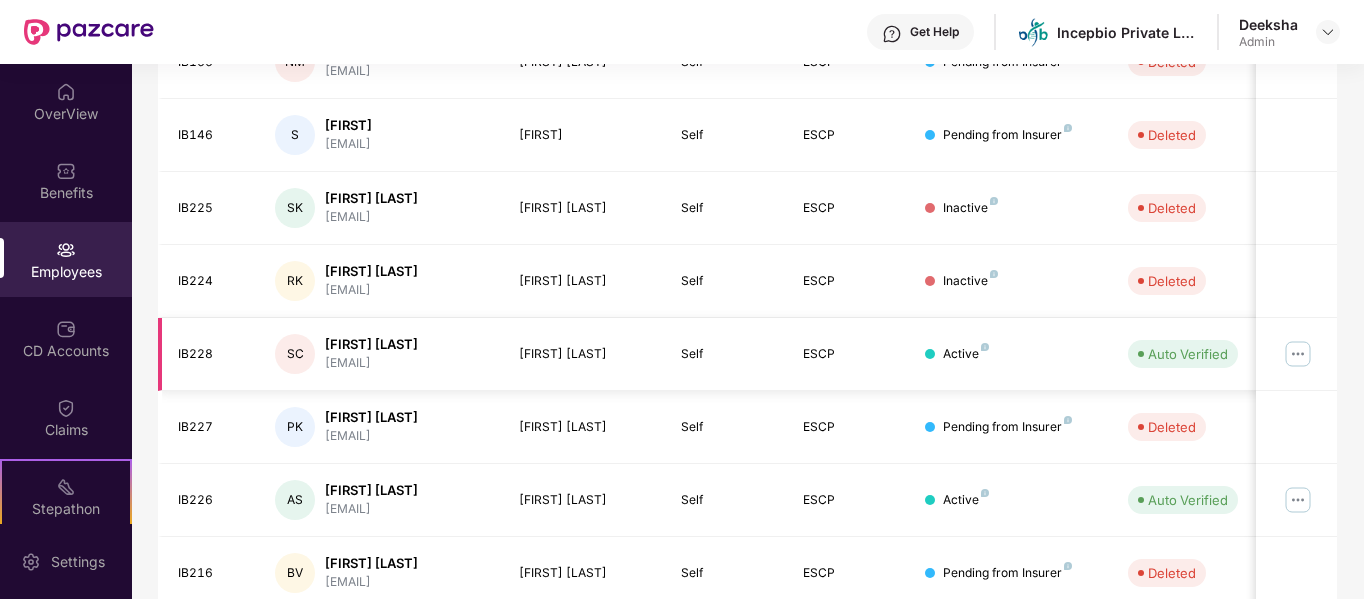scroll, scrollTop: 647, scrollLeft: 0, axis: vertical 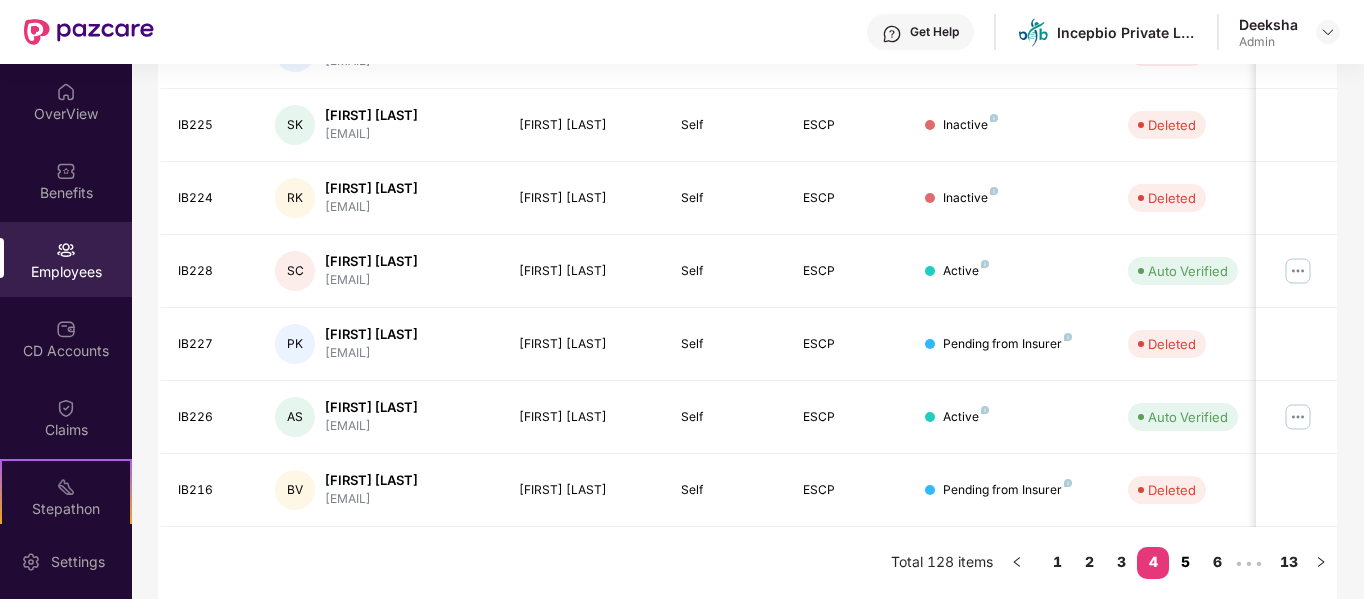 click on "5" at bounding box center [1185, 562] 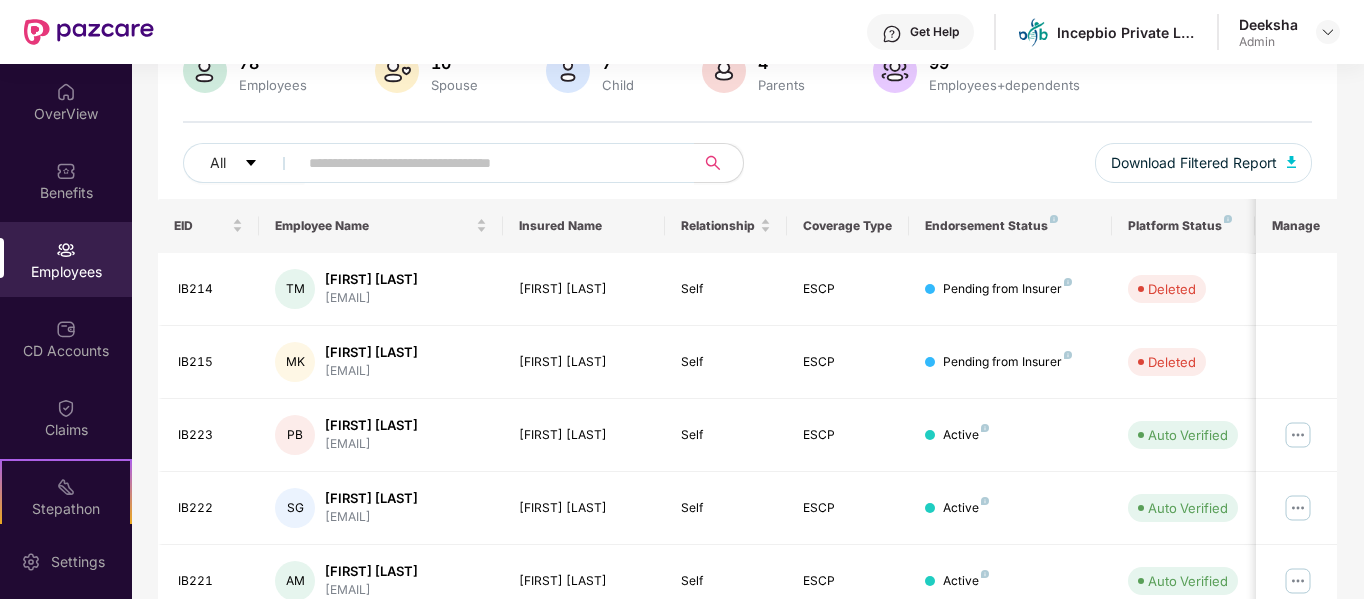 scroll, scrollTop: 147, scrollLeft: 0, axis: vertical 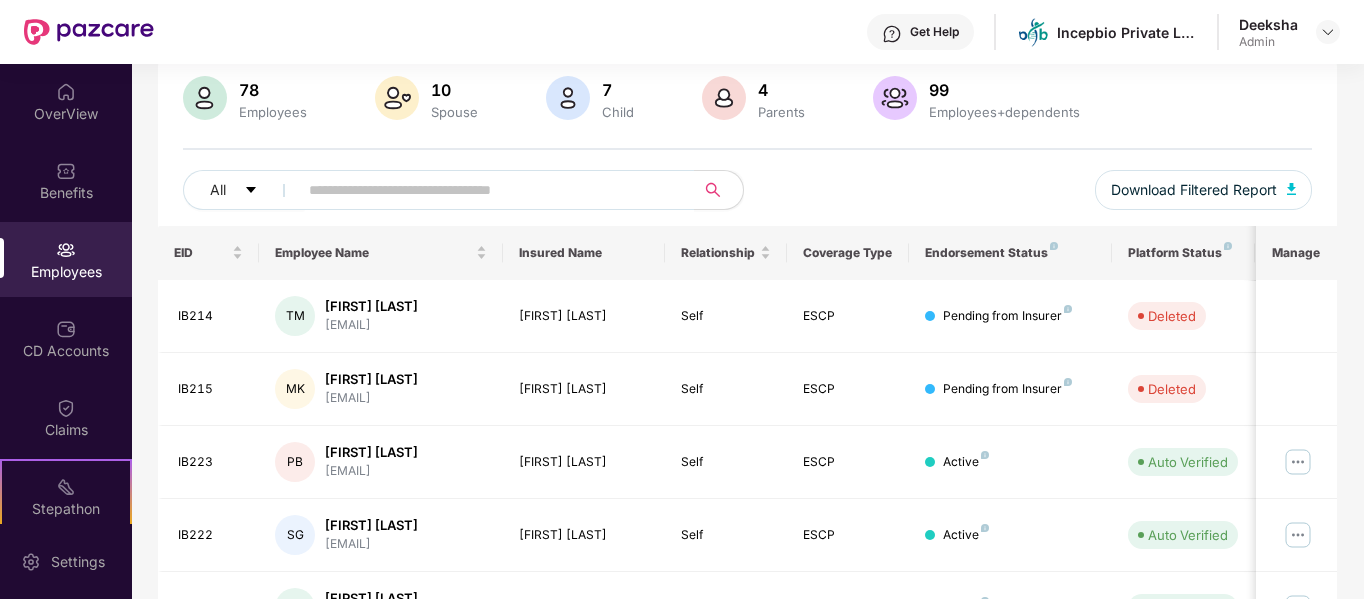 type 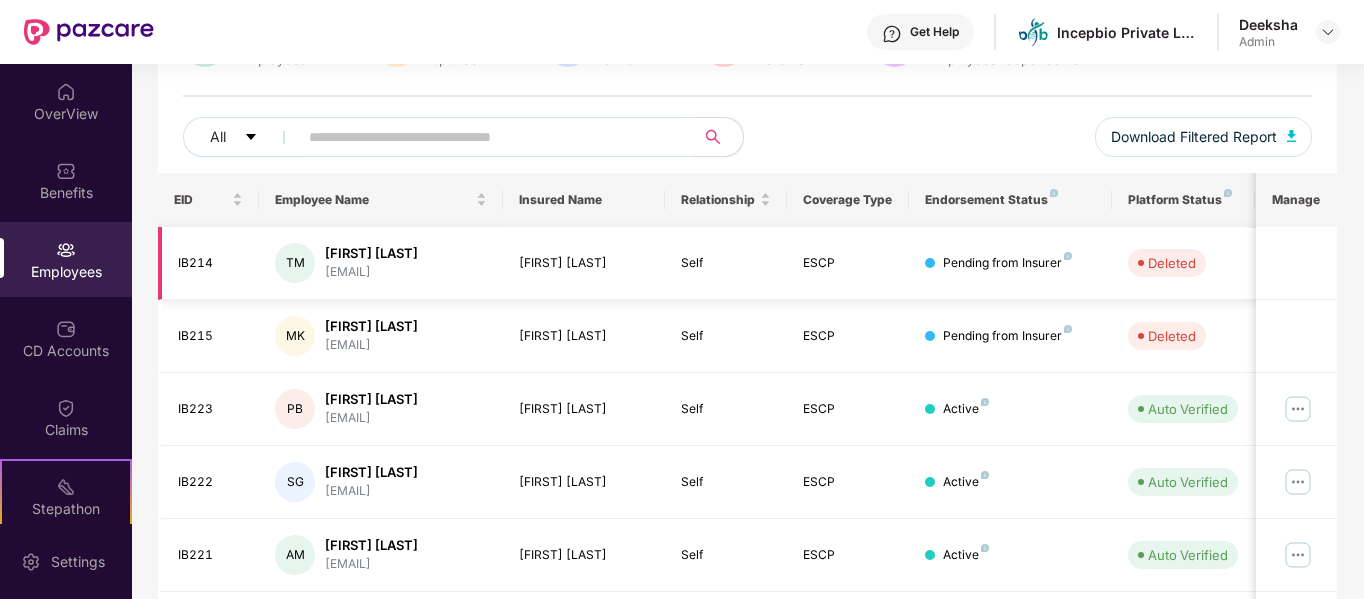 scroll, scrollTop: 347, scrollLeft: 0, axis: vertical 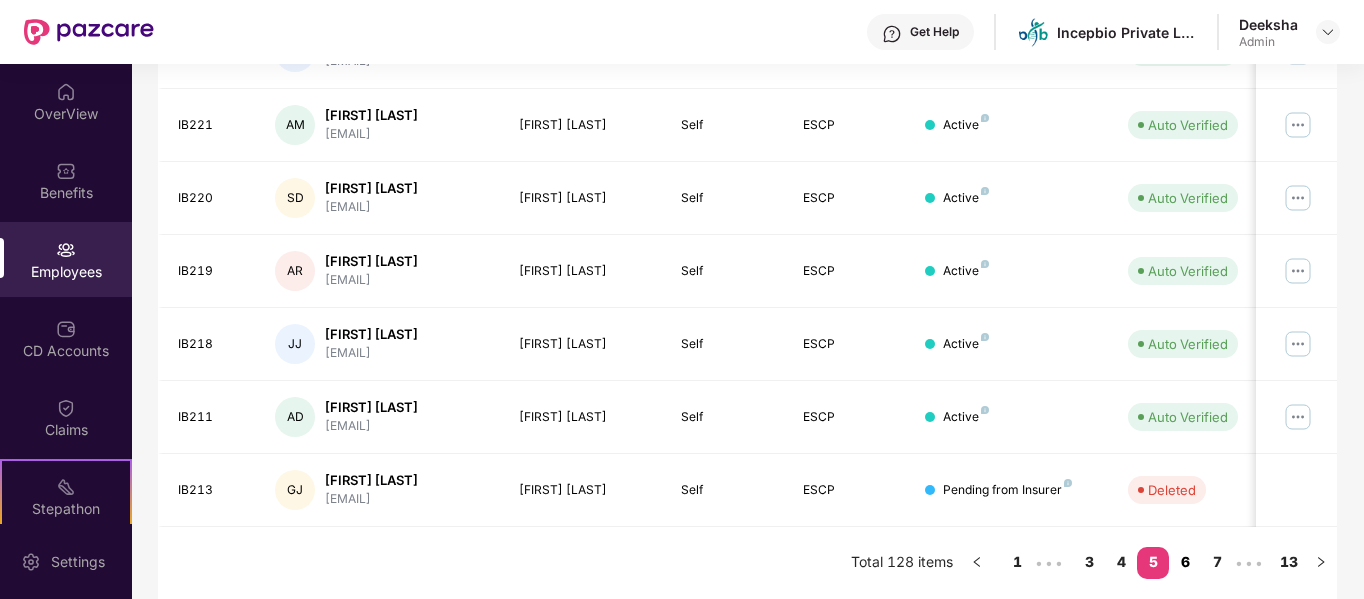 click on "6" at bounding box center (1185, 562) 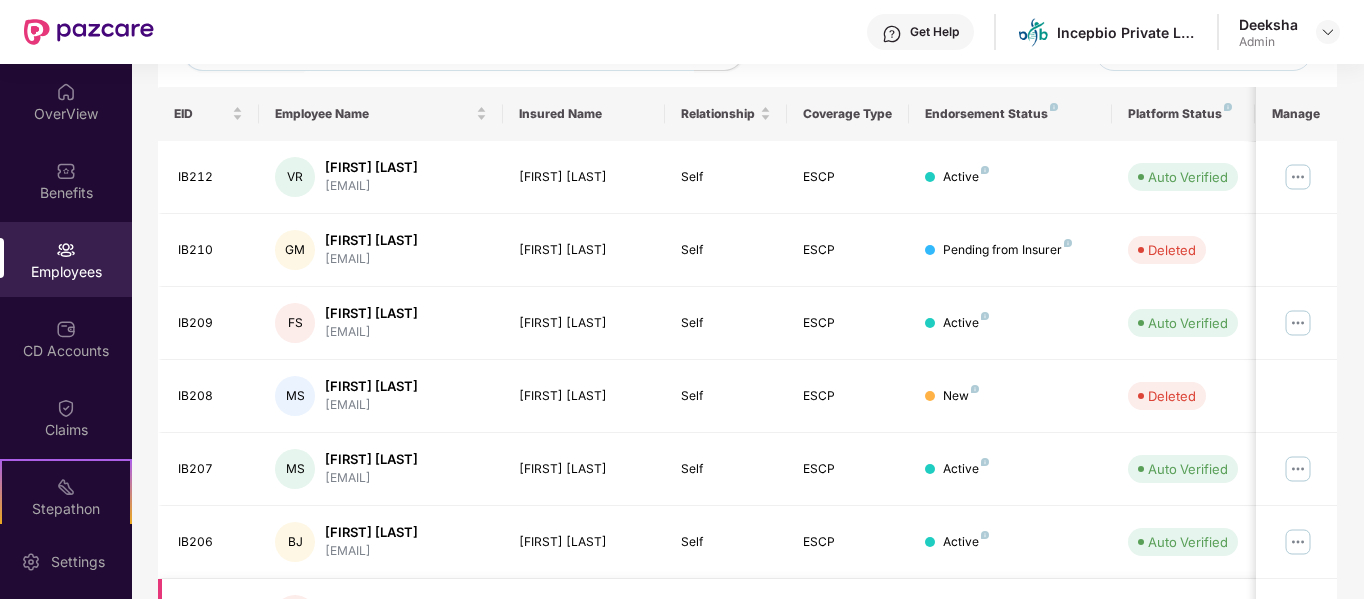 scroll, scrollTop: 230, scrollLeft: 0, axis: vertical 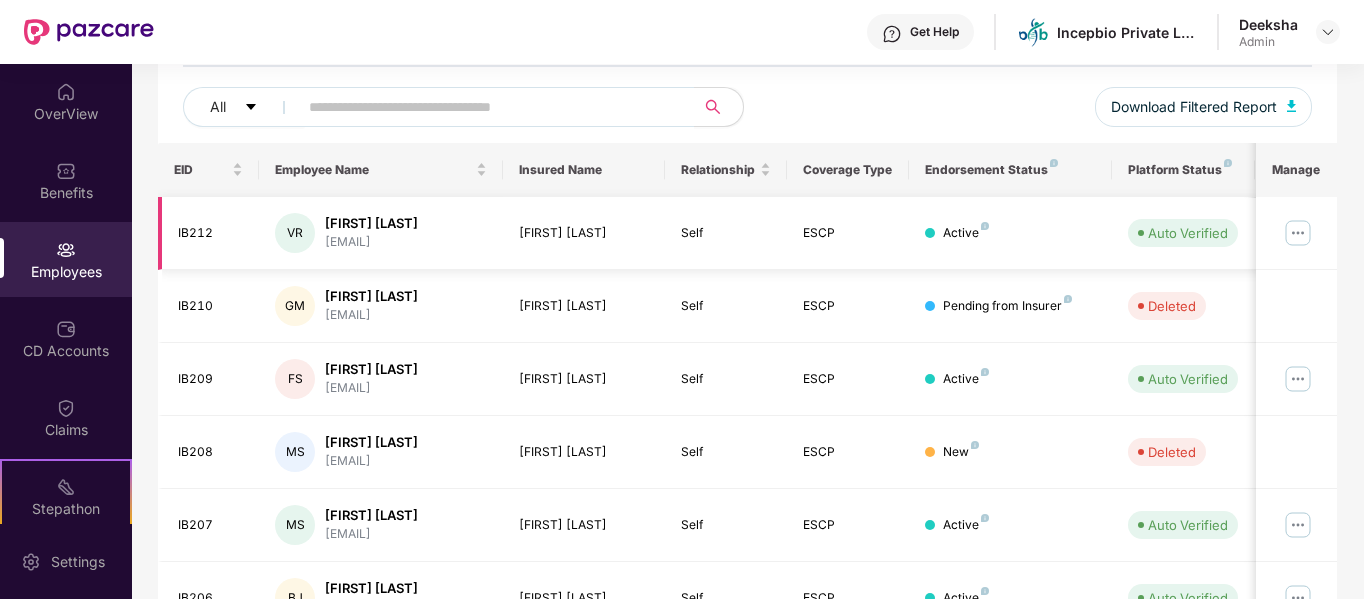 type 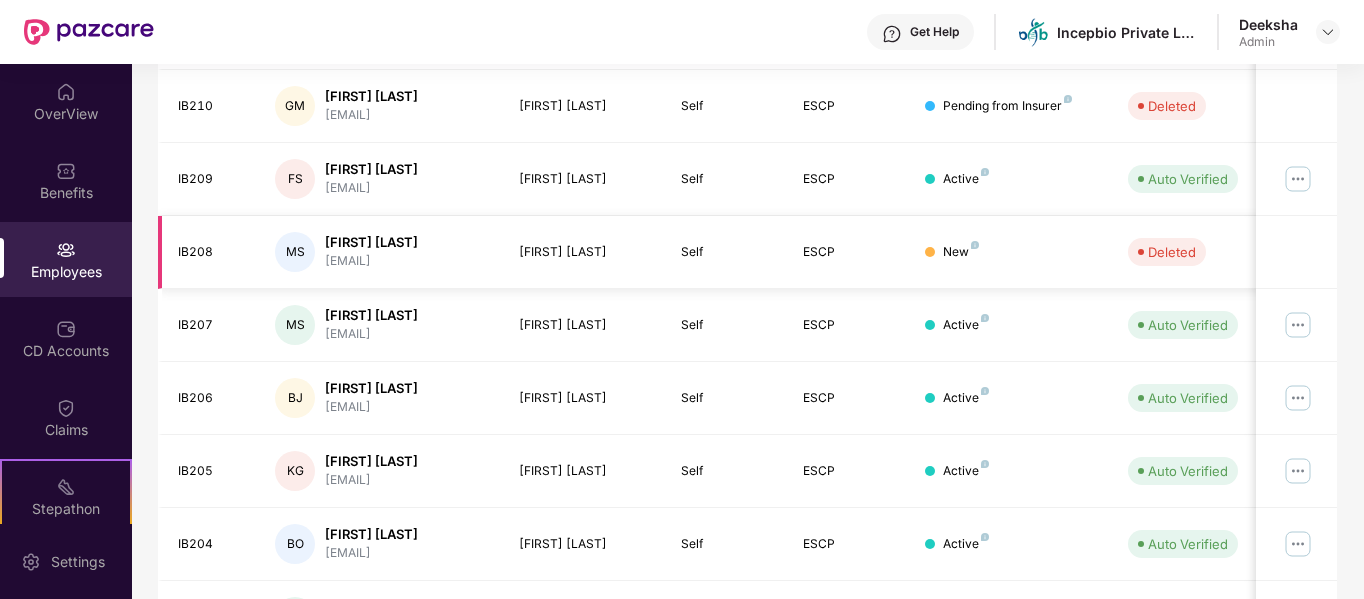 scroll, scrollTop: 530, scrollLeft: 0, axis: vertical 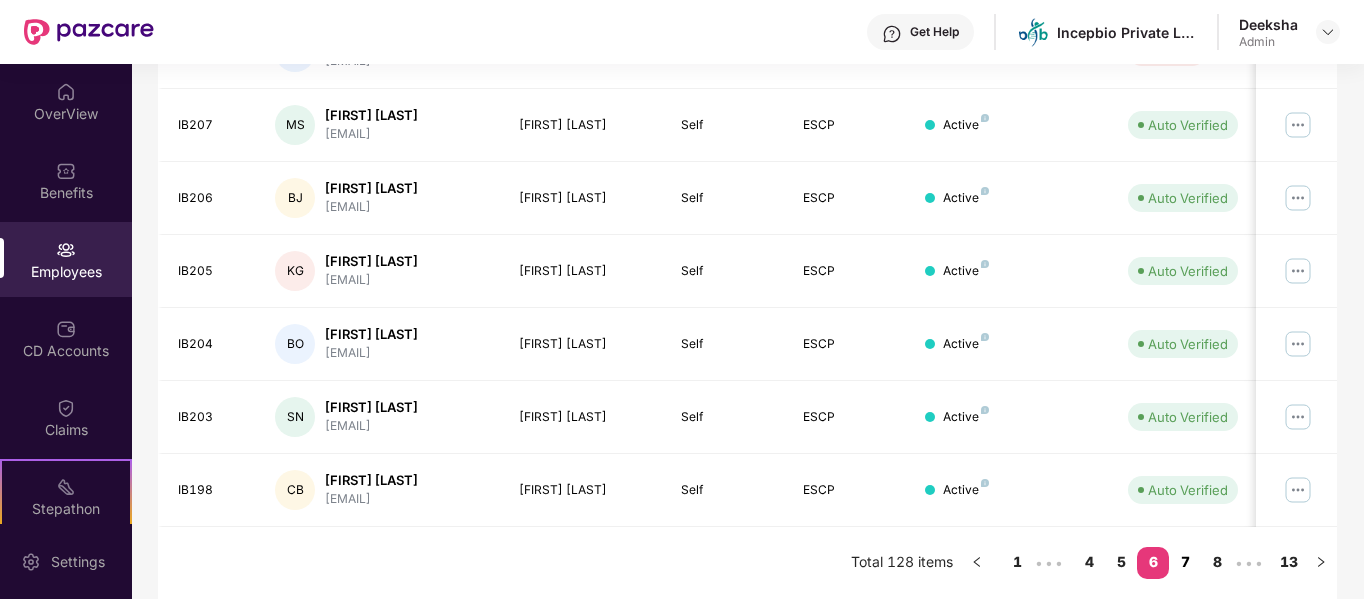 click on "7" at bounding box center (1185, 562) 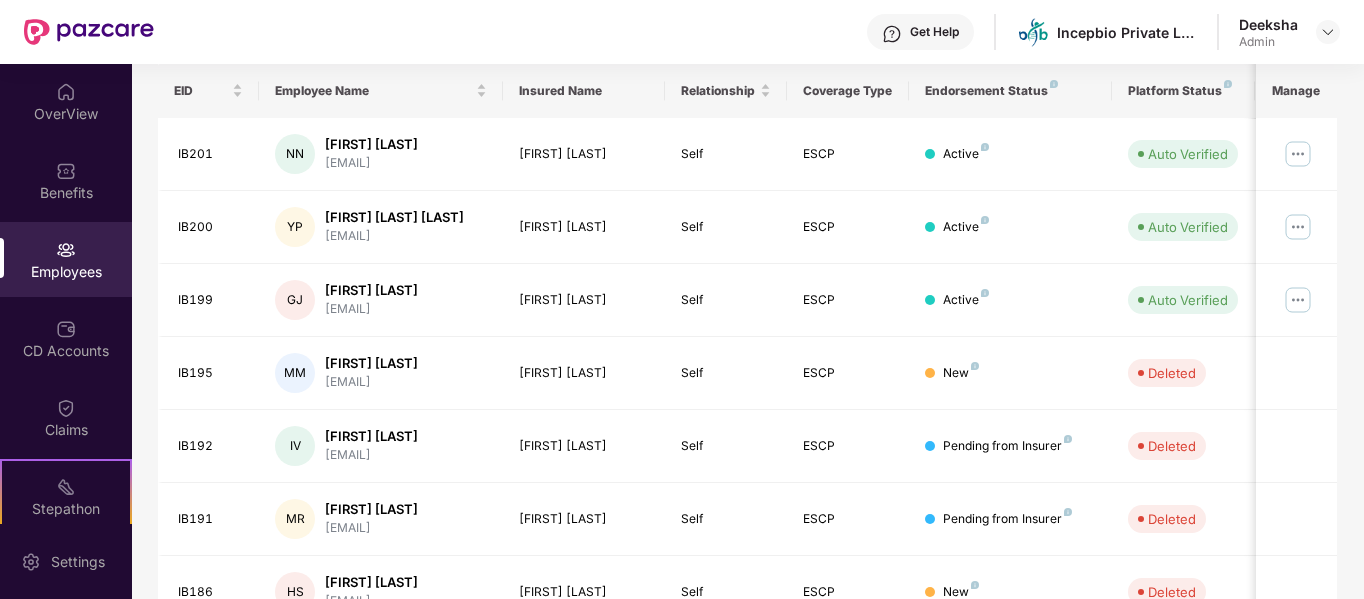 scroll, scrollTop: 230, scrollLeft: 0, axis: vertical 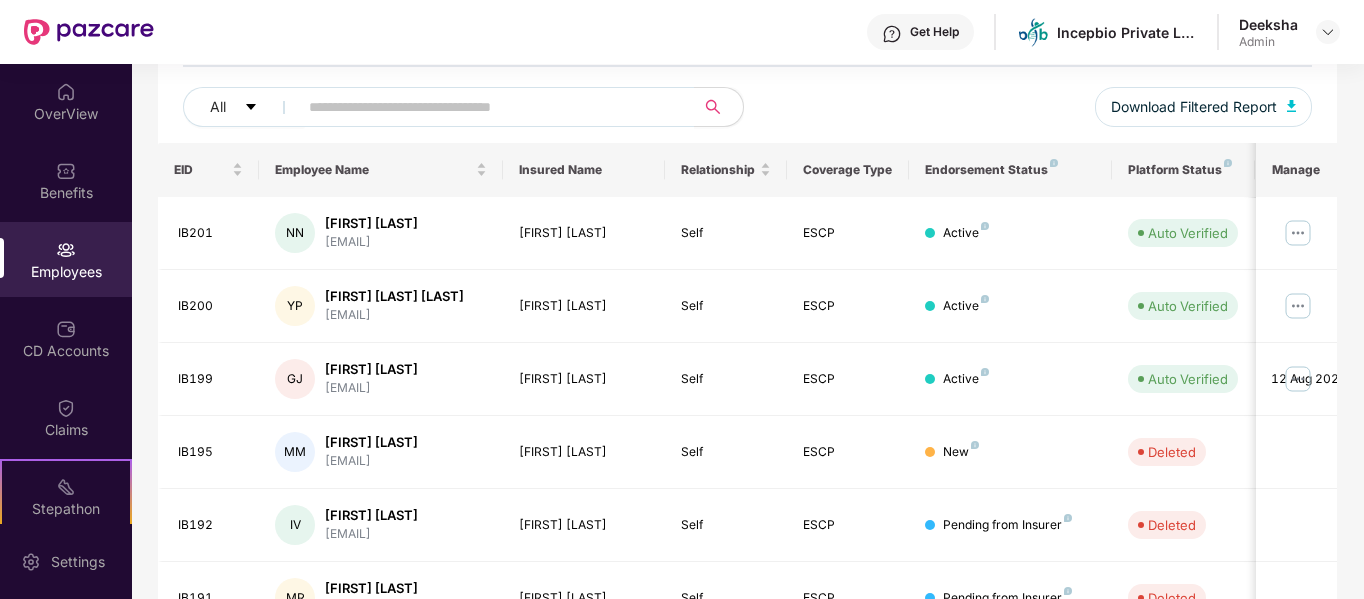 type 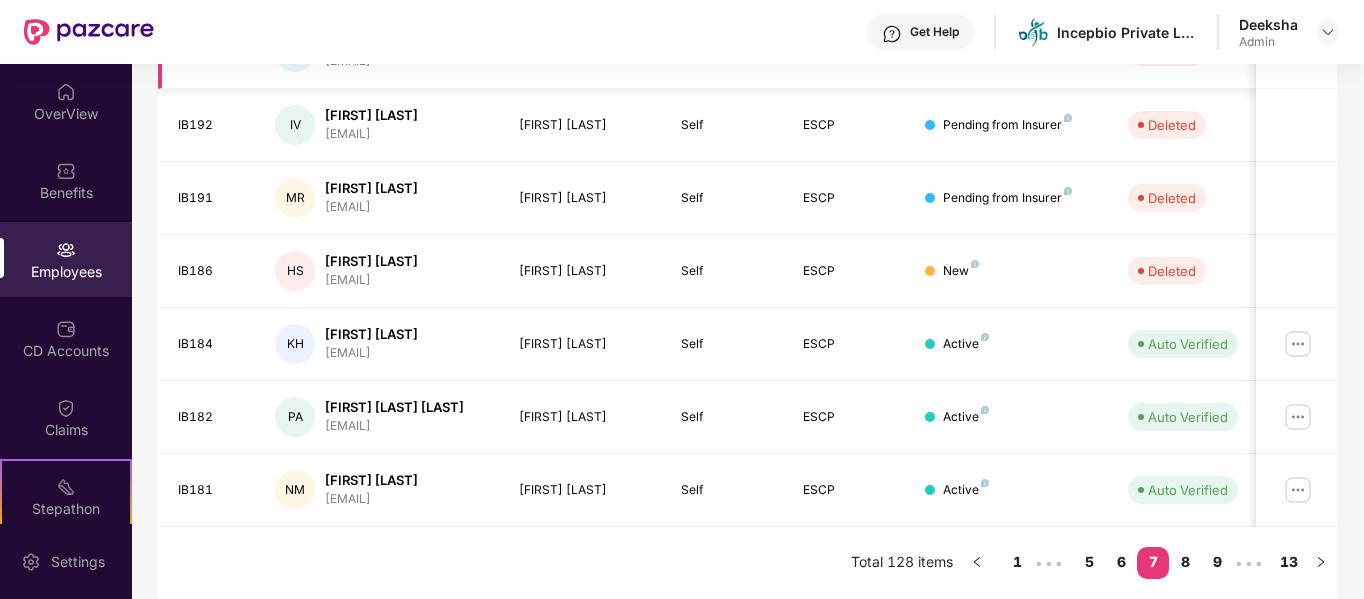 scroll, scrollTop: 664, scrollLeft: 0, axis: vertical 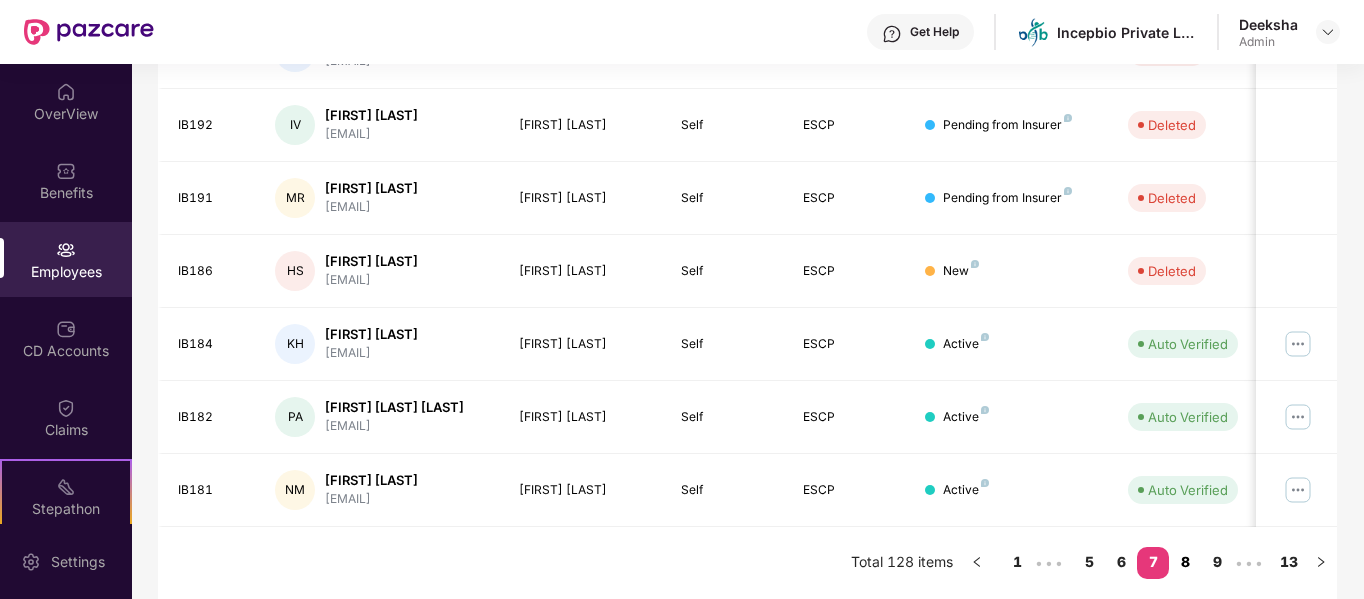 click on "8" at bounding box center (1185, 562) 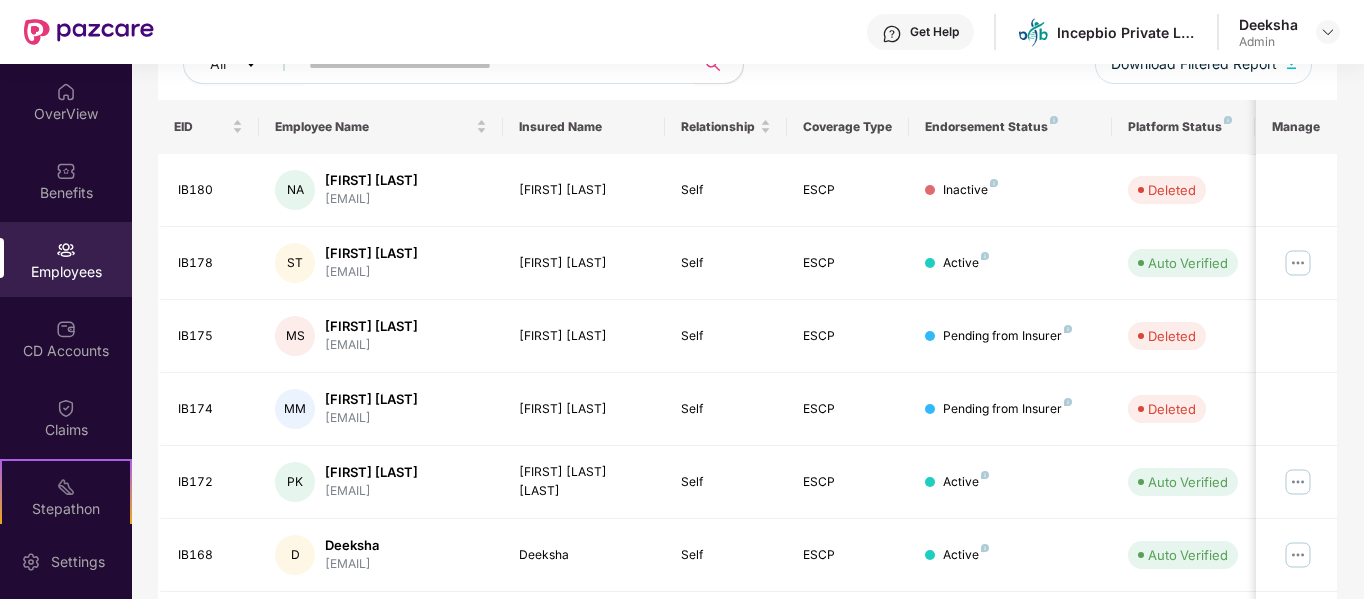 scroll, scrollTop: 247, scrollLeft: 0, axis: vertical 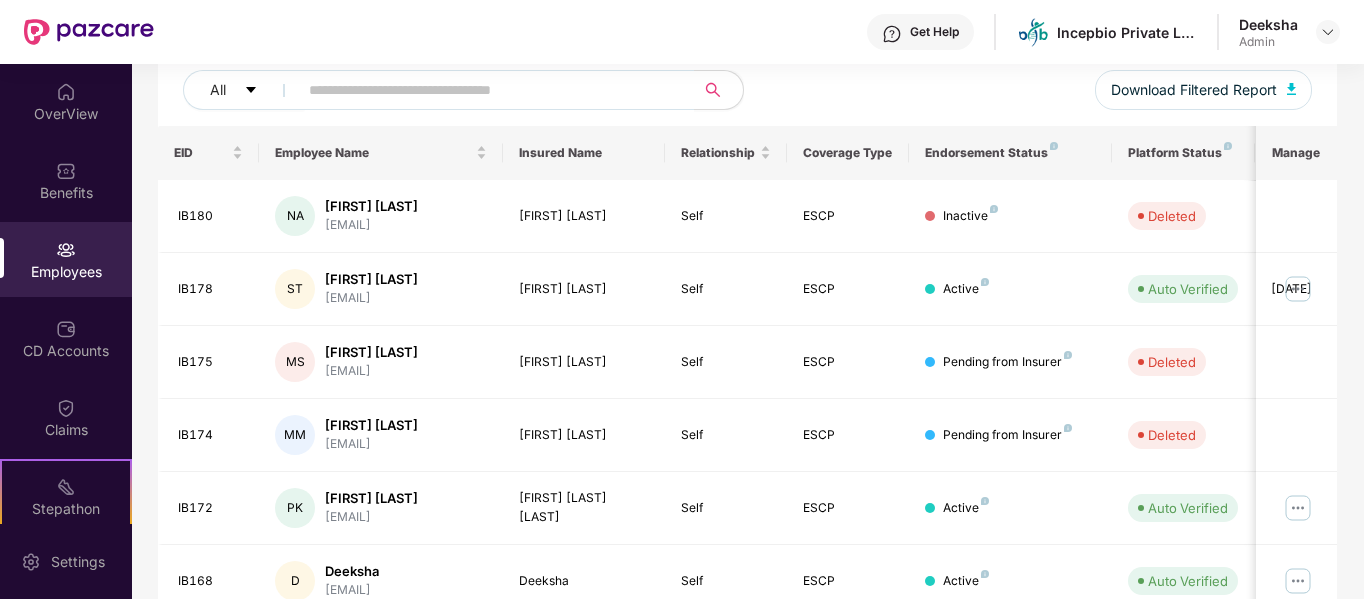 type 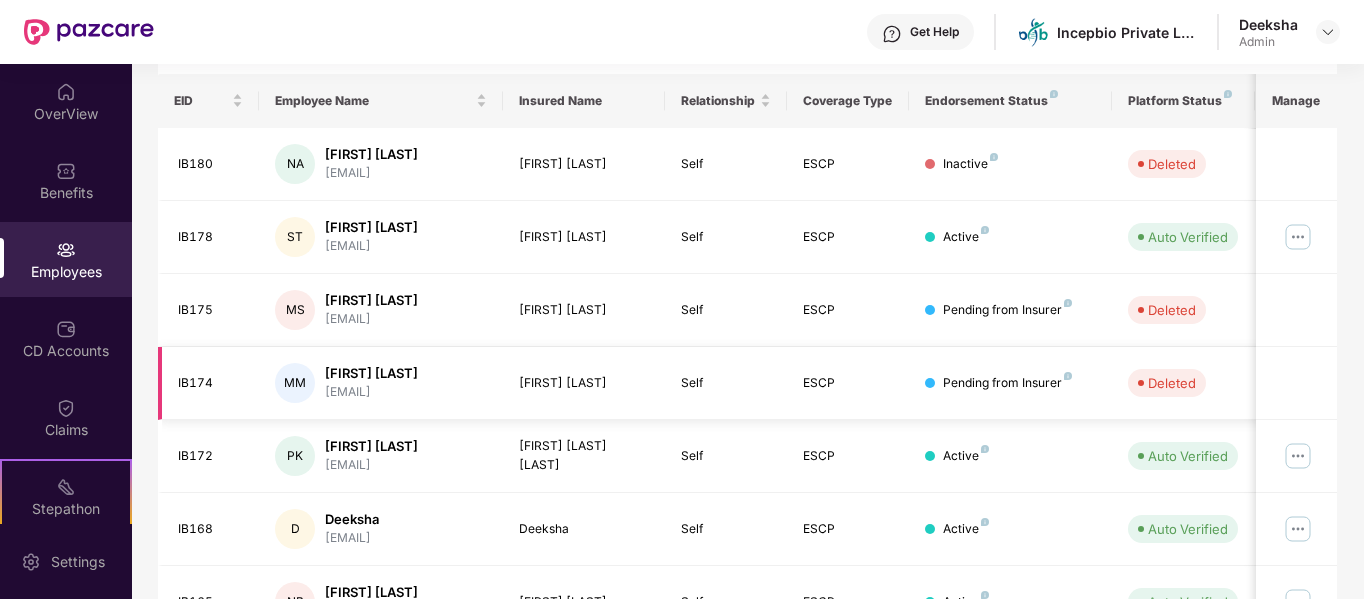 scroll, scrollTop: 347, scrollLeft: 0, axis: vertical 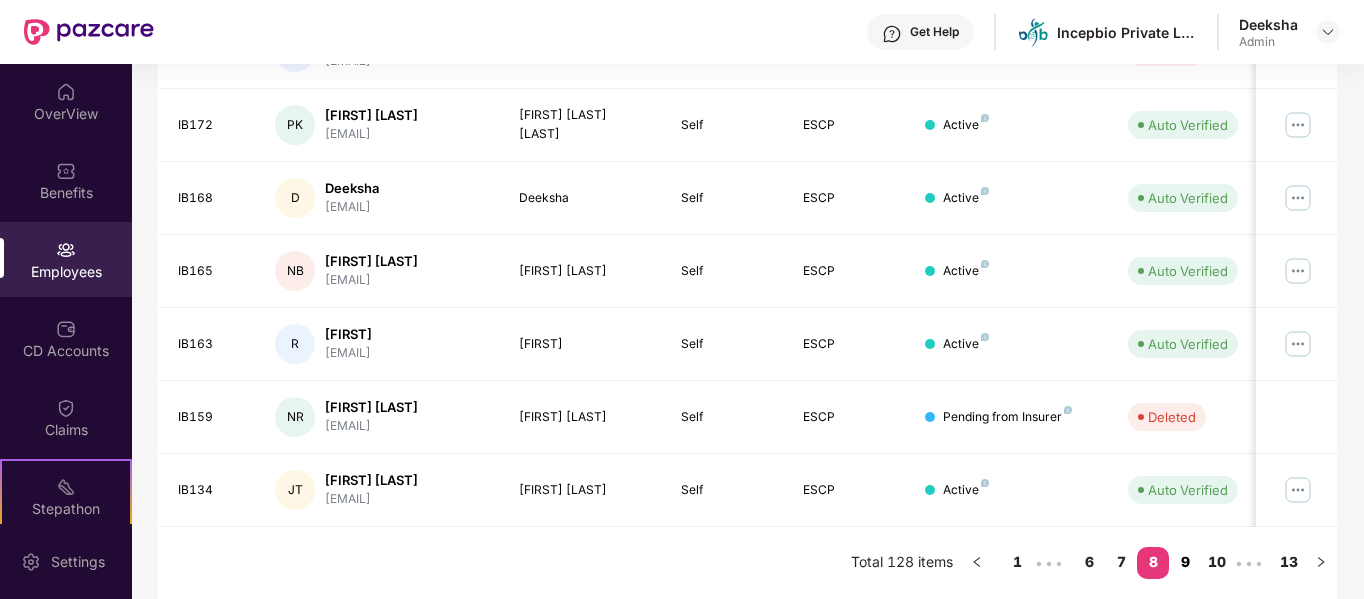 click on "9" at bounding box center (1185, 562) 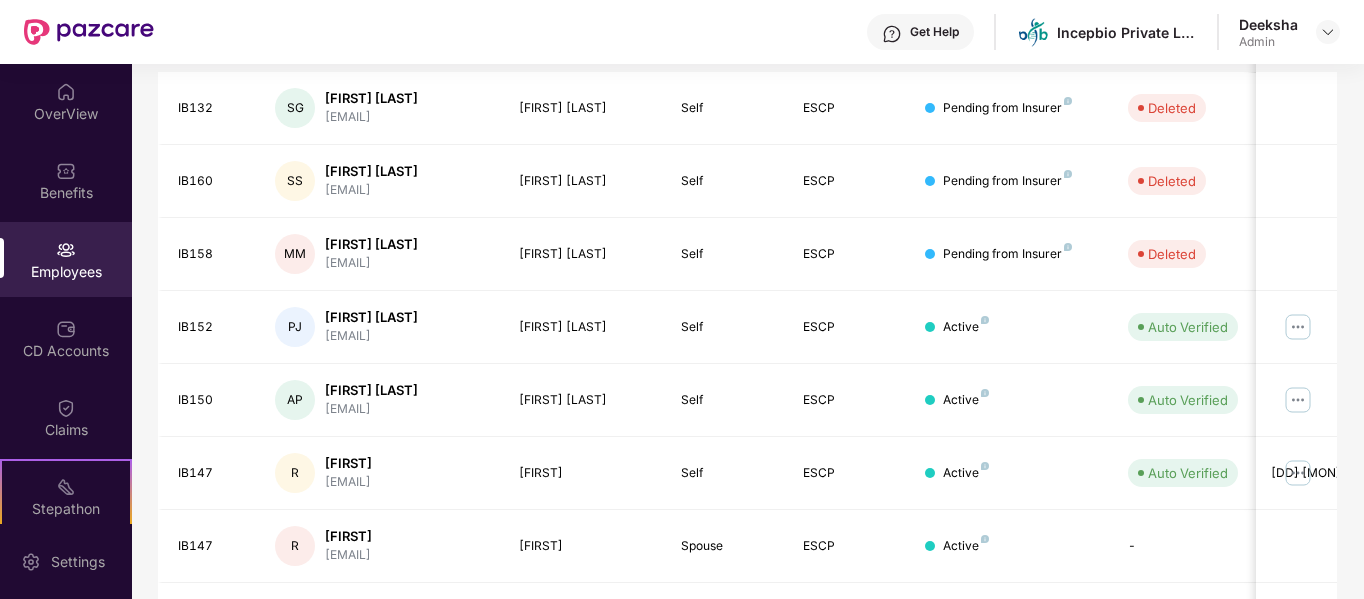 scroll, scrollTop: 330, scrollLeft: 0, axis: vertical 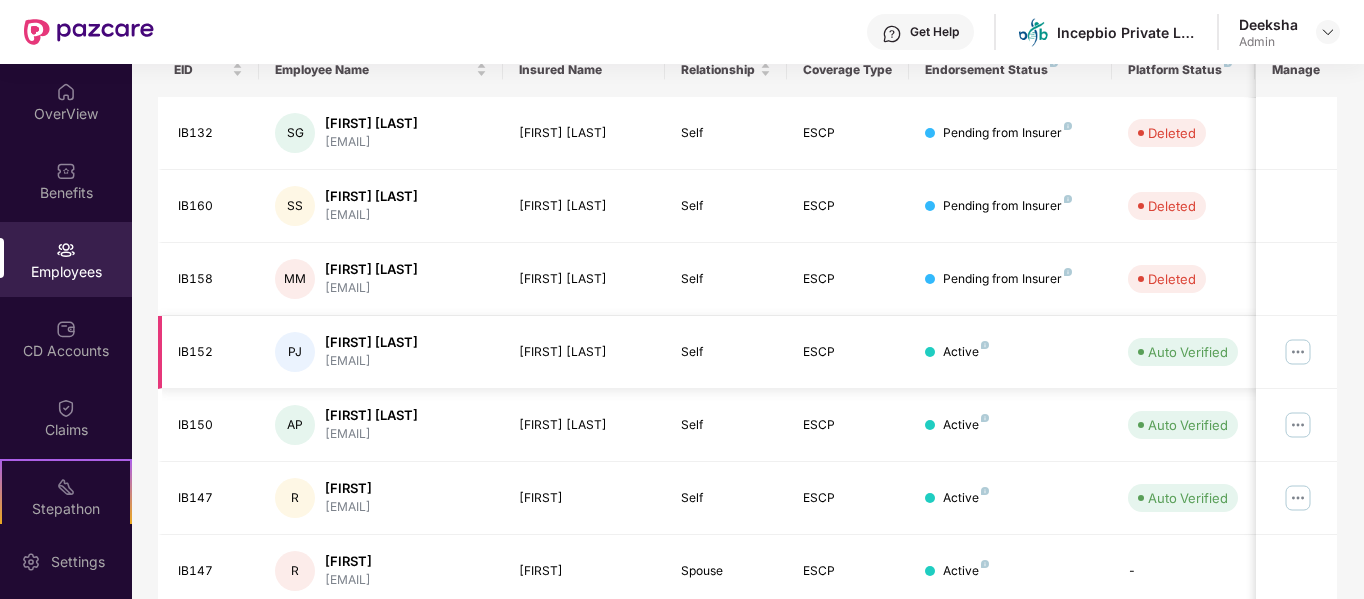 type 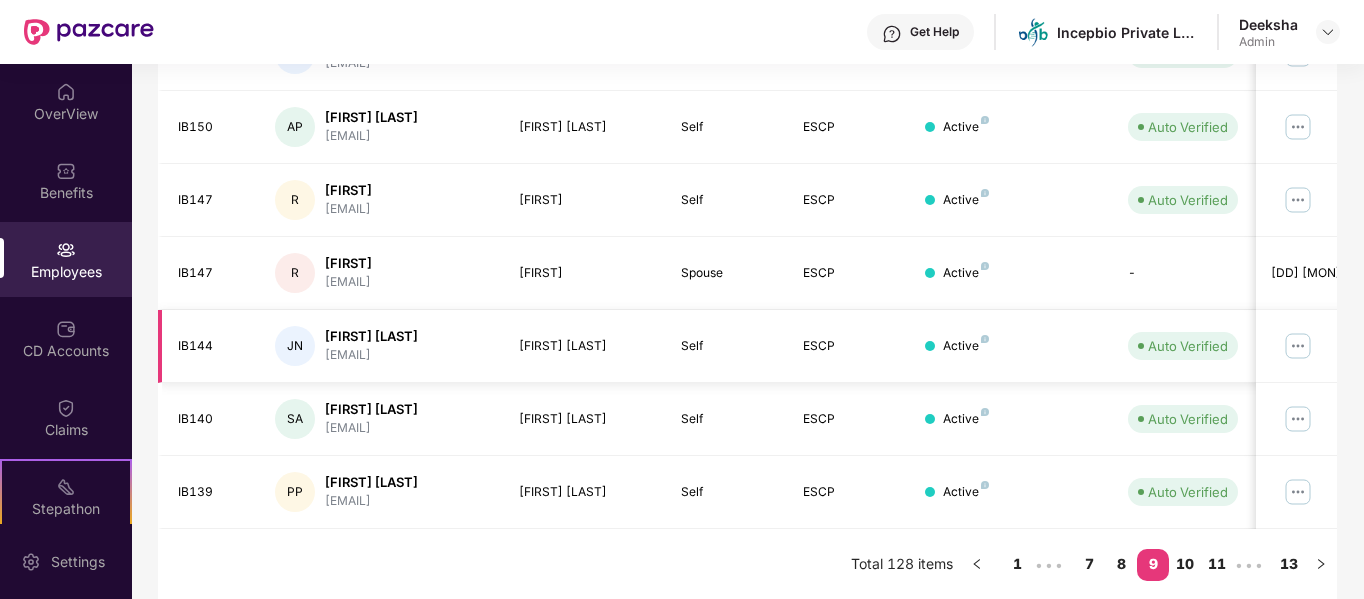 scroll, scrollTop: 630, scrollLeft: 0, axis: vertical 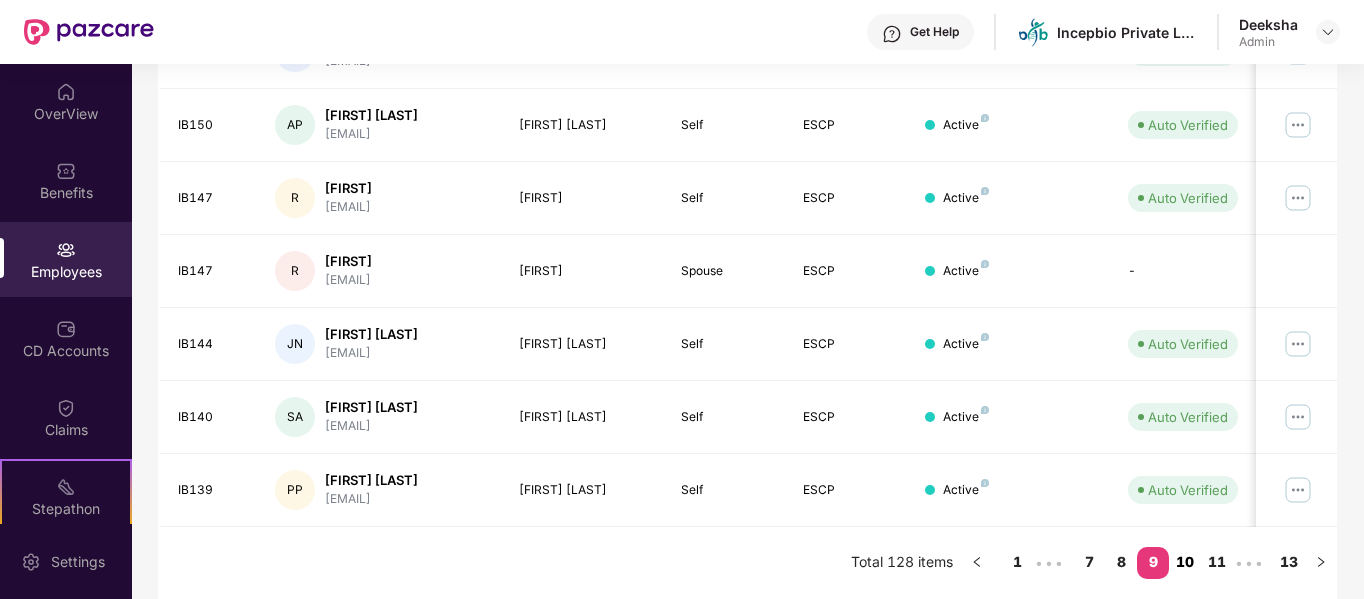 click on "10" at bounding box center (1185, 562) 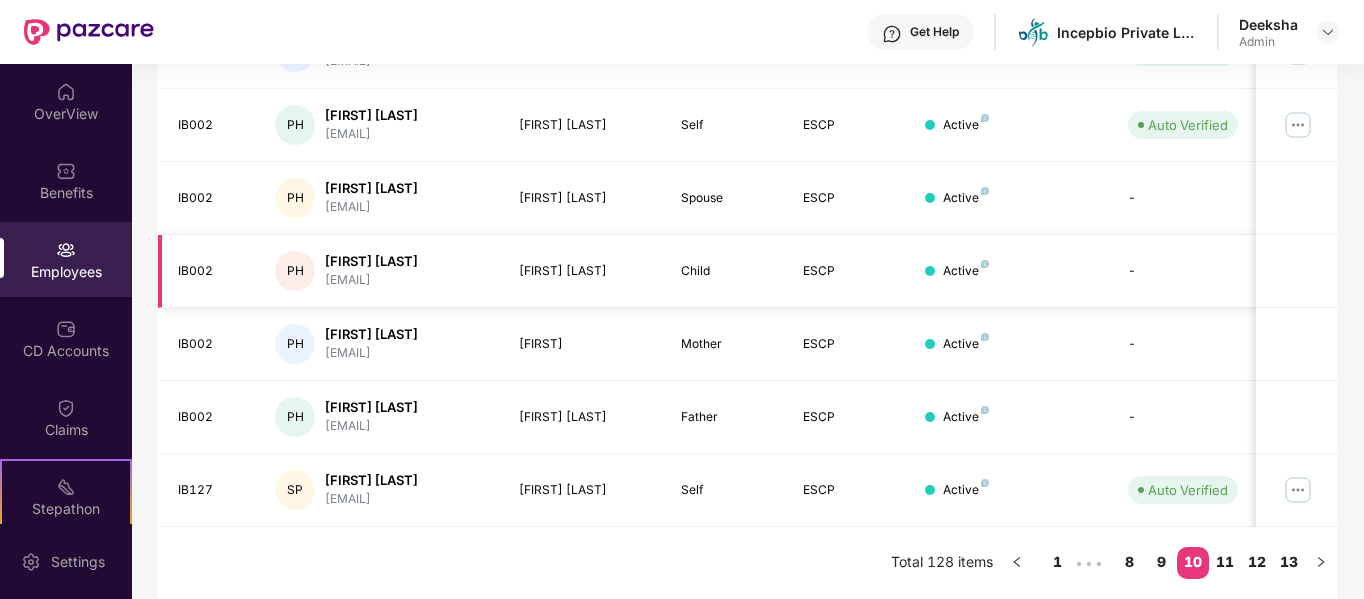 type 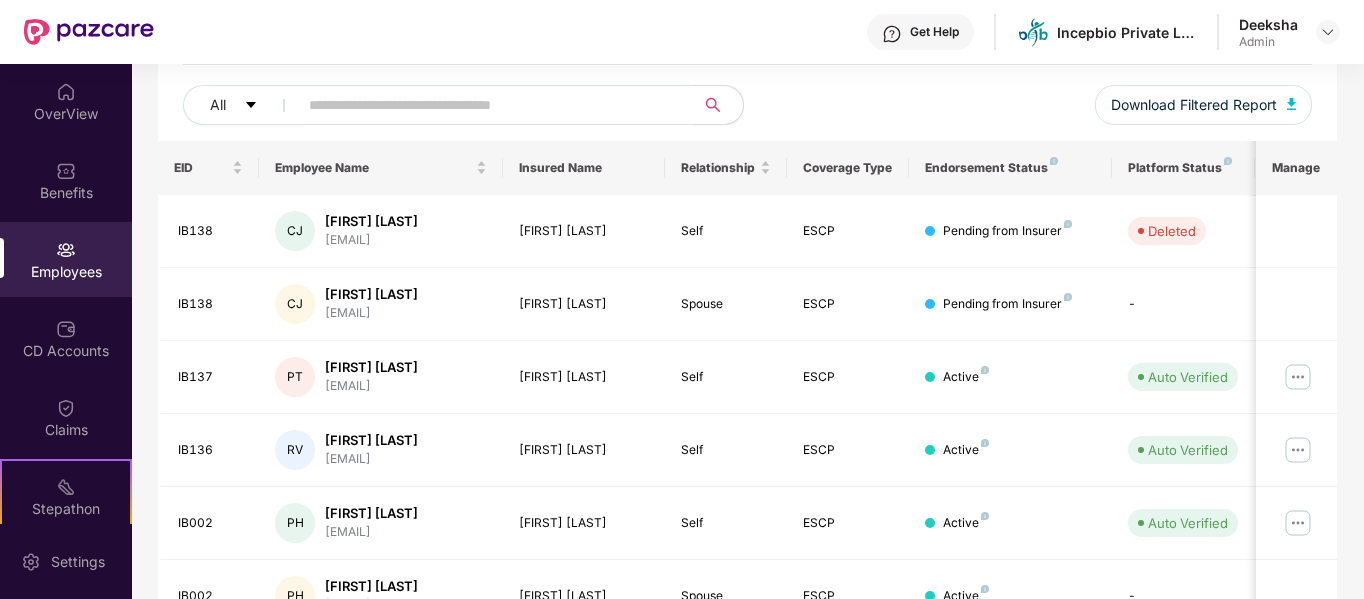 scroll, scrollTop: 230, scrollLeft: 0, axis: vertical 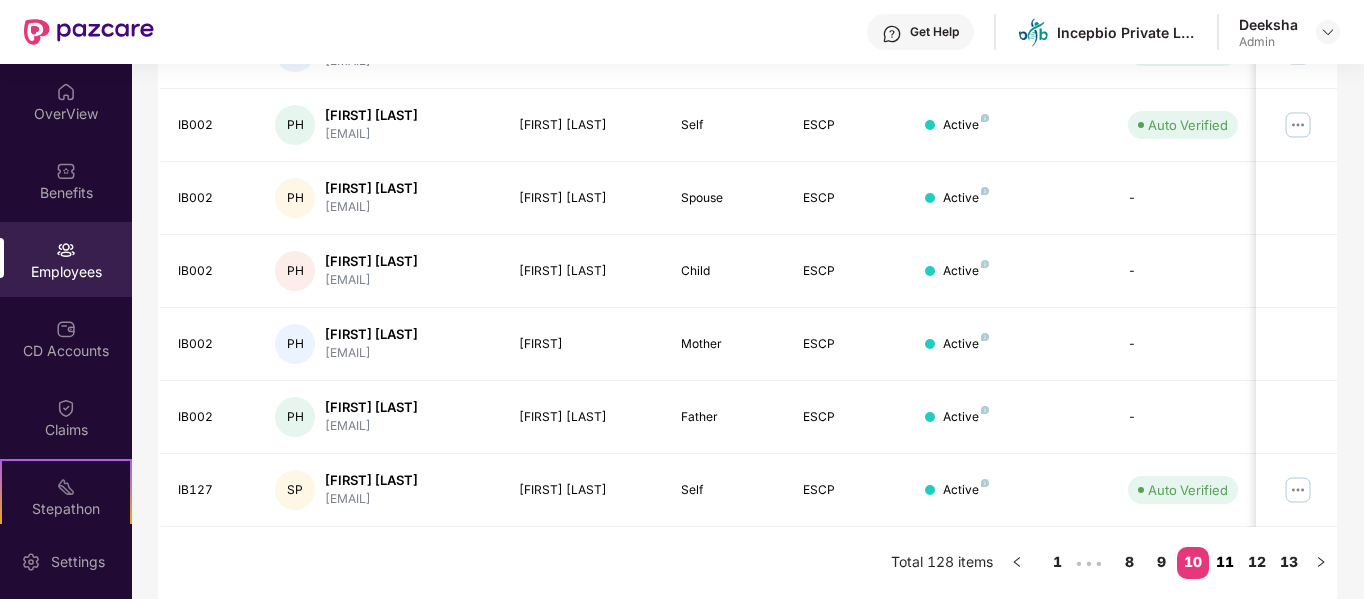 click on "11" at bounding box center (1225, 562) 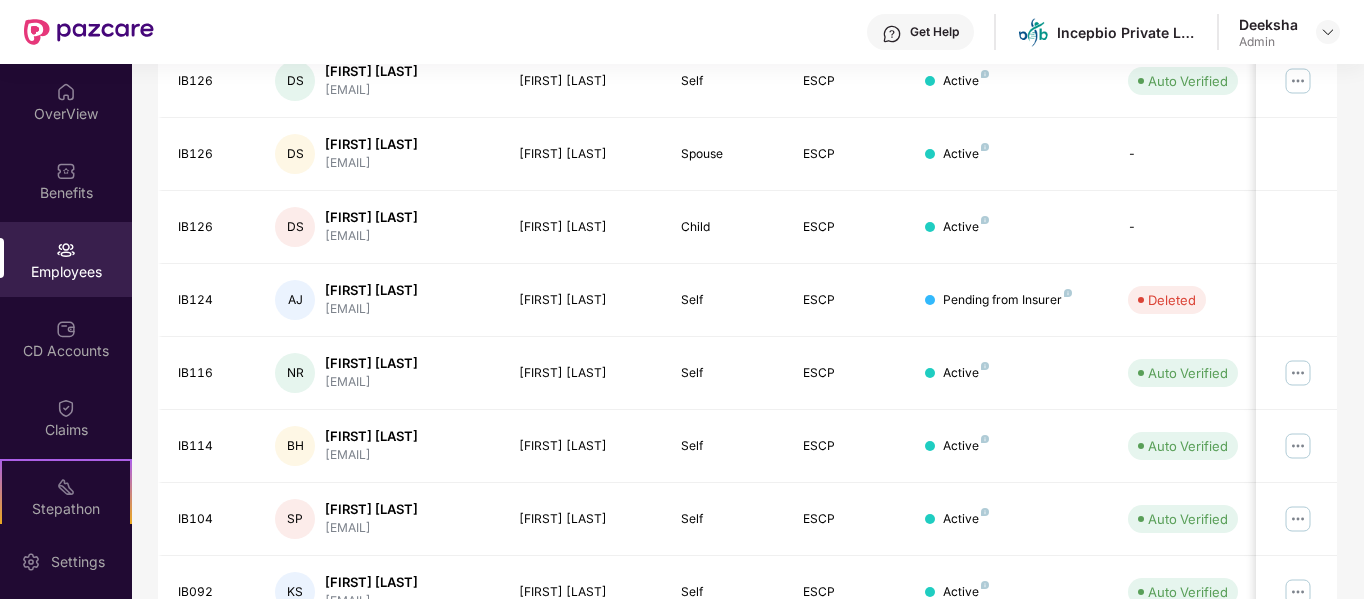 scroll, scrollTop: 330, scrollLeft: 0, axis: vertical 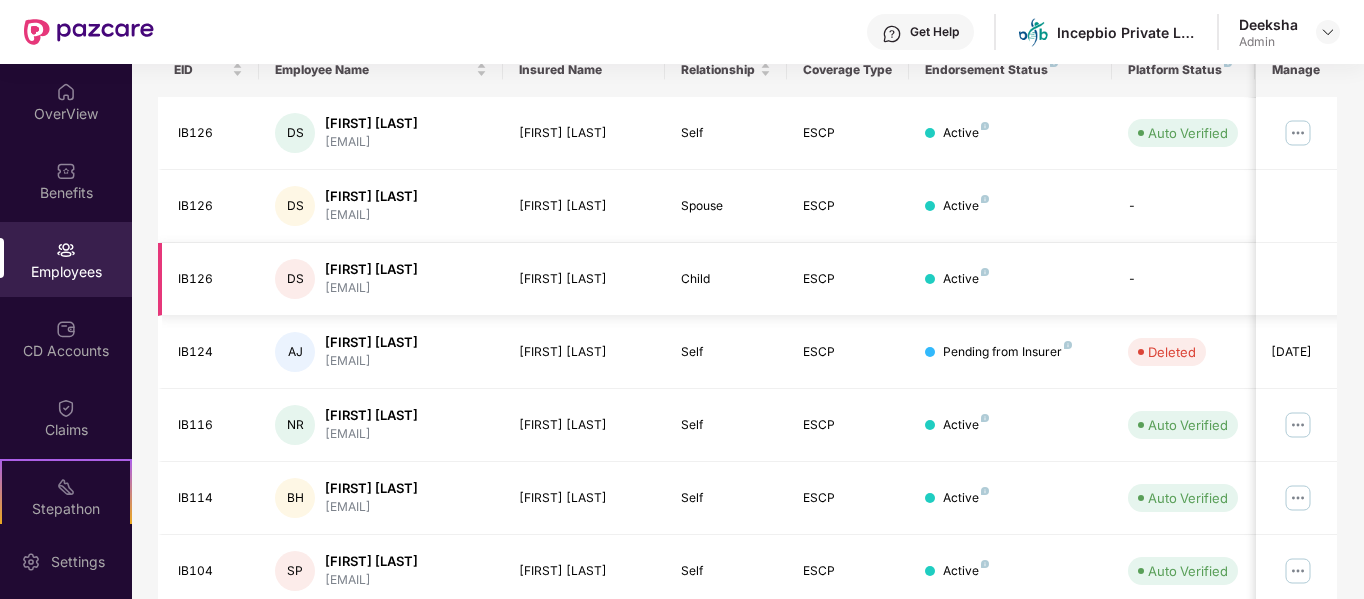 type 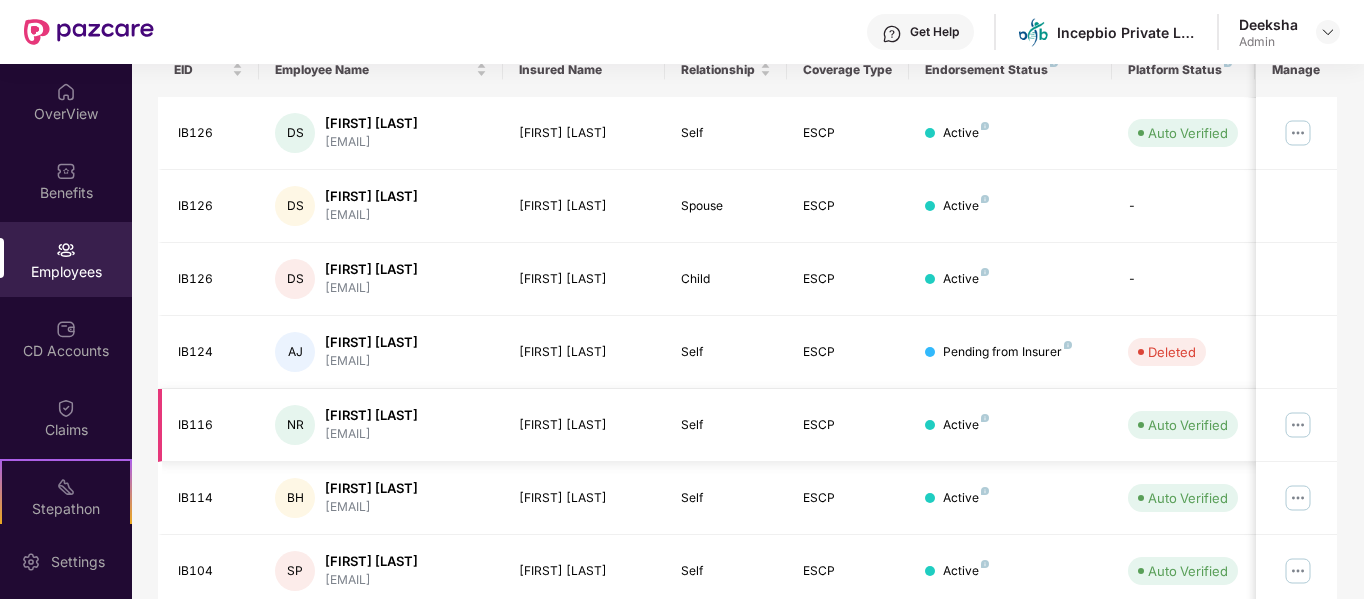 scroll, scrollTop: 430, scrollLeft: 0, axis: vertical 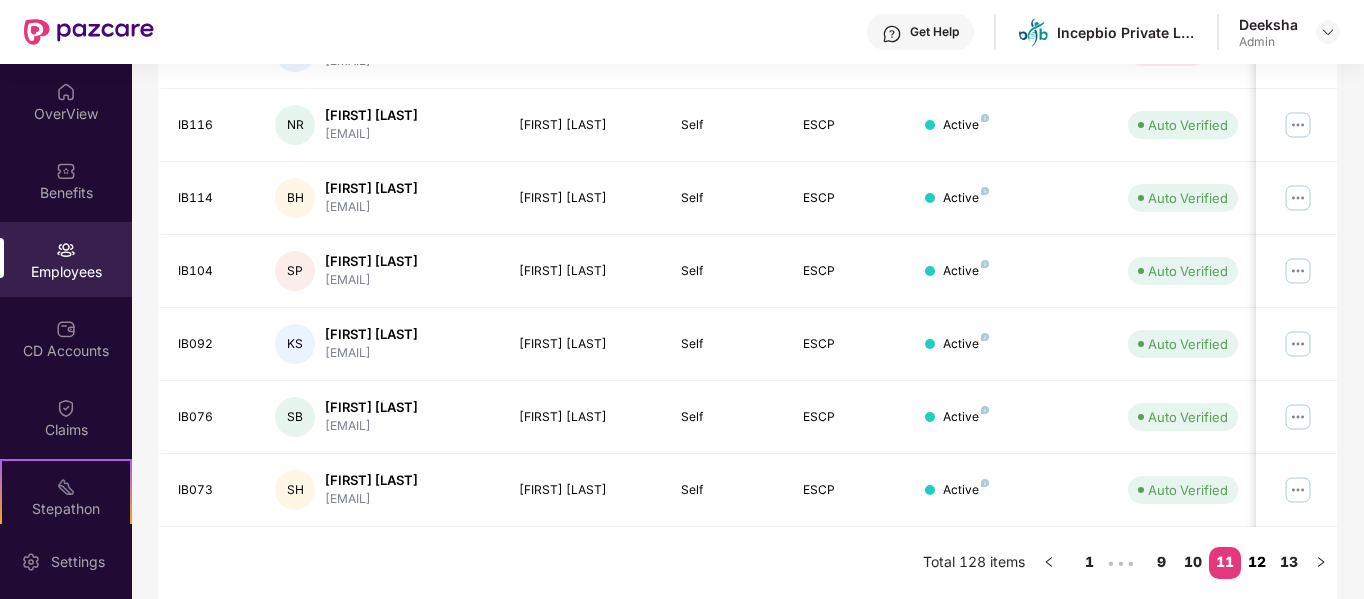 click on "12" at bounding box center (1257, 562) 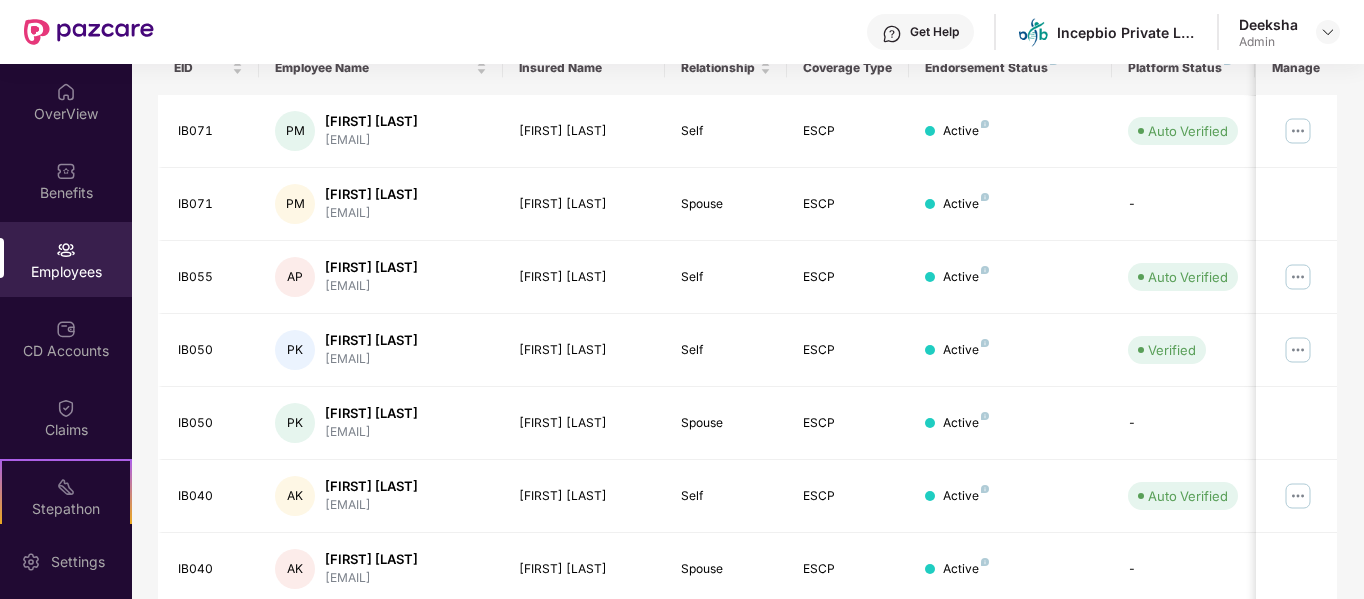 scroll, scrollTop: 330, scrollLeft: 0, axis: vertical 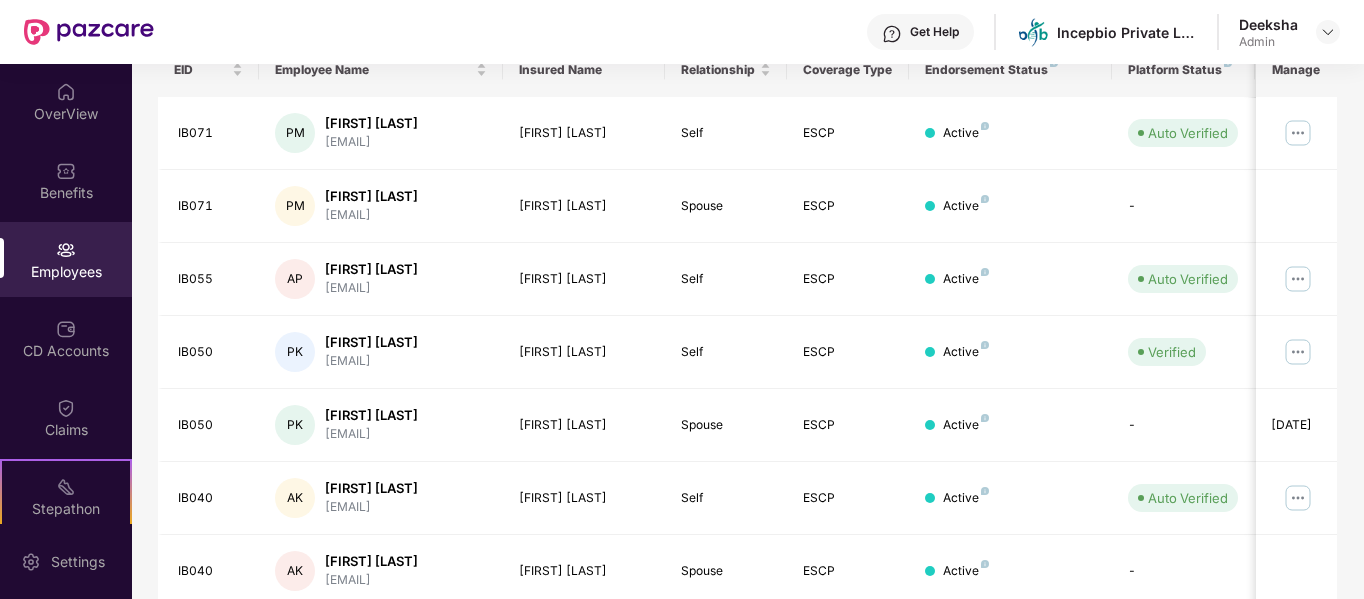 type 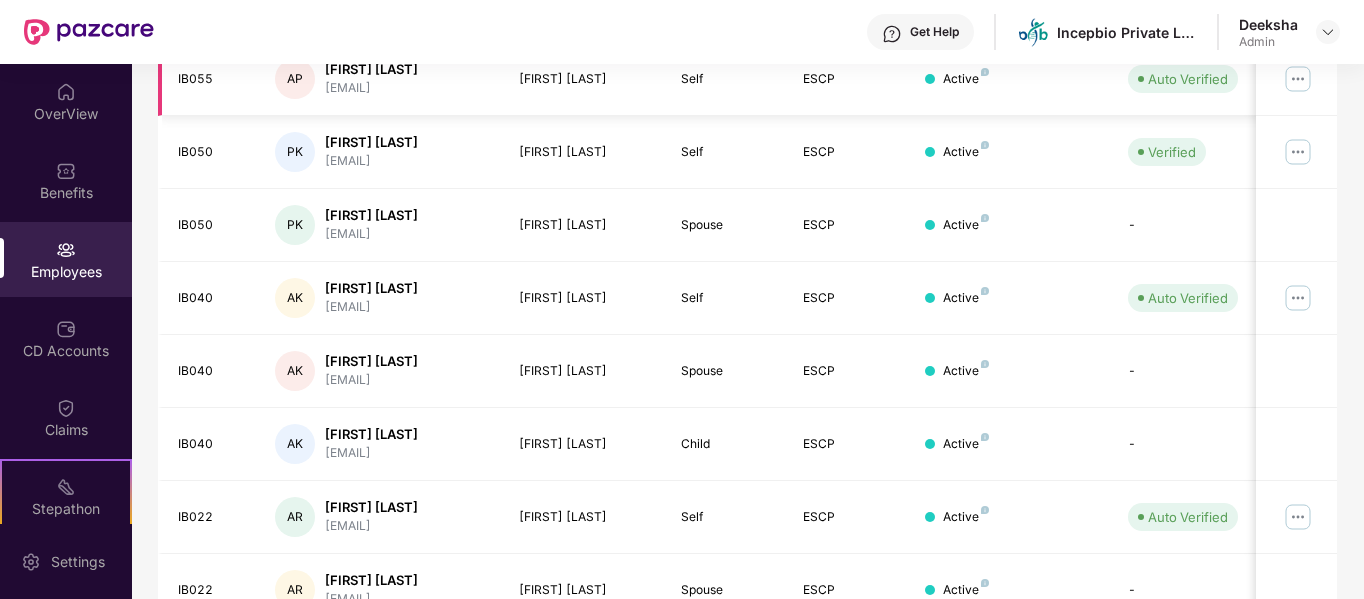 scroll, scrollTop: 630, scrollLeft: 0, axis: vertical 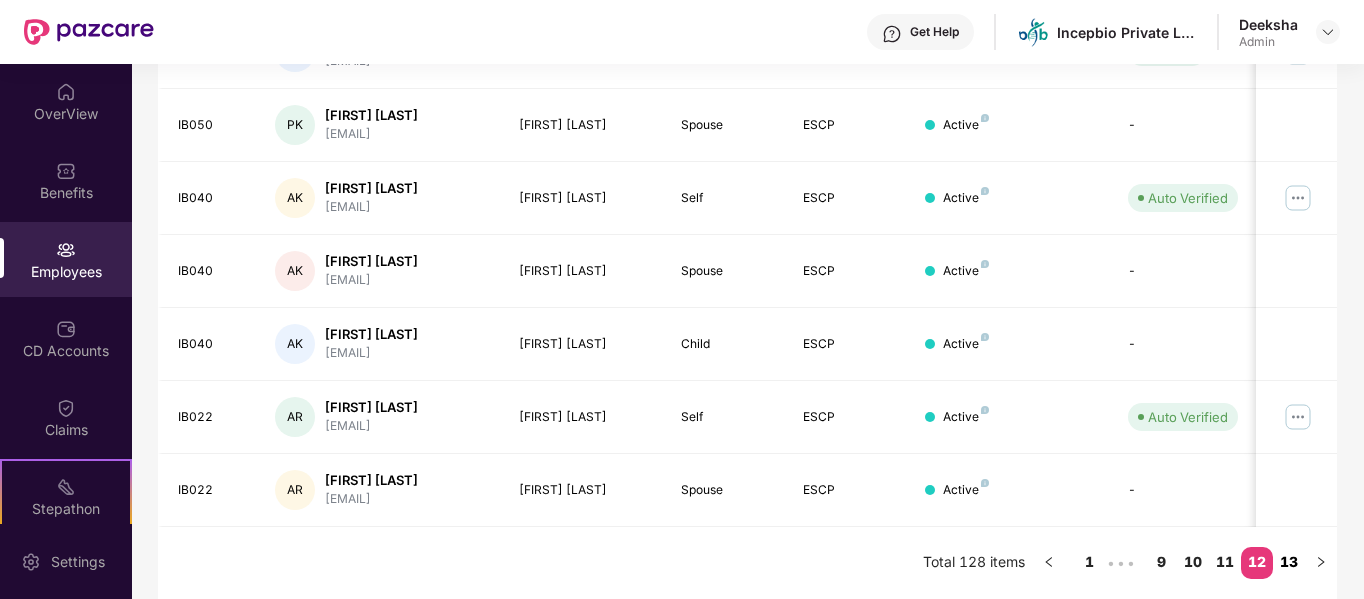 click on "13" at bounding box center [1289, 562] 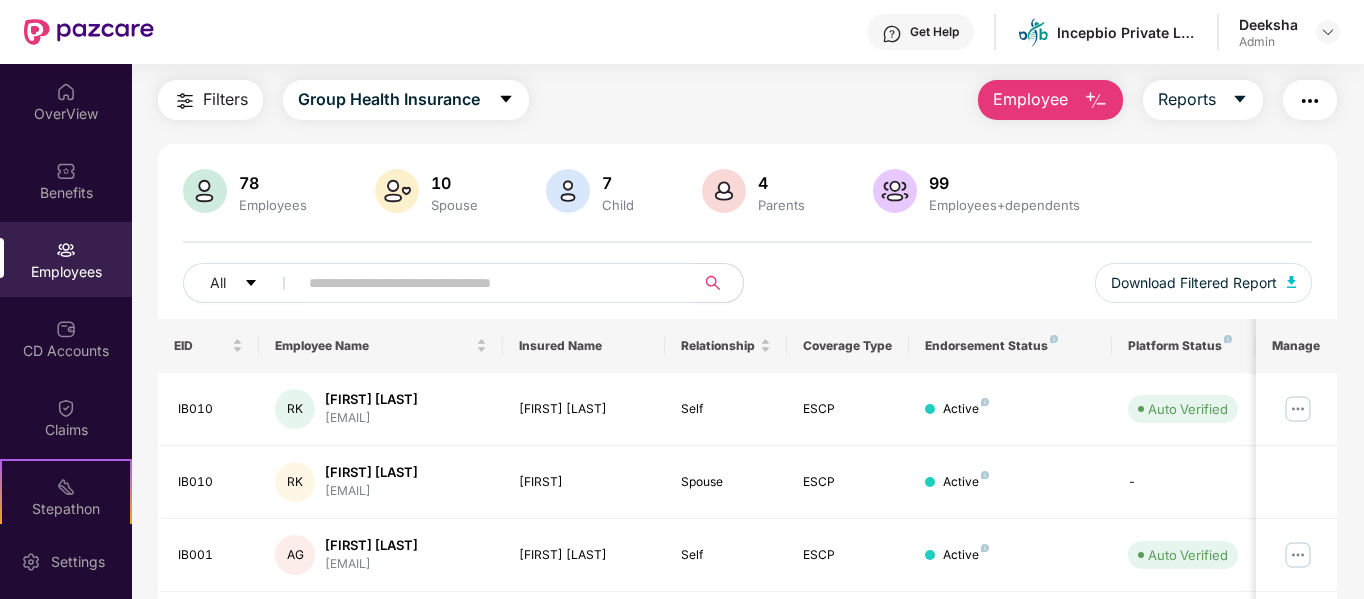 scroll, scrollTop: 0, scrollLeft: 0, axis: both 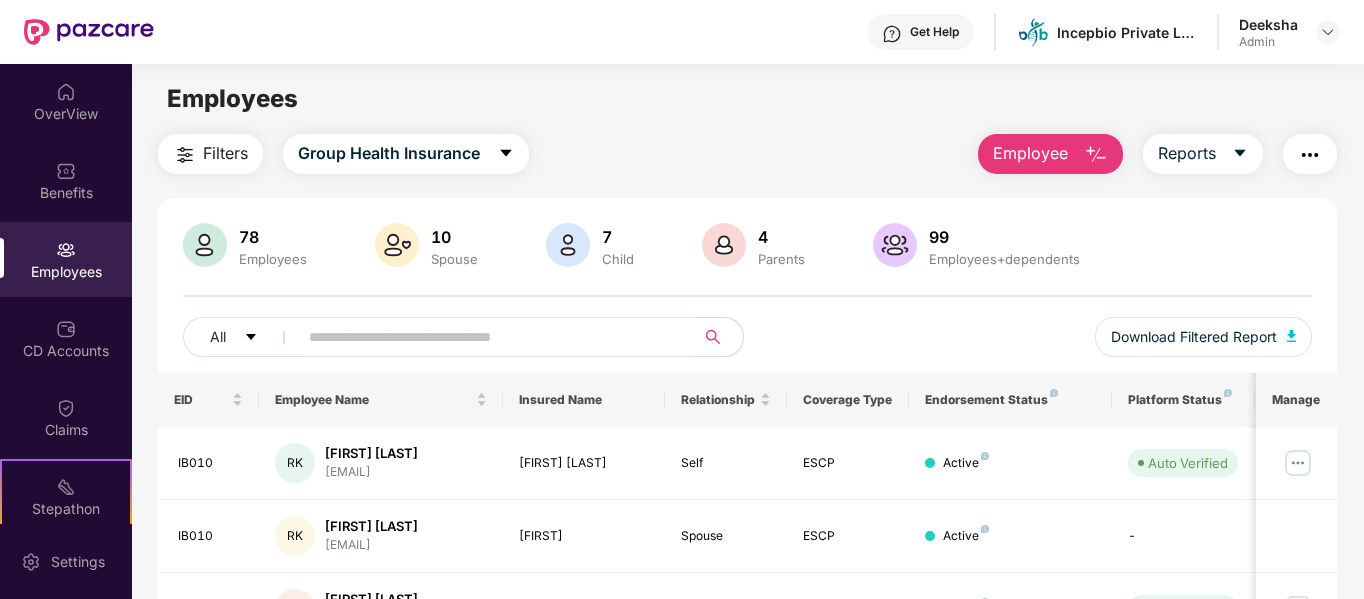 type 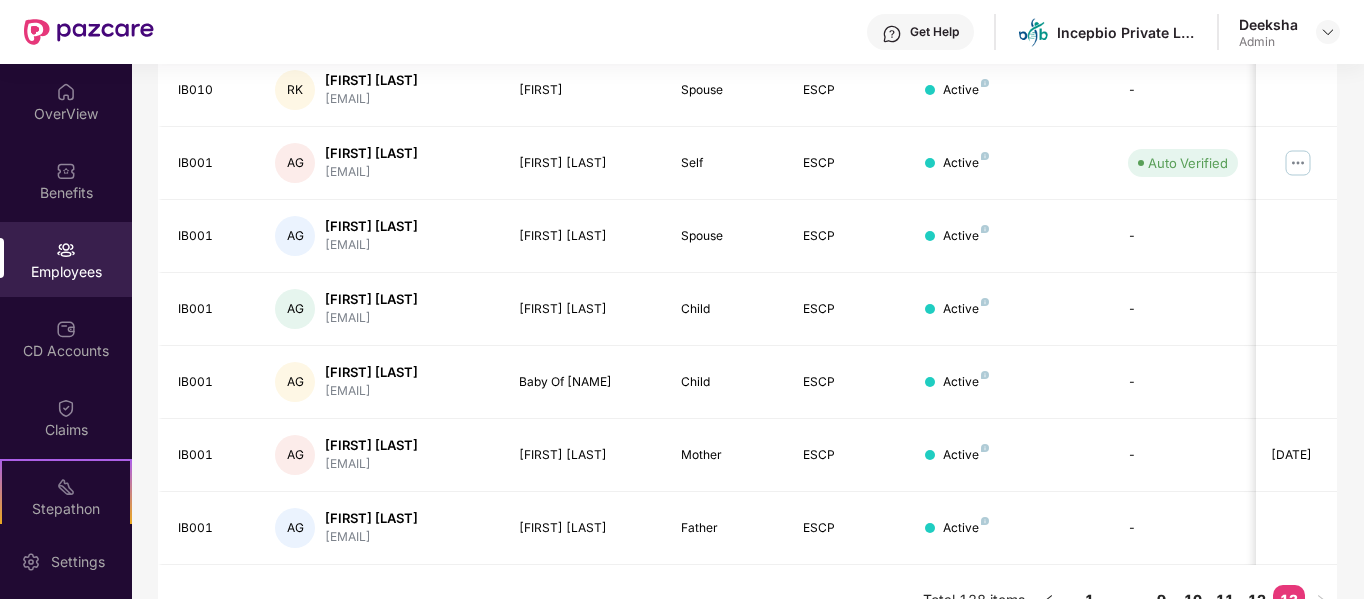 scroll, scrollTop: 484, scrollLeft: 0, axis: vertical 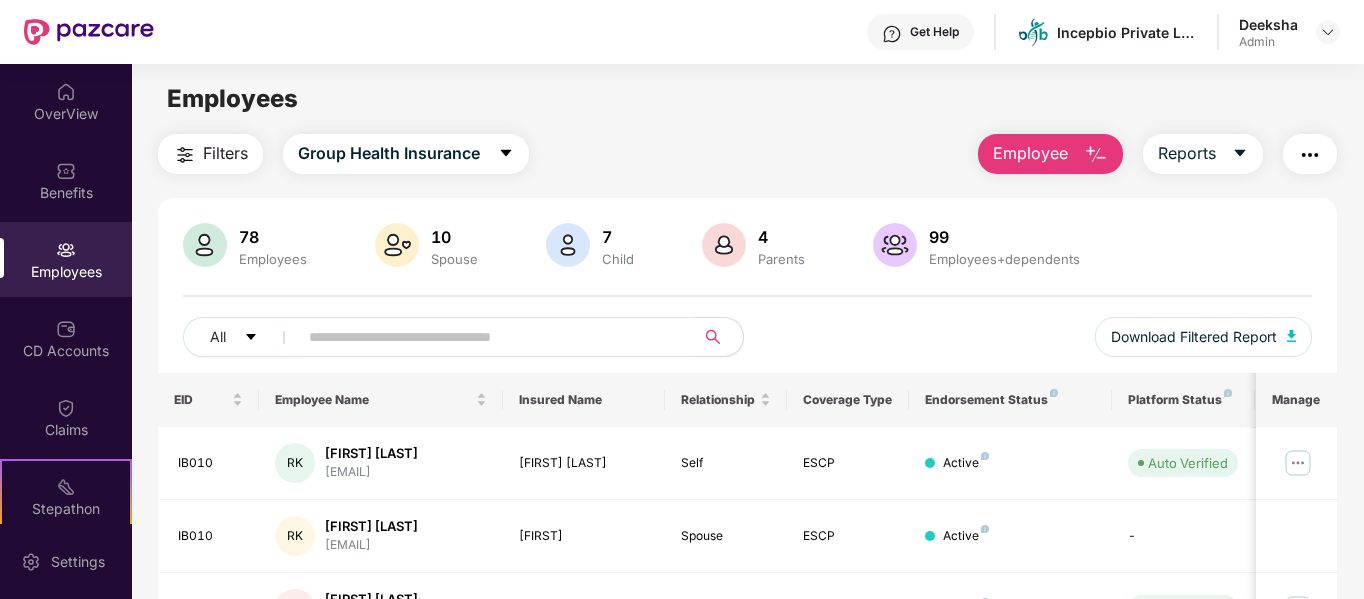 click on "Employee" at bounding box center [1050, 154] 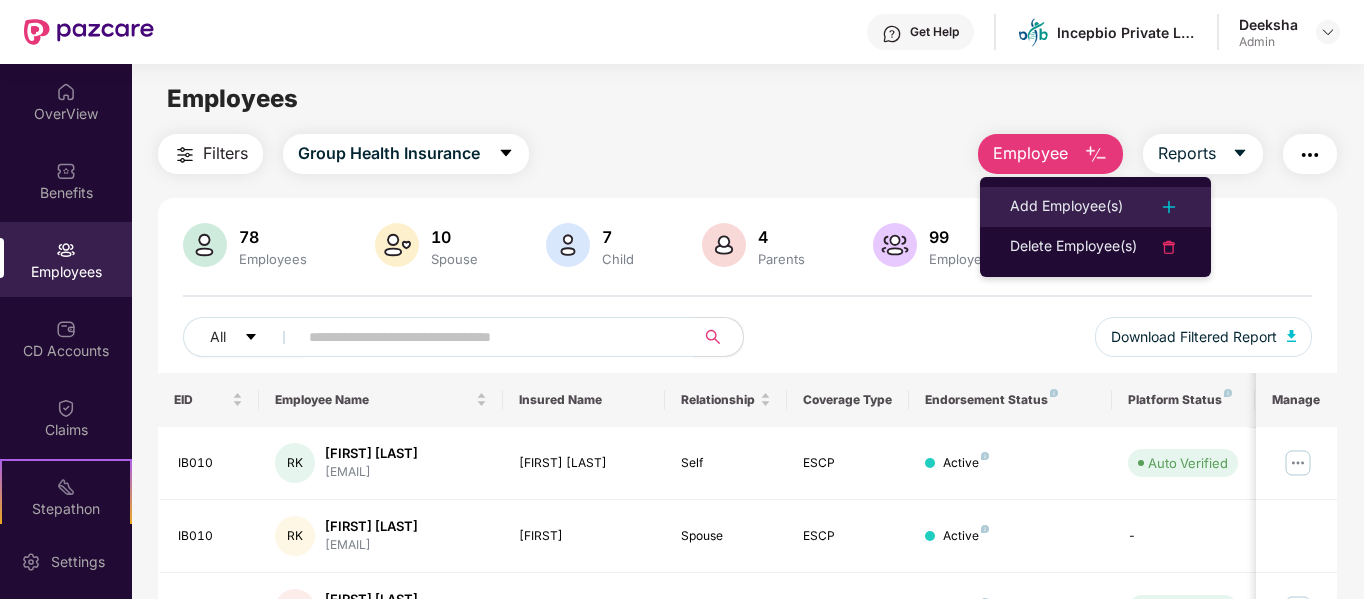 click on "Add Employee(s)" at bounding box center (1066, 207) 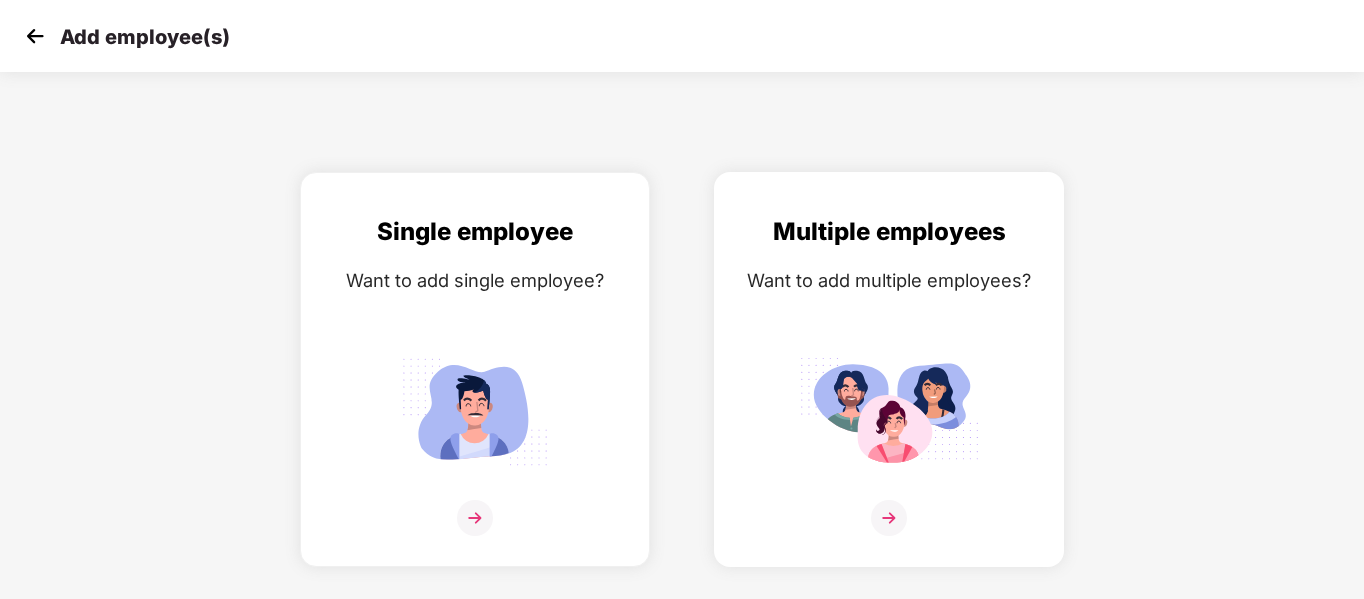click at bounding box center (889, 518) 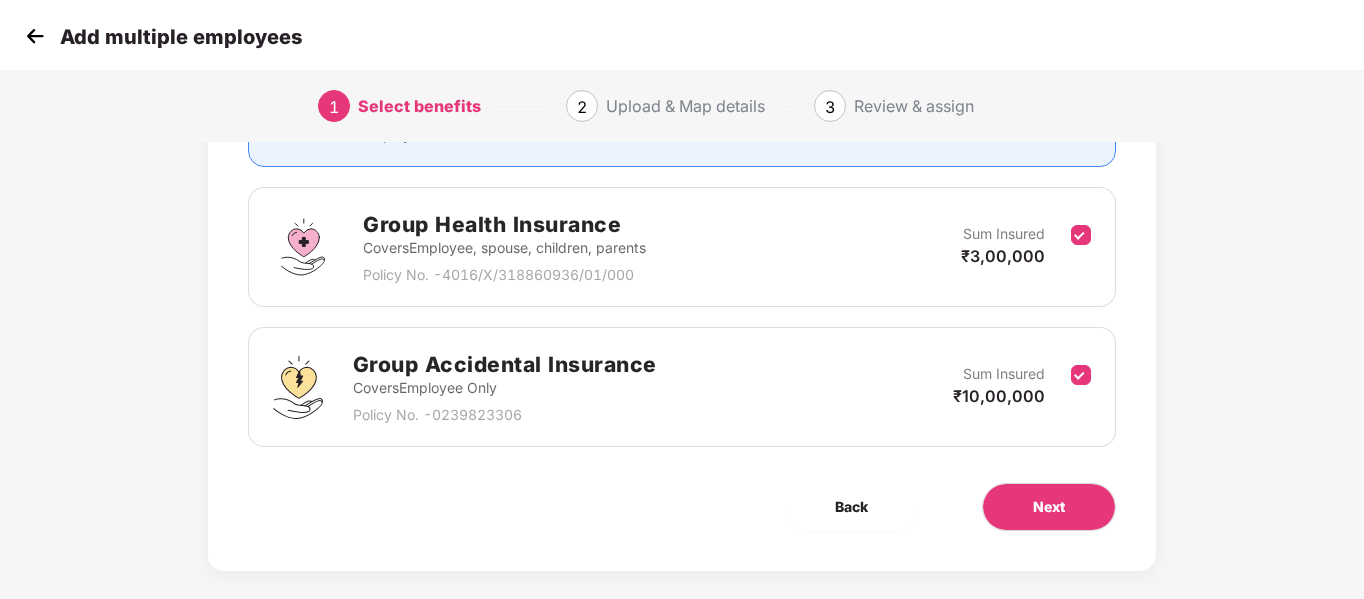 scroll, scrollTop: 280, scrollLeft: 0, axis: vertical 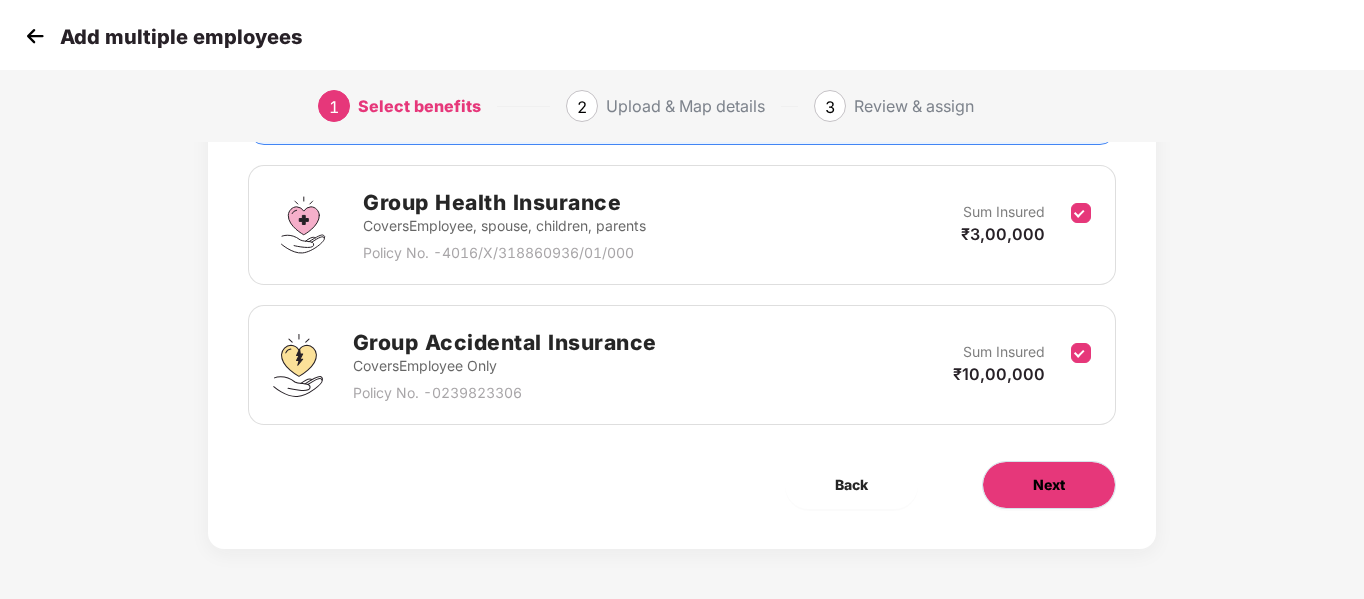 click on "Next" at bounding box center (1049, 485) 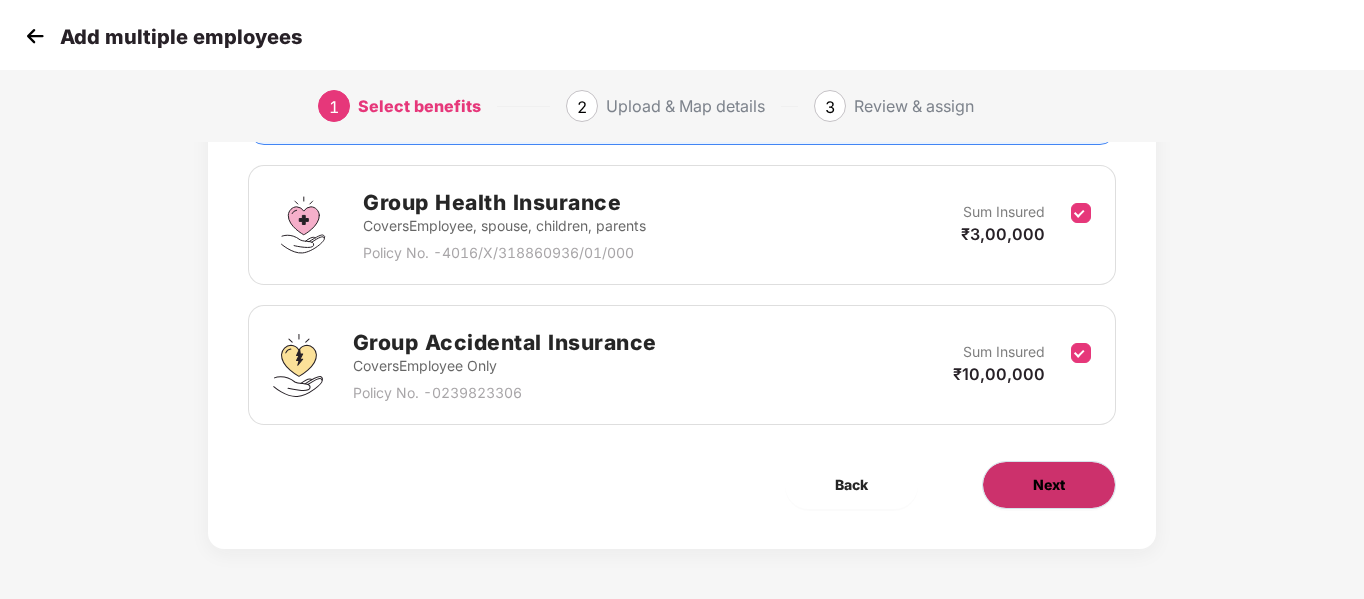 scroll, scrollTop: 0, scrollLeft: 0, axis: both 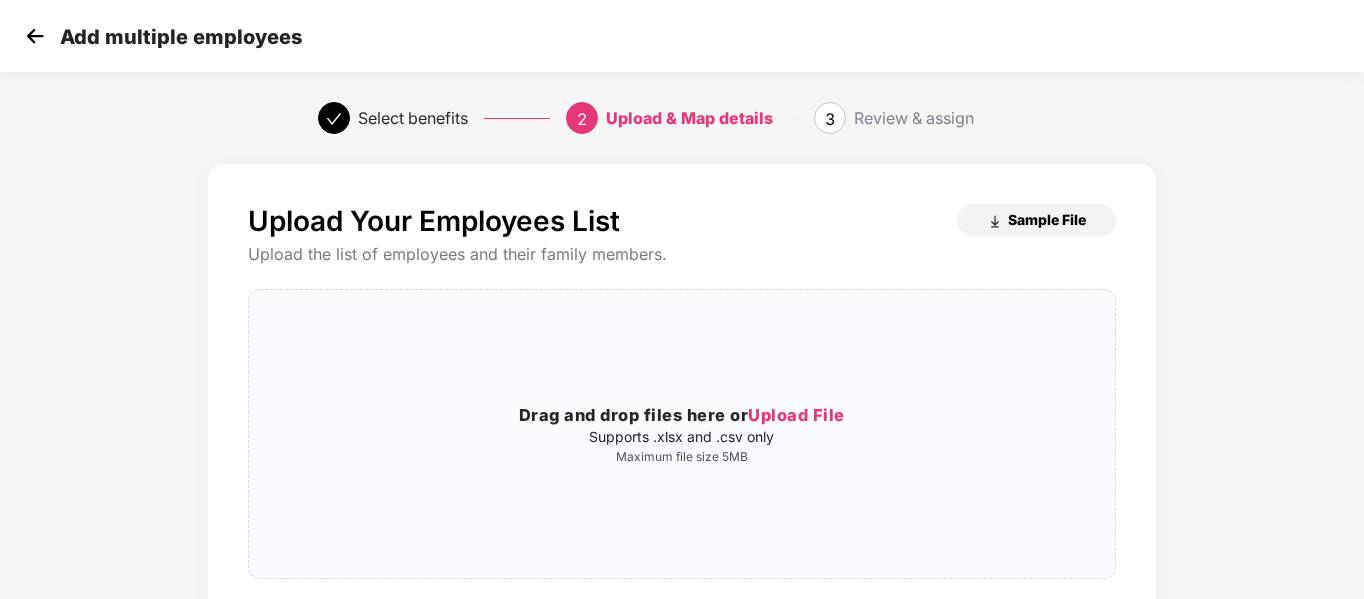 click on "Sample File" at bounding box center [1047, 219] 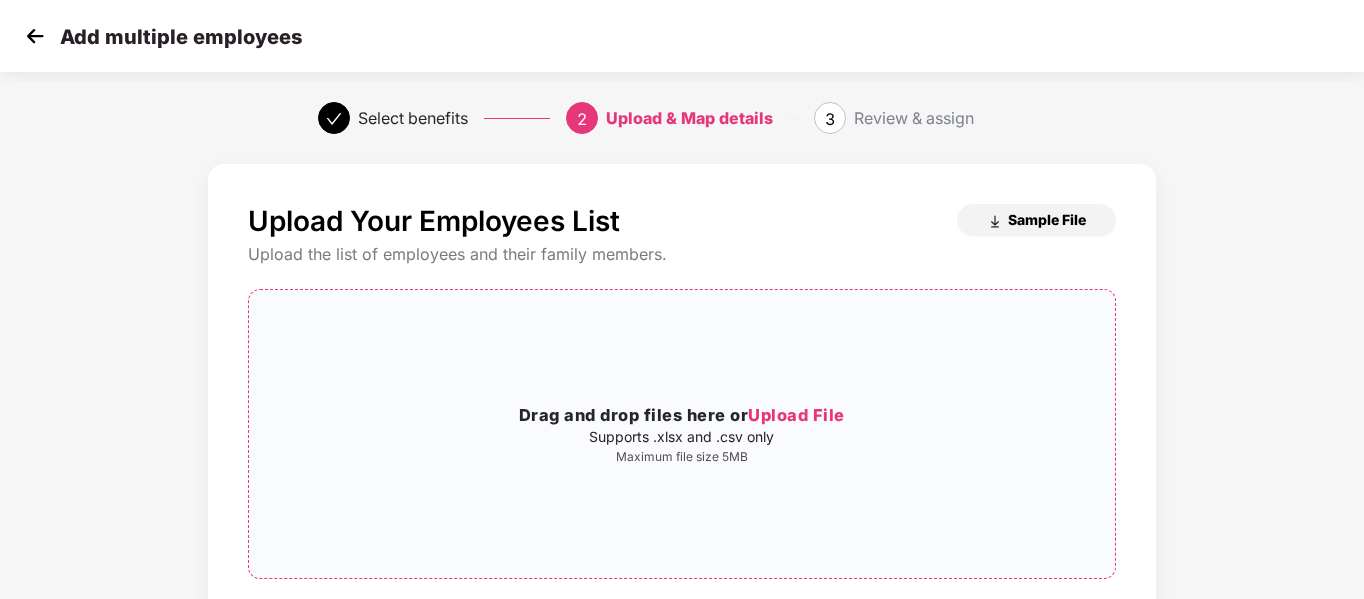 type 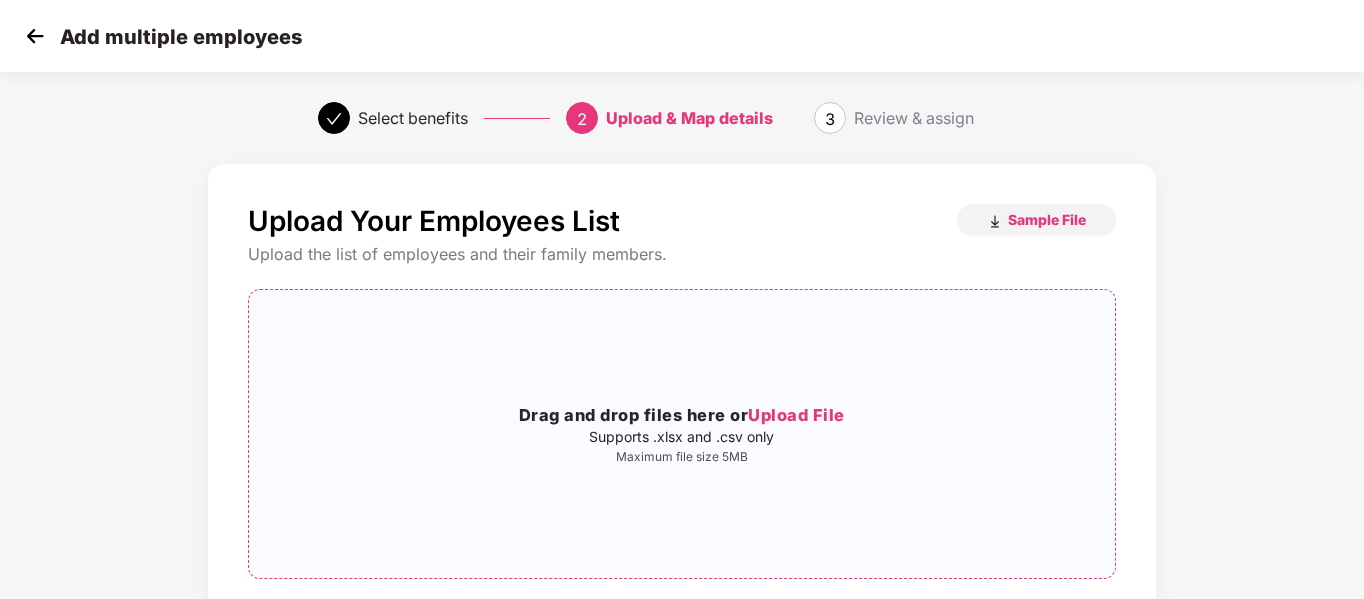 click on "Upload File" at bounding box center [796, 415] 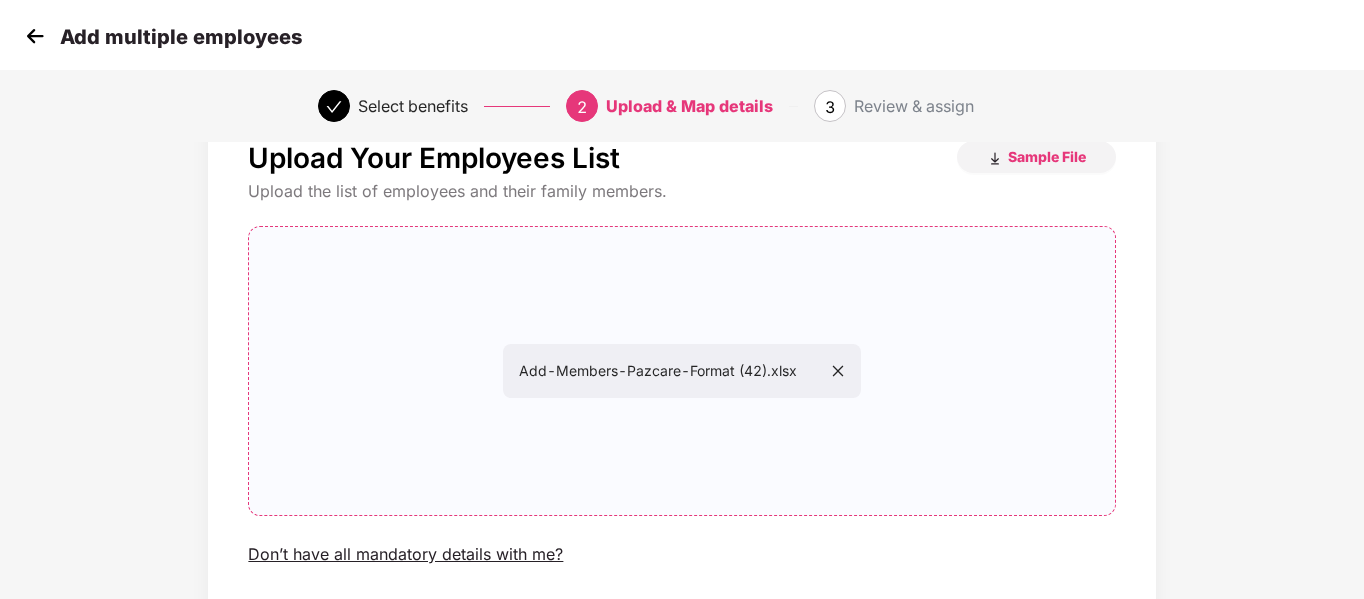 scroll, scrollTop: 204, scrollLeft: 0, axis: vertical 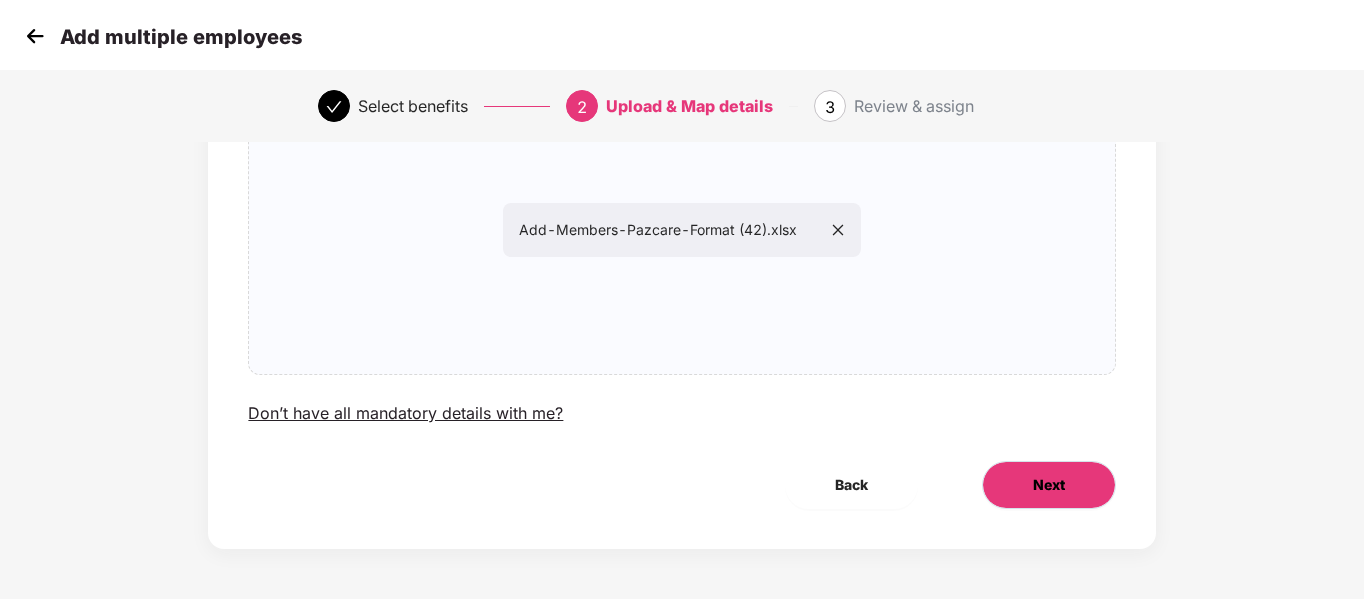 click on "Next" at bounding box center [1049, 485] 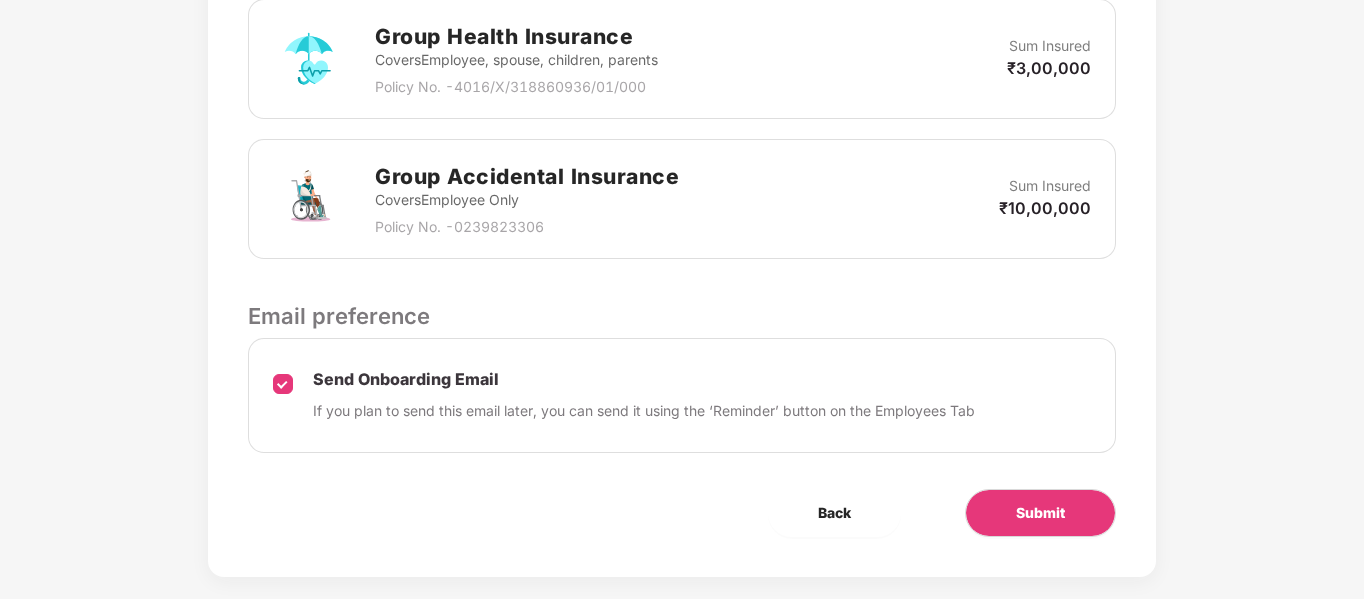 scroll, scrollTop: 678, scrollLeft: 0, axis: vertical 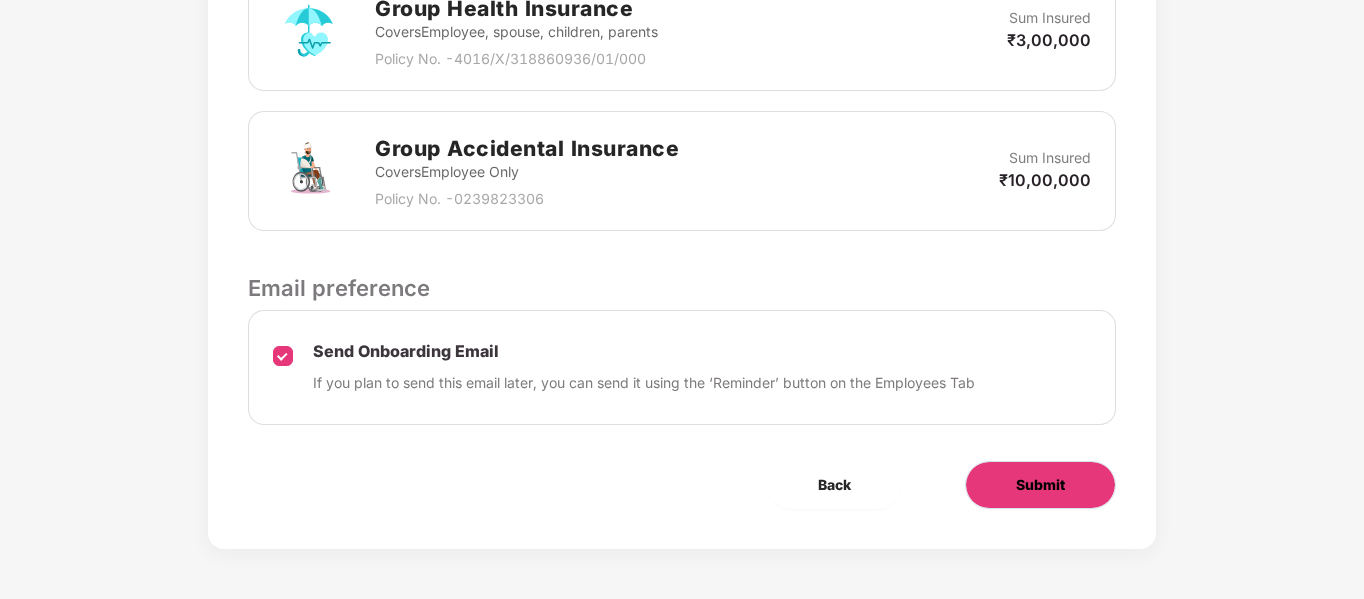 click on "Submit" at bounding box center (1040, 485) 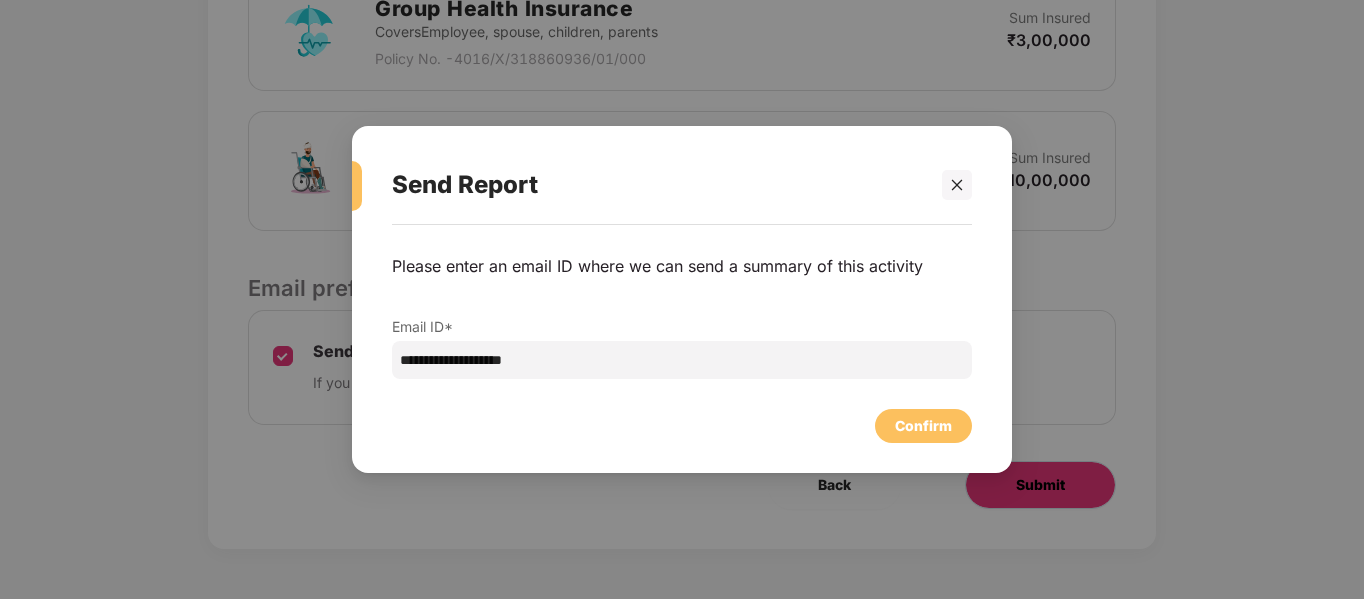 scroll, scrollTop: 0, scrollLeft: 0, axis: both 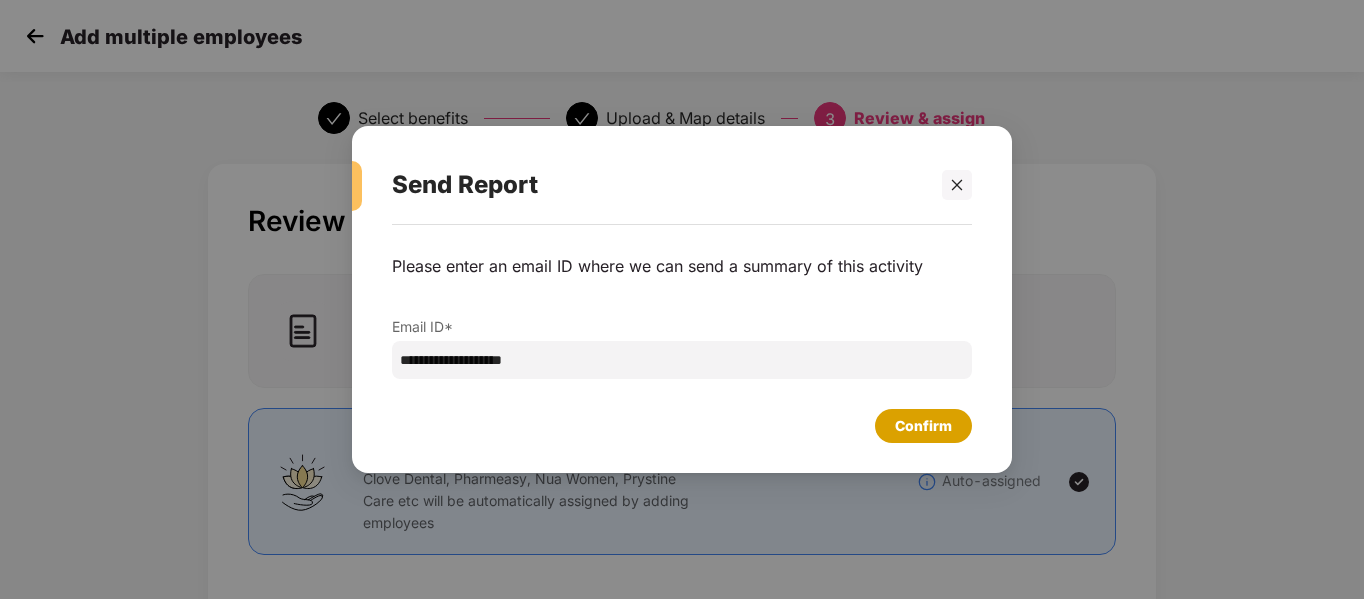 click on "Confirm" at bounding box center (923, 426) 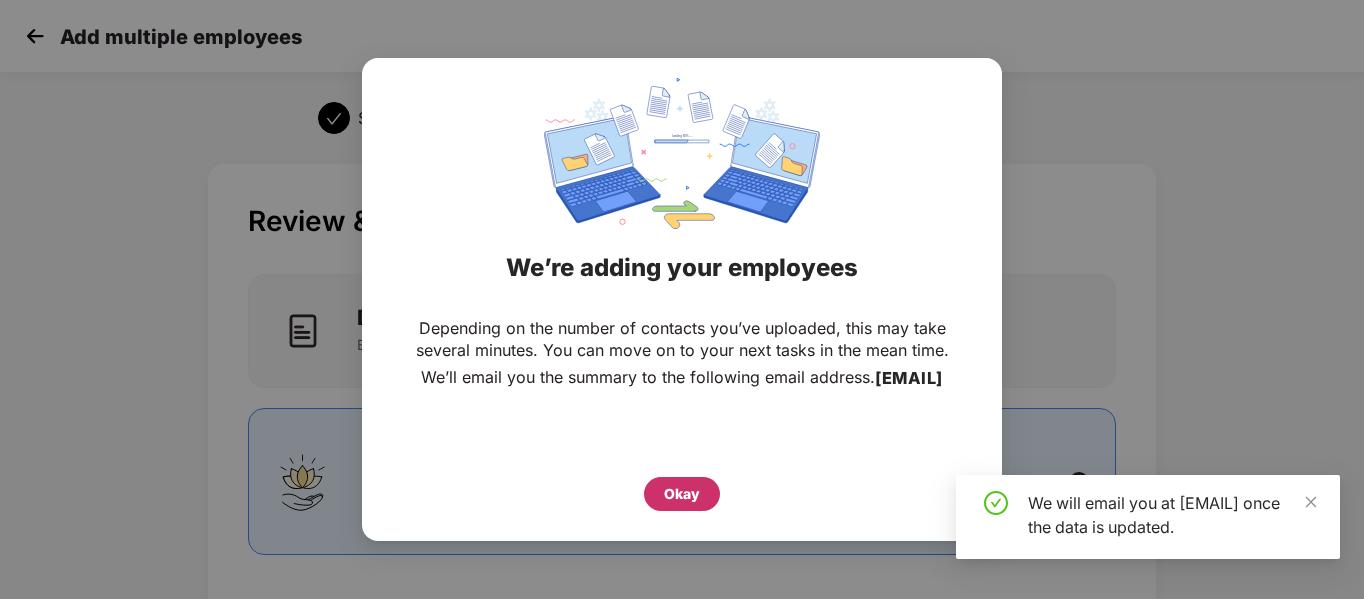 click on "Okay" at bounding box center [682, 494] 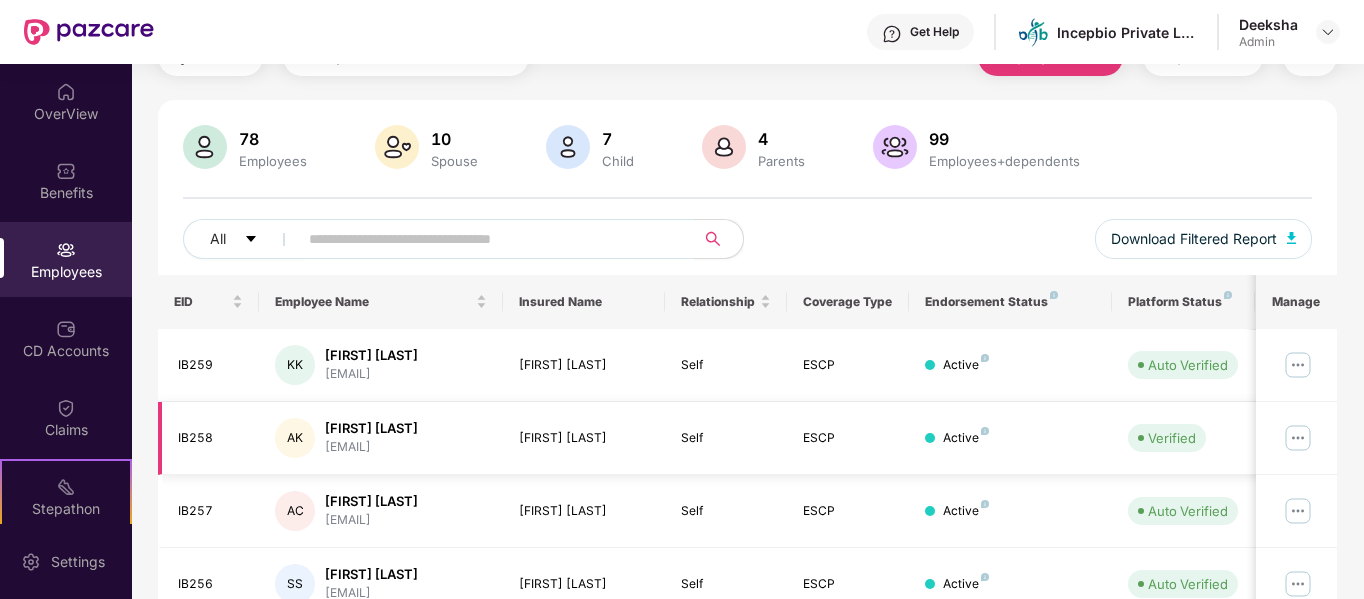 scroll, scrollTop: 0, scrollLeft: 0, axis: both 